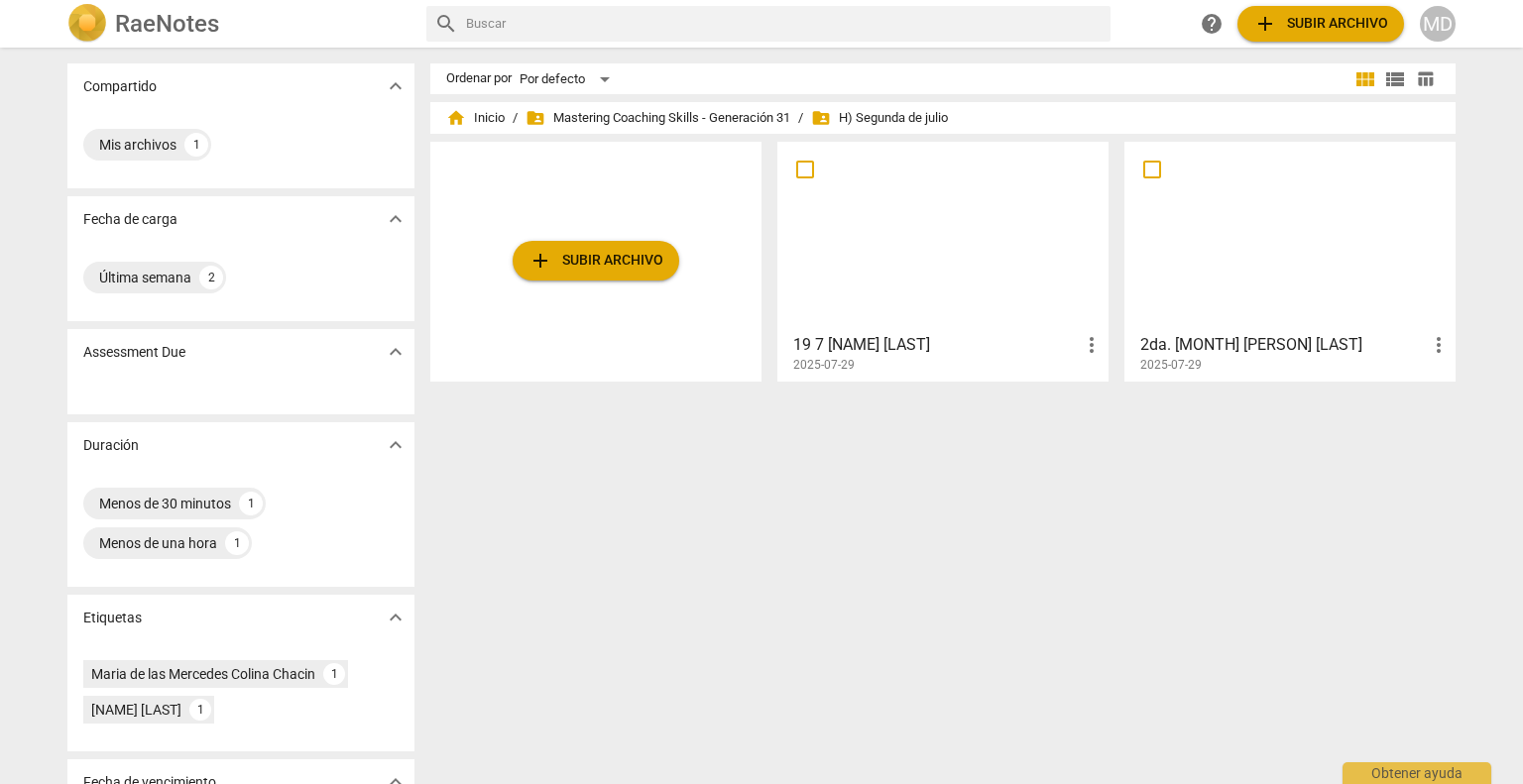 scroll, scrollTop: 0, scrollLeft: 0, axis: both 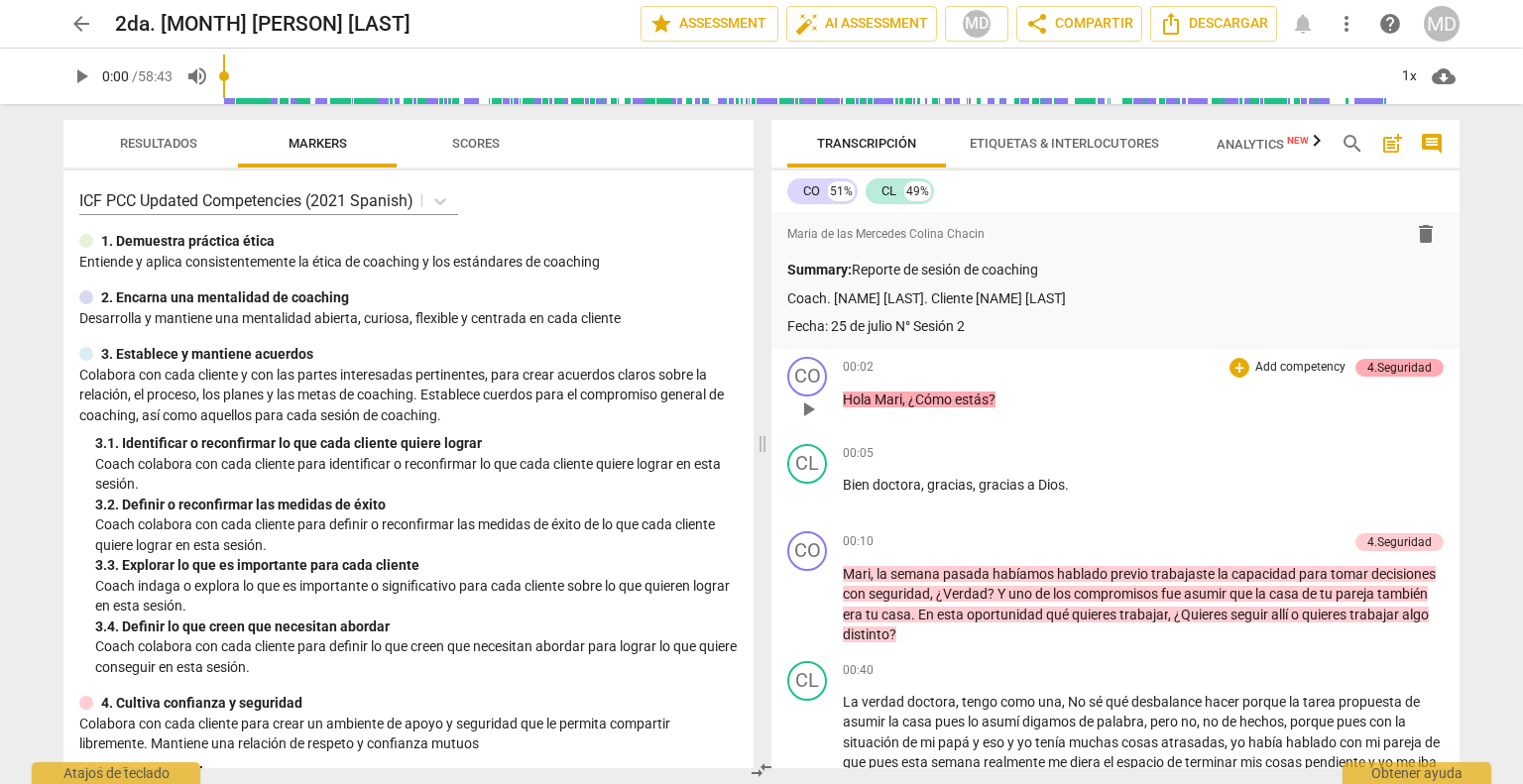 click on "4.Seguridad" at bounding box center (1399, 368) 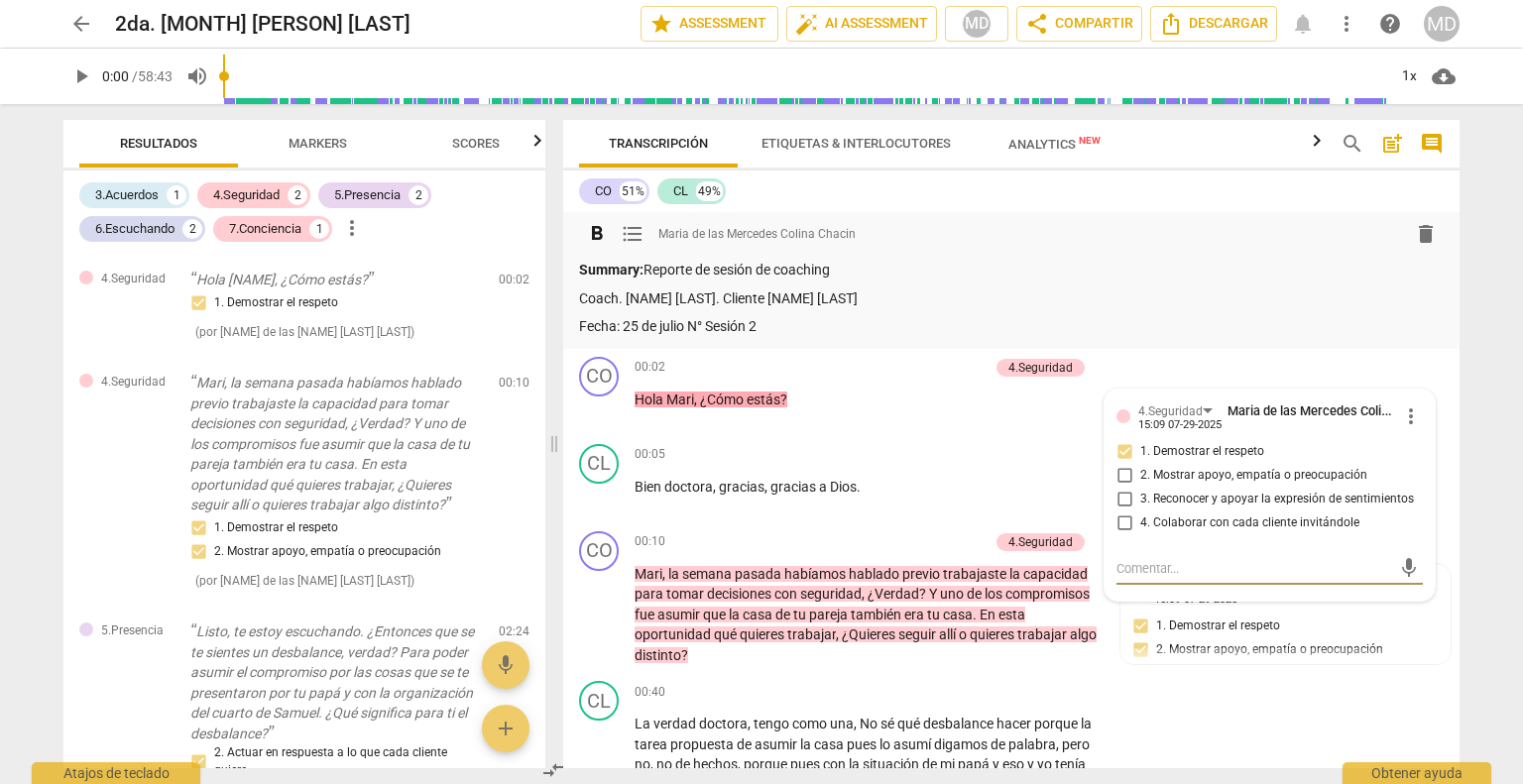 click on "Summary:   Reporte de sesión de coaching" at bounding box center [1011, 270] 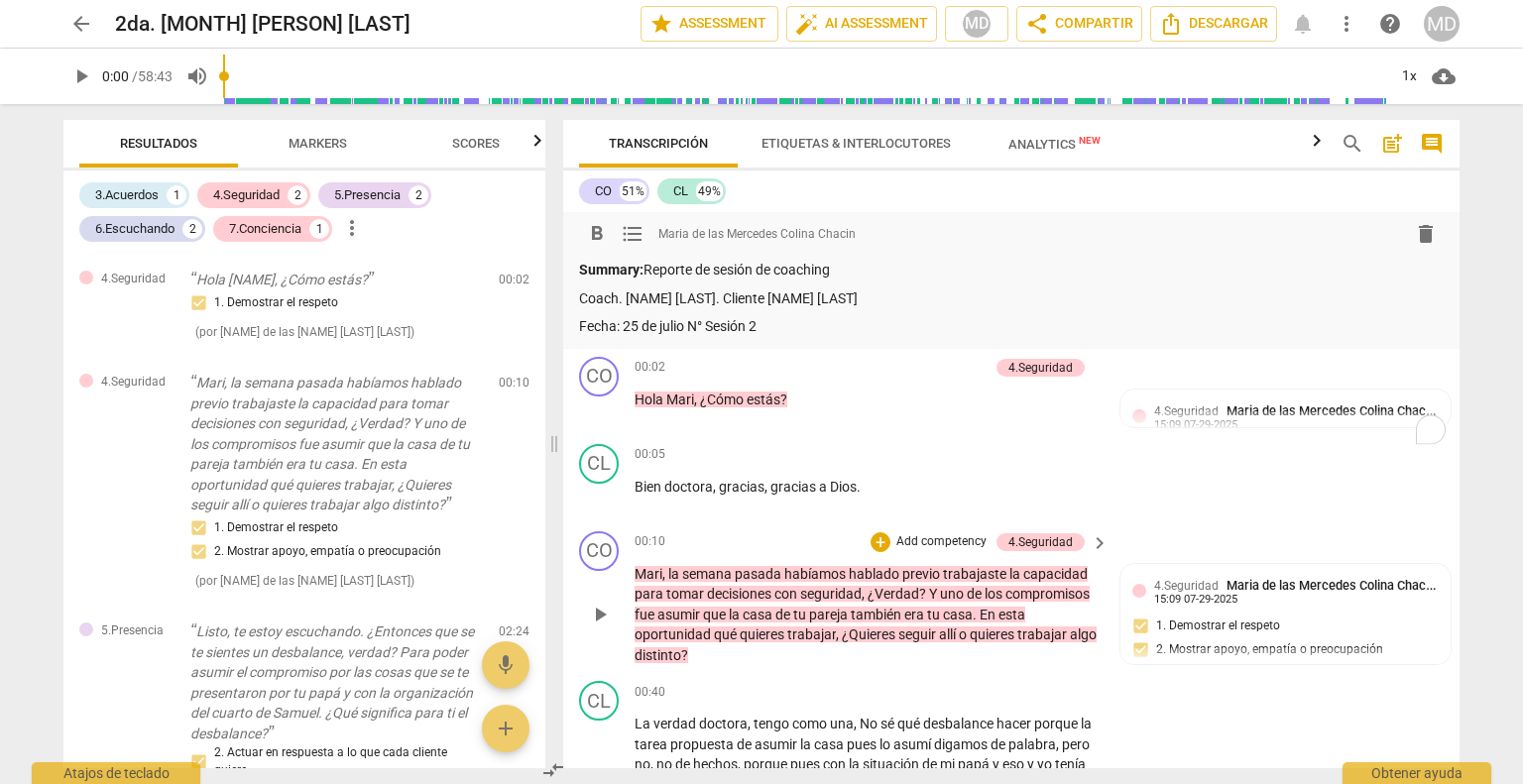 scroll, scrollTop: 67, scrollLeft: 0, axis: vertical 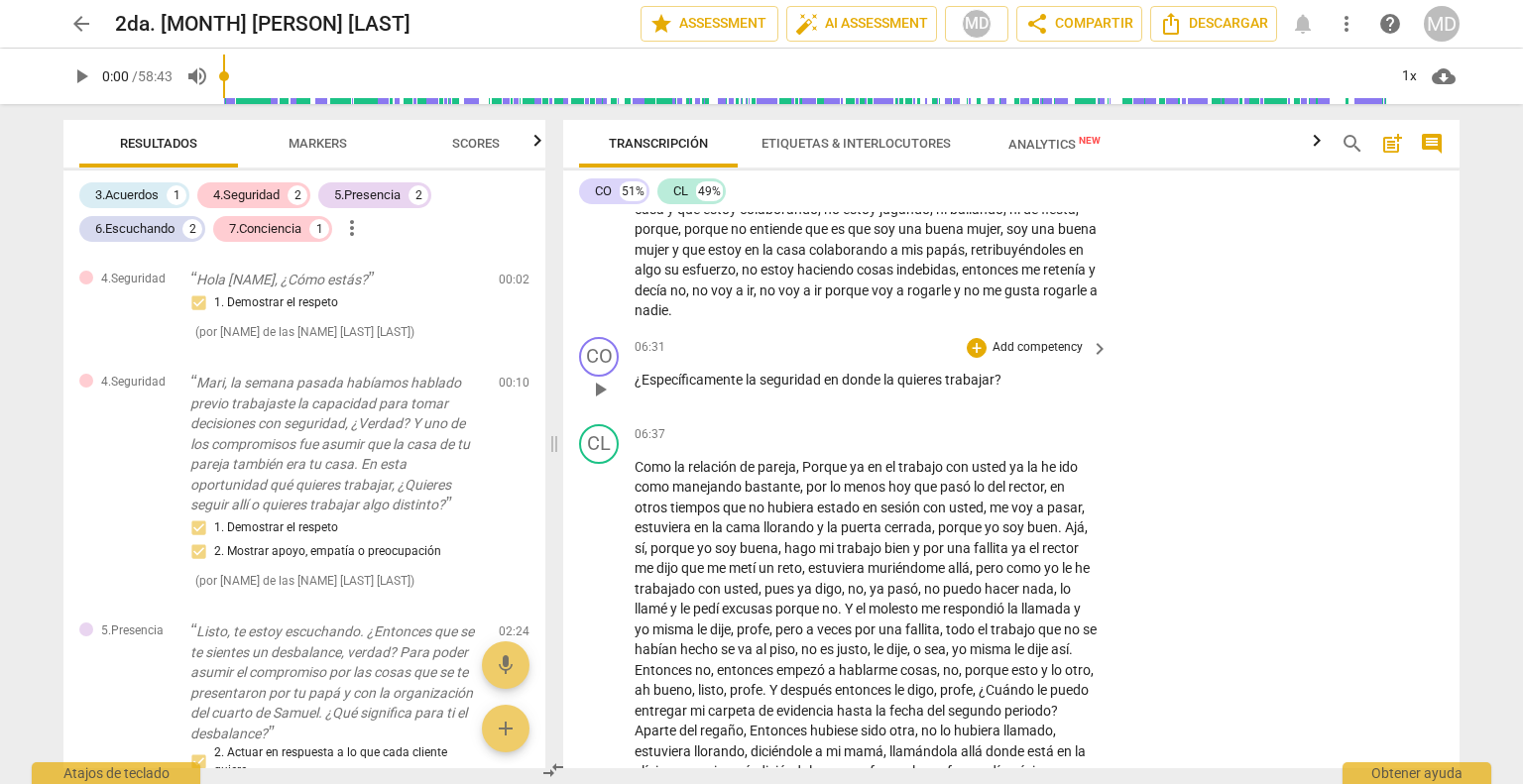 click on "Add competency" at bounding box center [1037, 348] 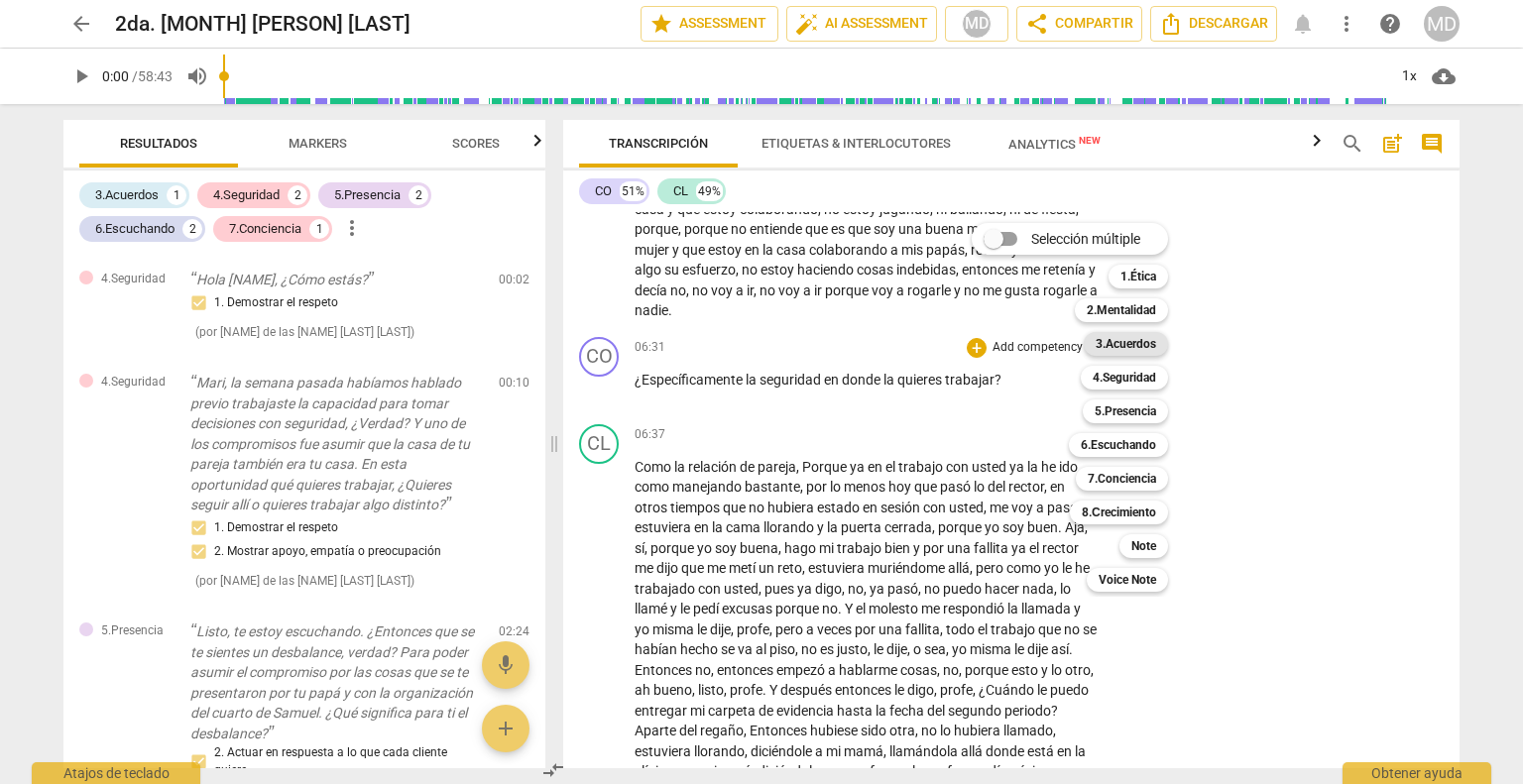 click on "3.Acuerdos" at bounding box center (1125, 344) 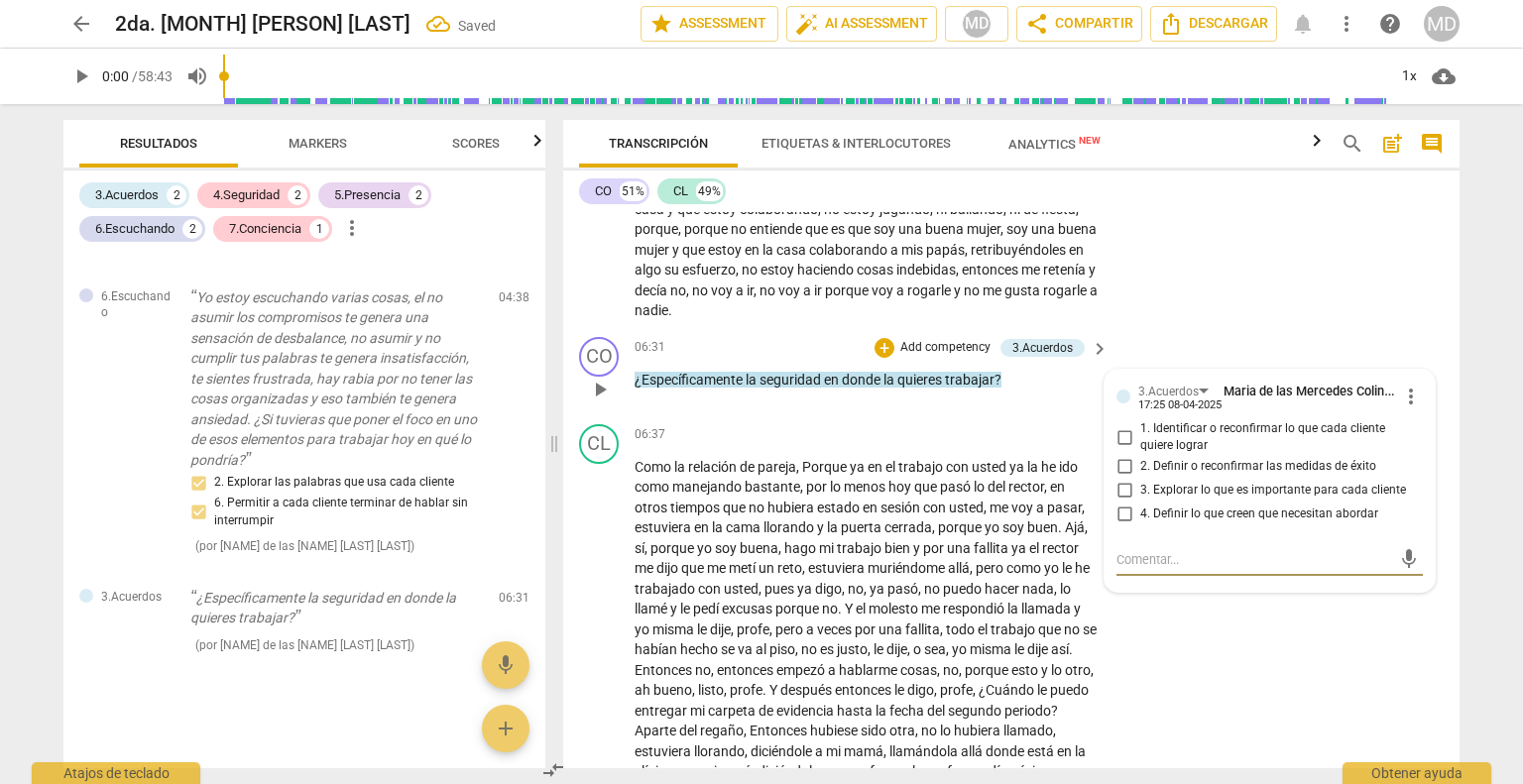 click on "1. Identificar o reconfirmar lo que cada cliente quiere lograr" at bounding box center [1124, 437] 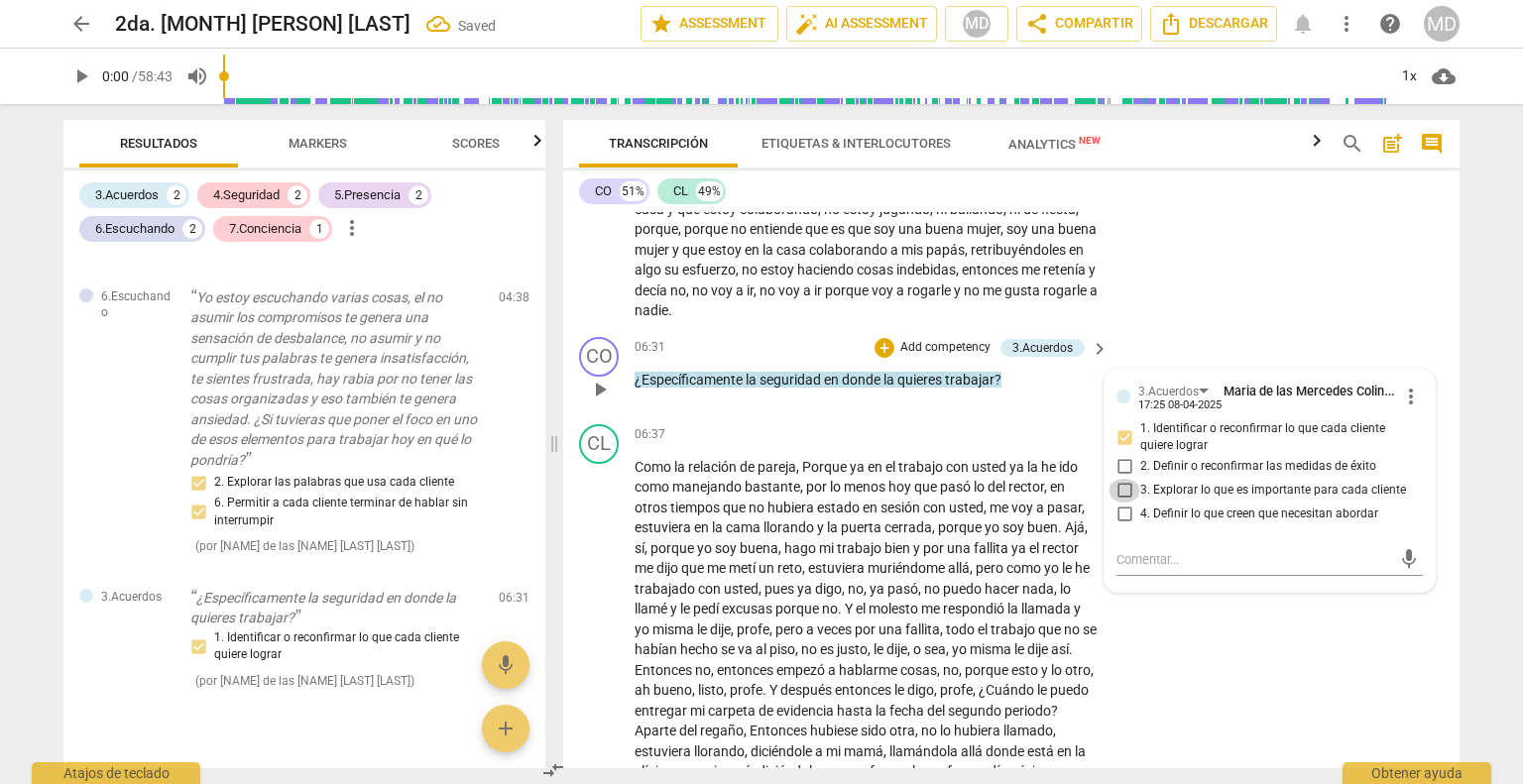 click on "3. Explorar lo que es importante para cada cliente" at bounding box center [1124, 491] 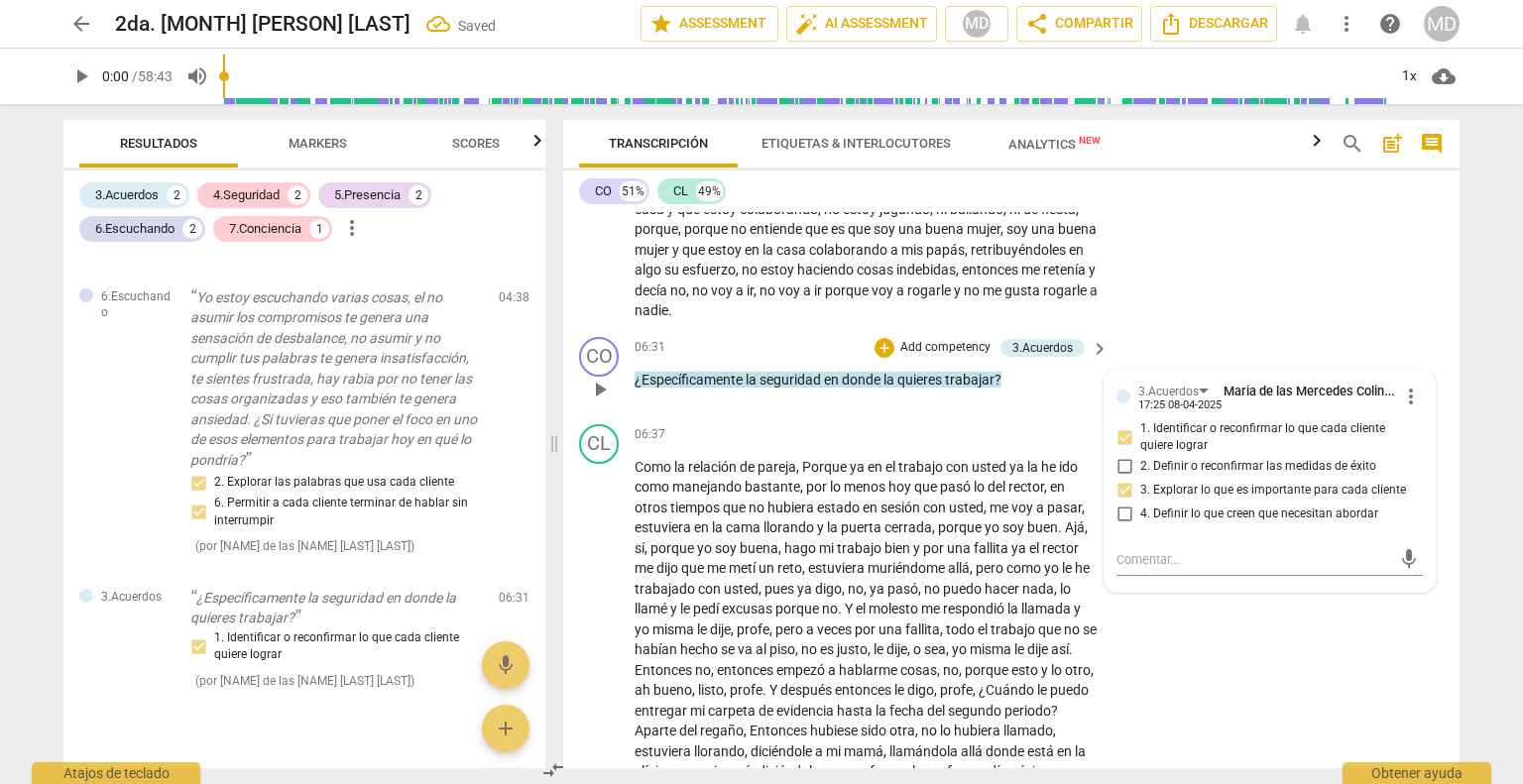 click on "Add competency" at bounding box center [945, 348] 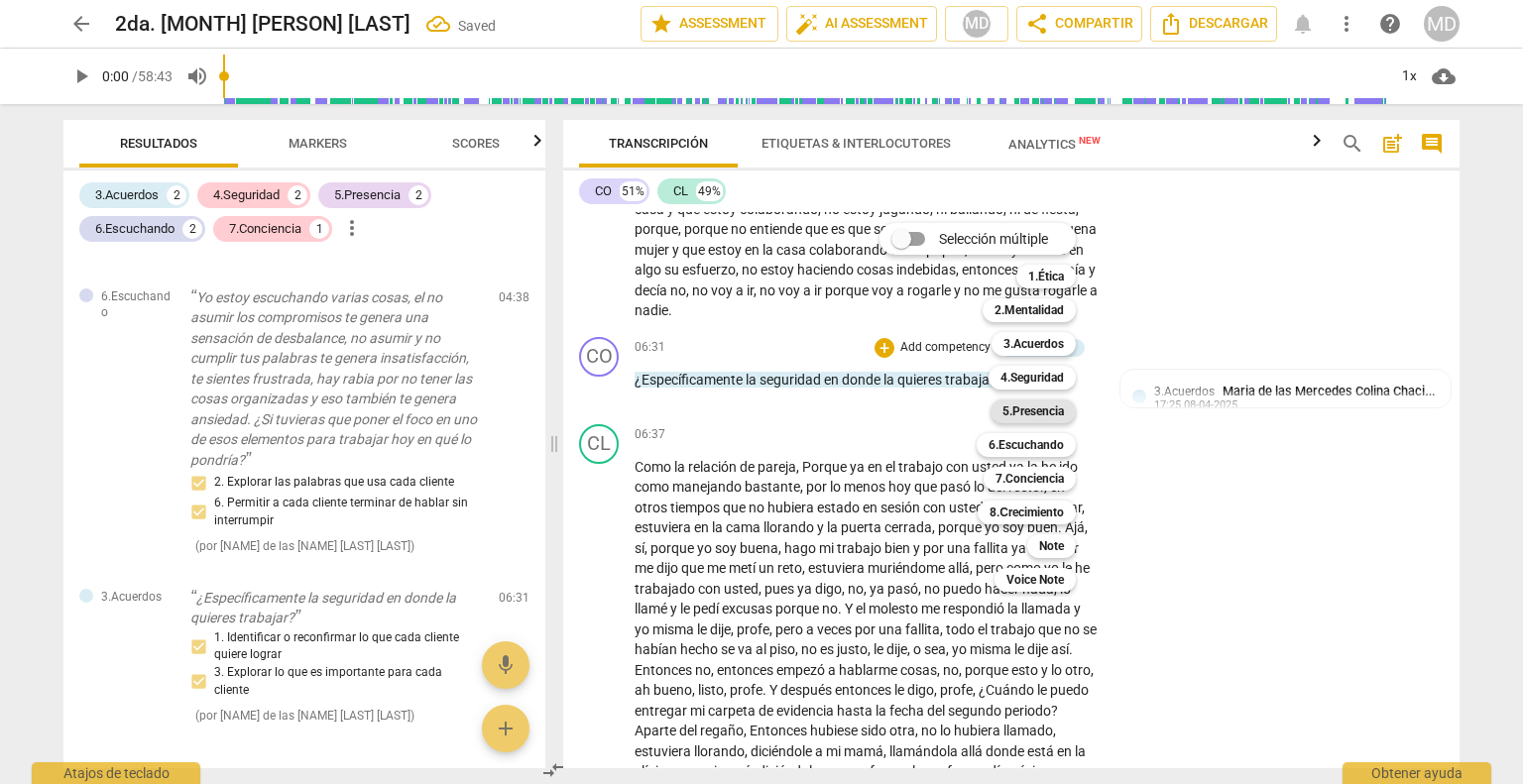 click on "5.Presencia" at bounding box center (1033, 411) 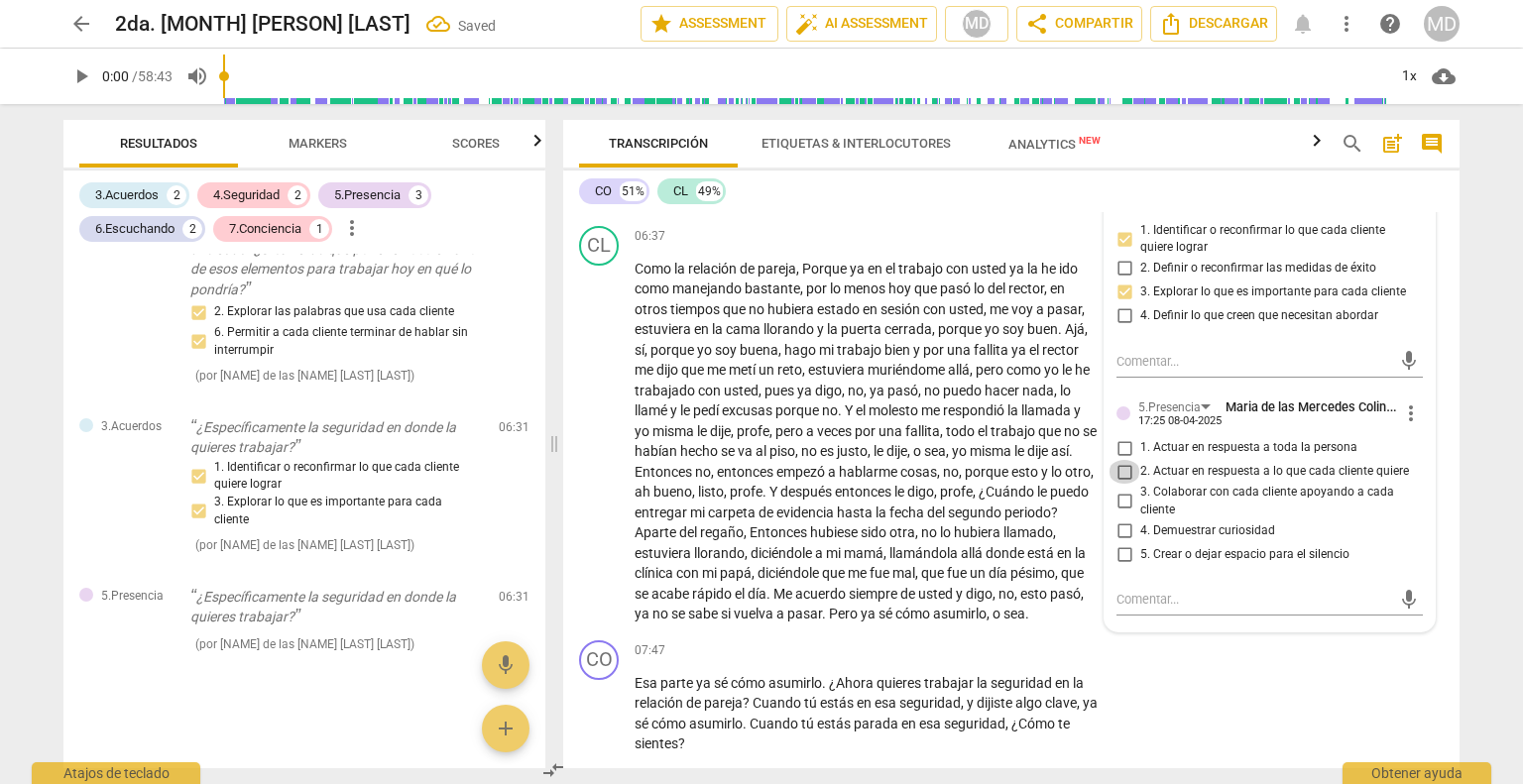 click on "2. Actuar en respuesta a lo que cada cliente quiere" at bounding box center (1124, 472) 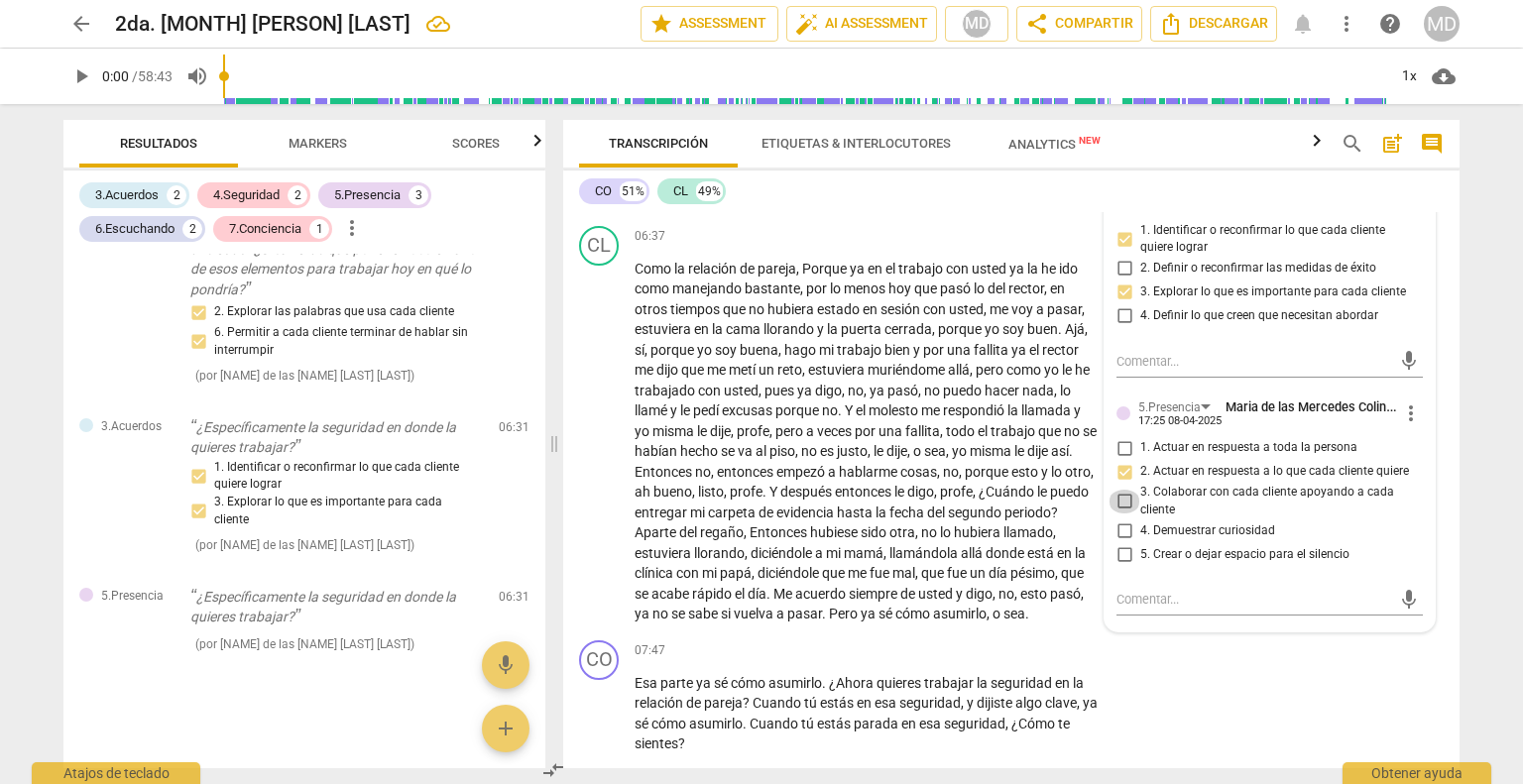 click on "3. Colaborar con cada cliente apoyando a cada cliente" at bounding box center [1124, 502] 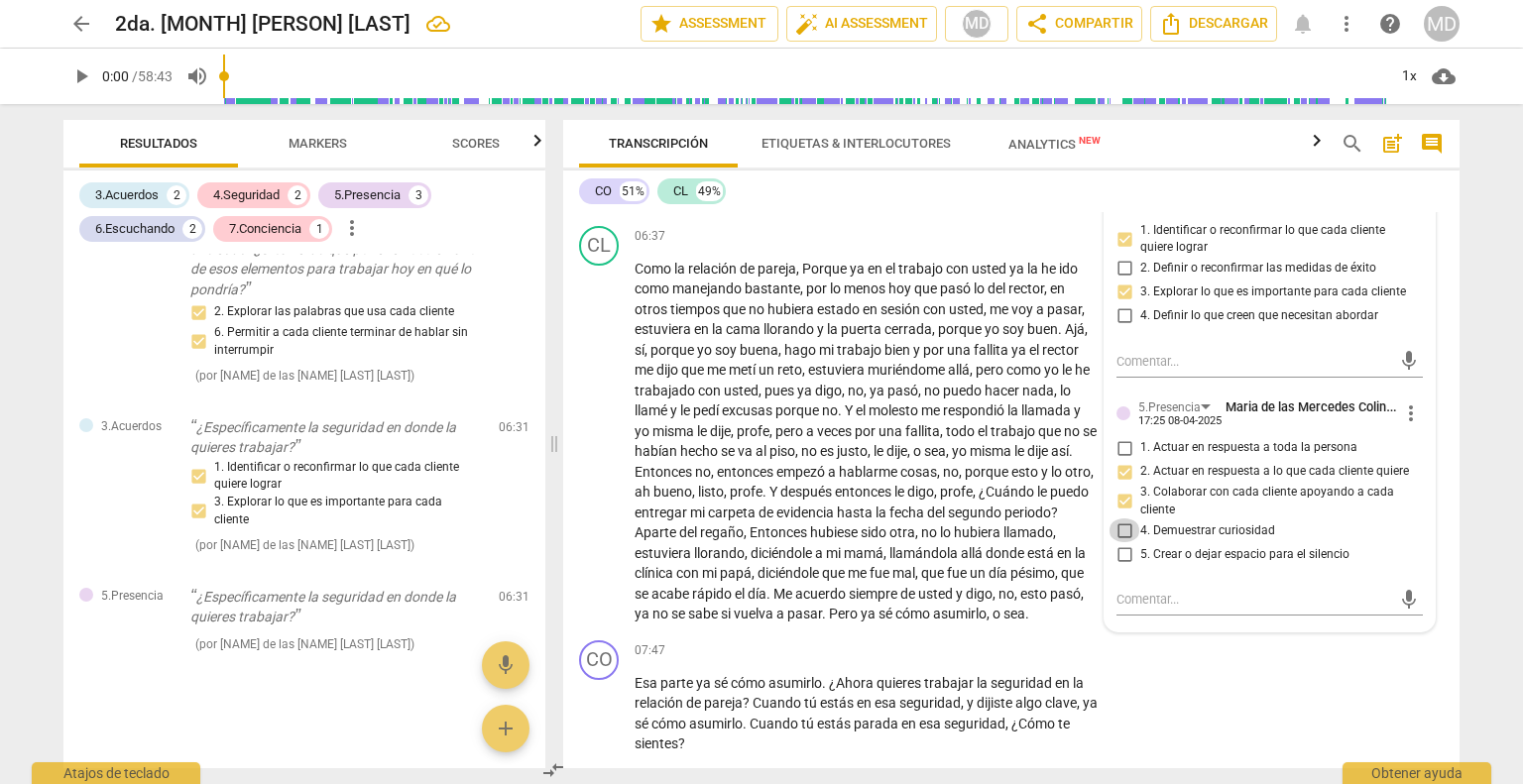 click on "4. Demuestrar curiosidad" at bounding box center (1124, 530) 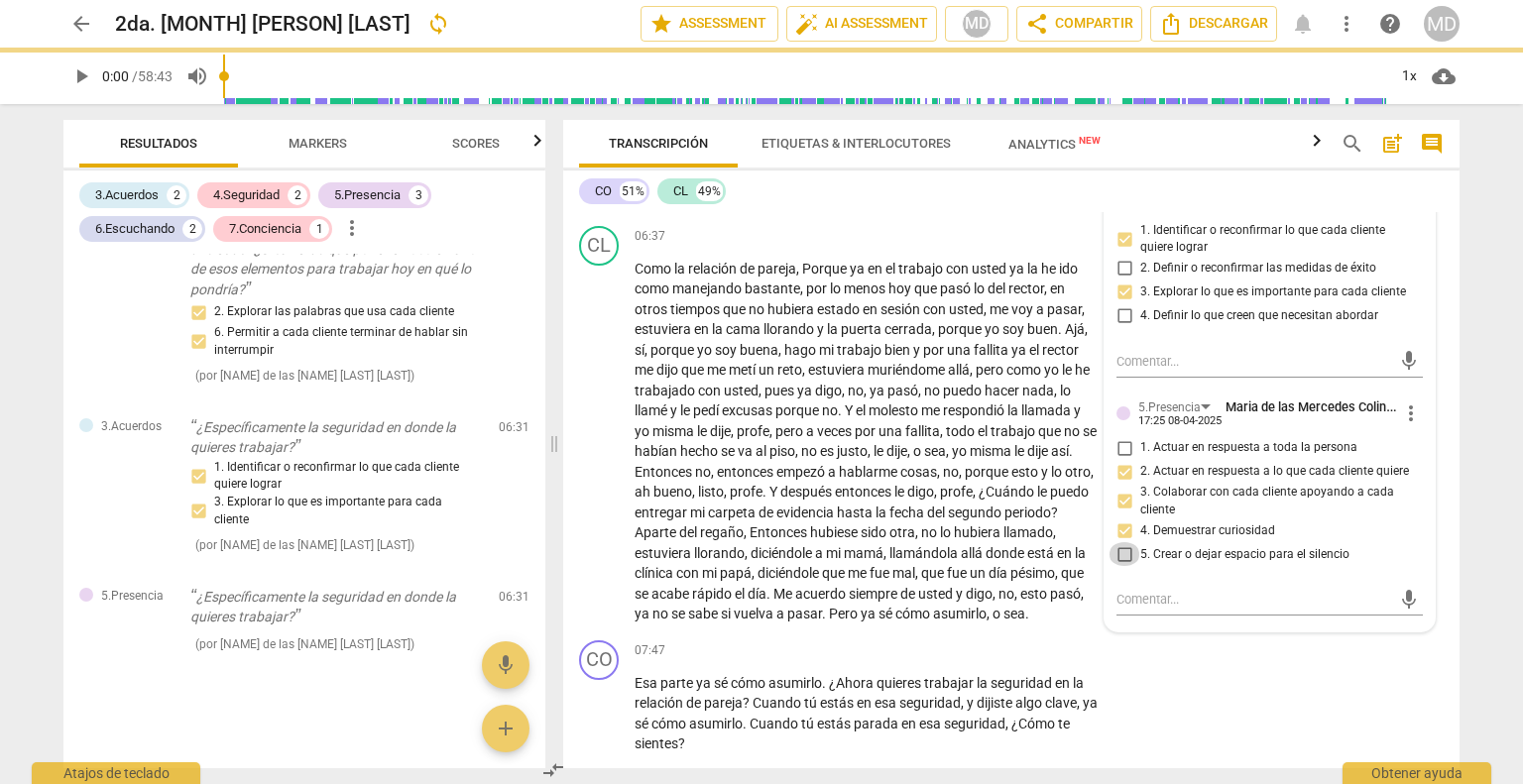 click on "5. Crear o dejar espacio para el silencio" at bounding box center [1124, 554] 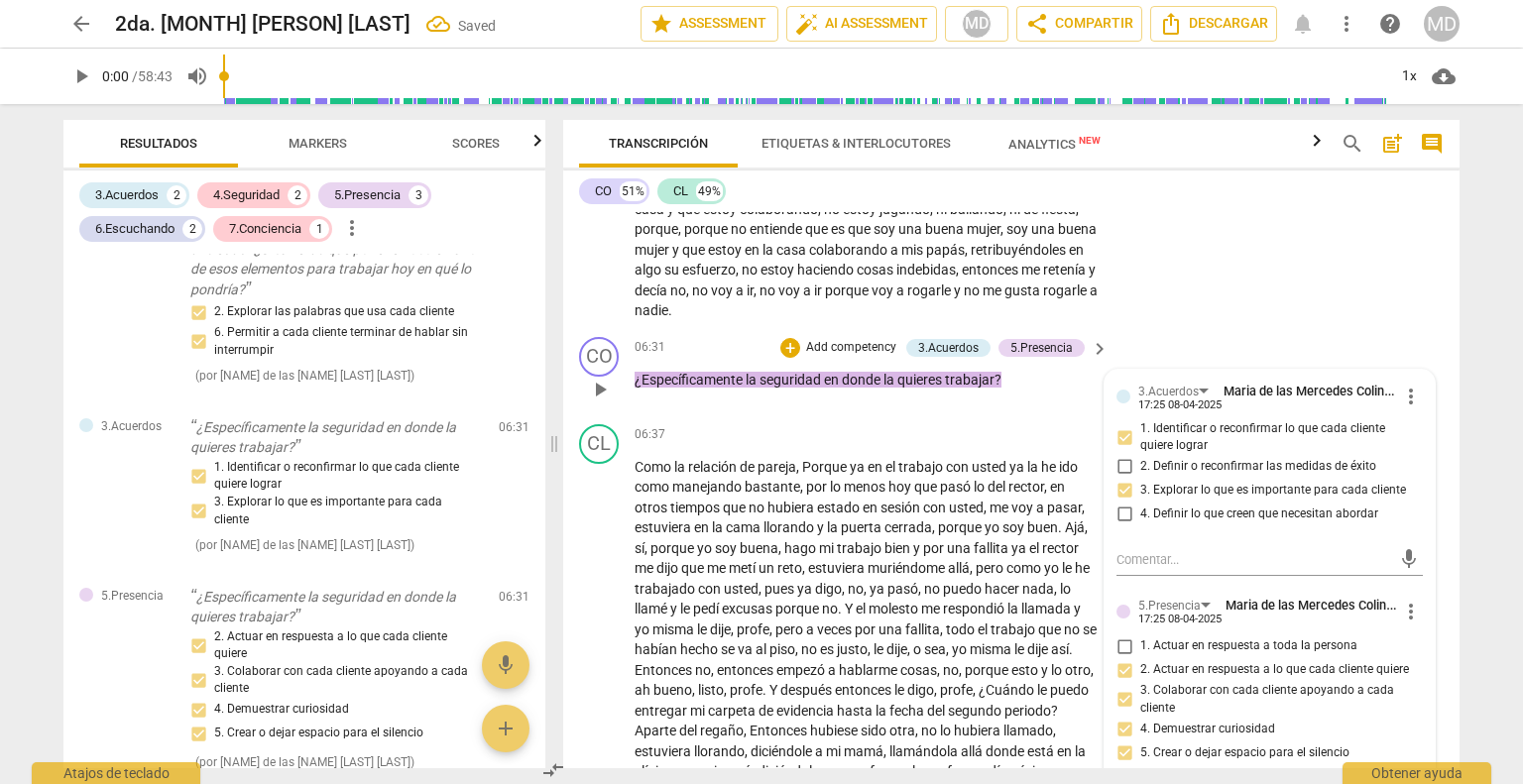 click on "Add competency" at bounding box center [851, 348] 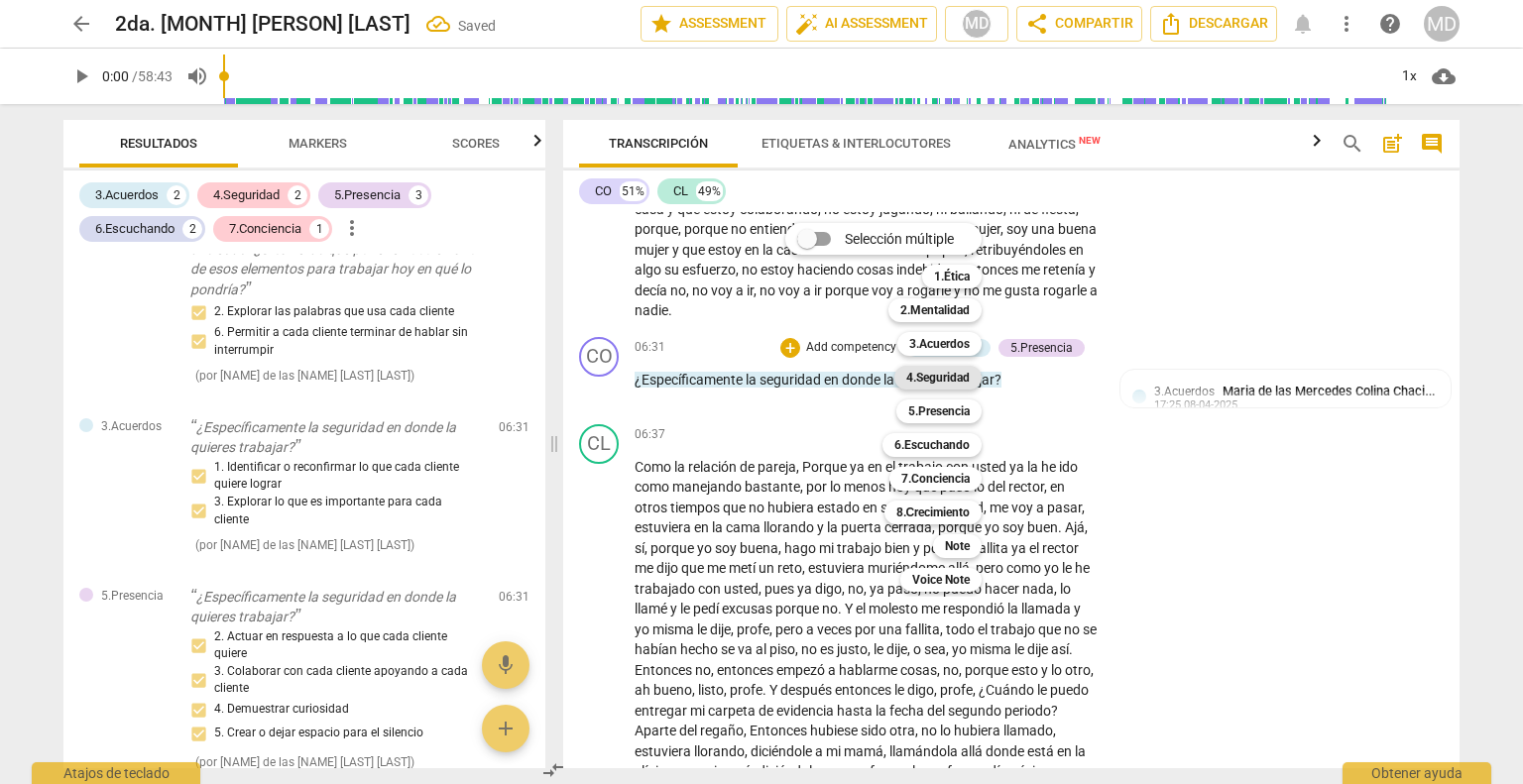 click on "4.Seguridad" at bounding box center (938, 378) 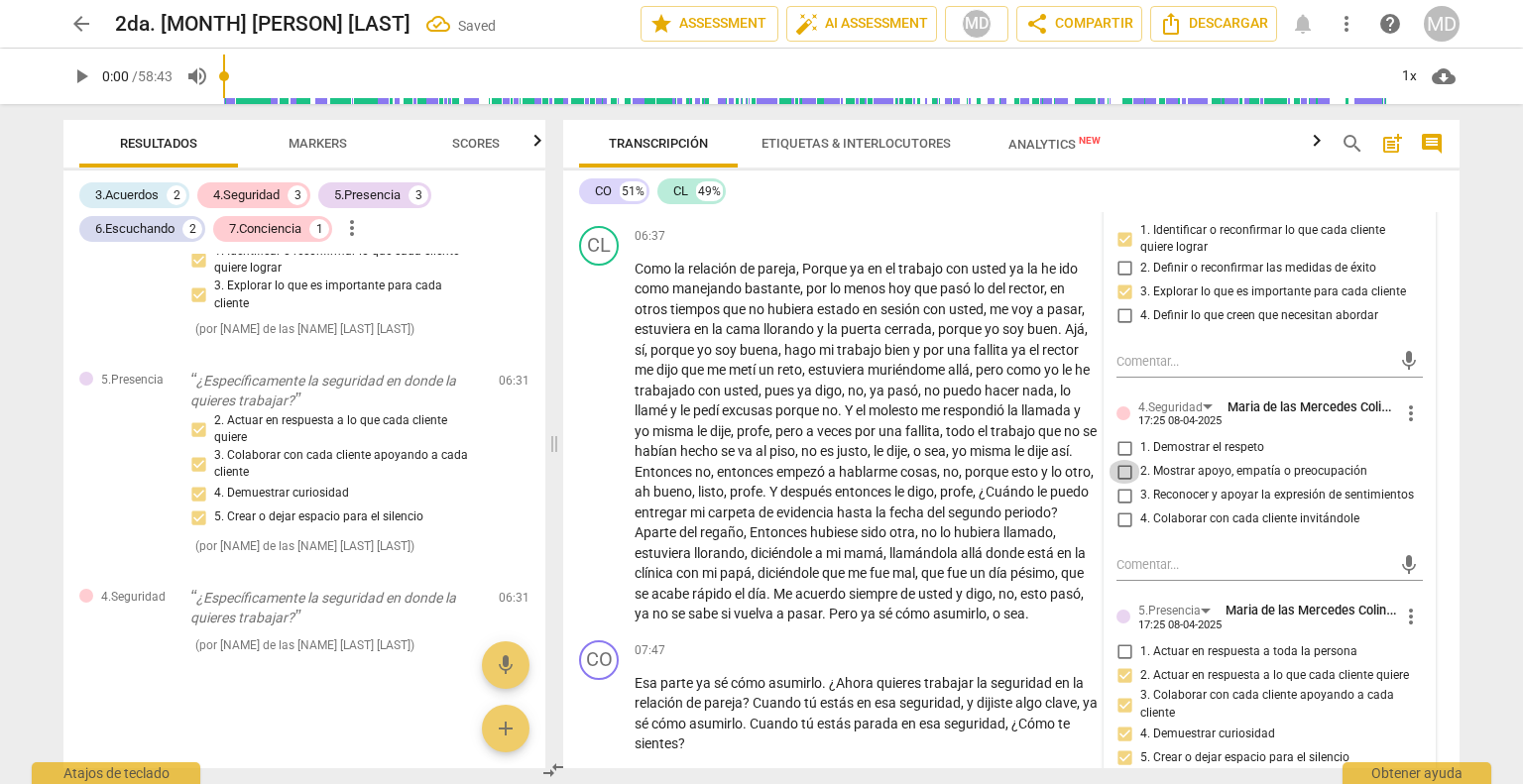 click on "2. Mostrar apoyo, empatía o preocupación" at bounding box center [1124, 472] 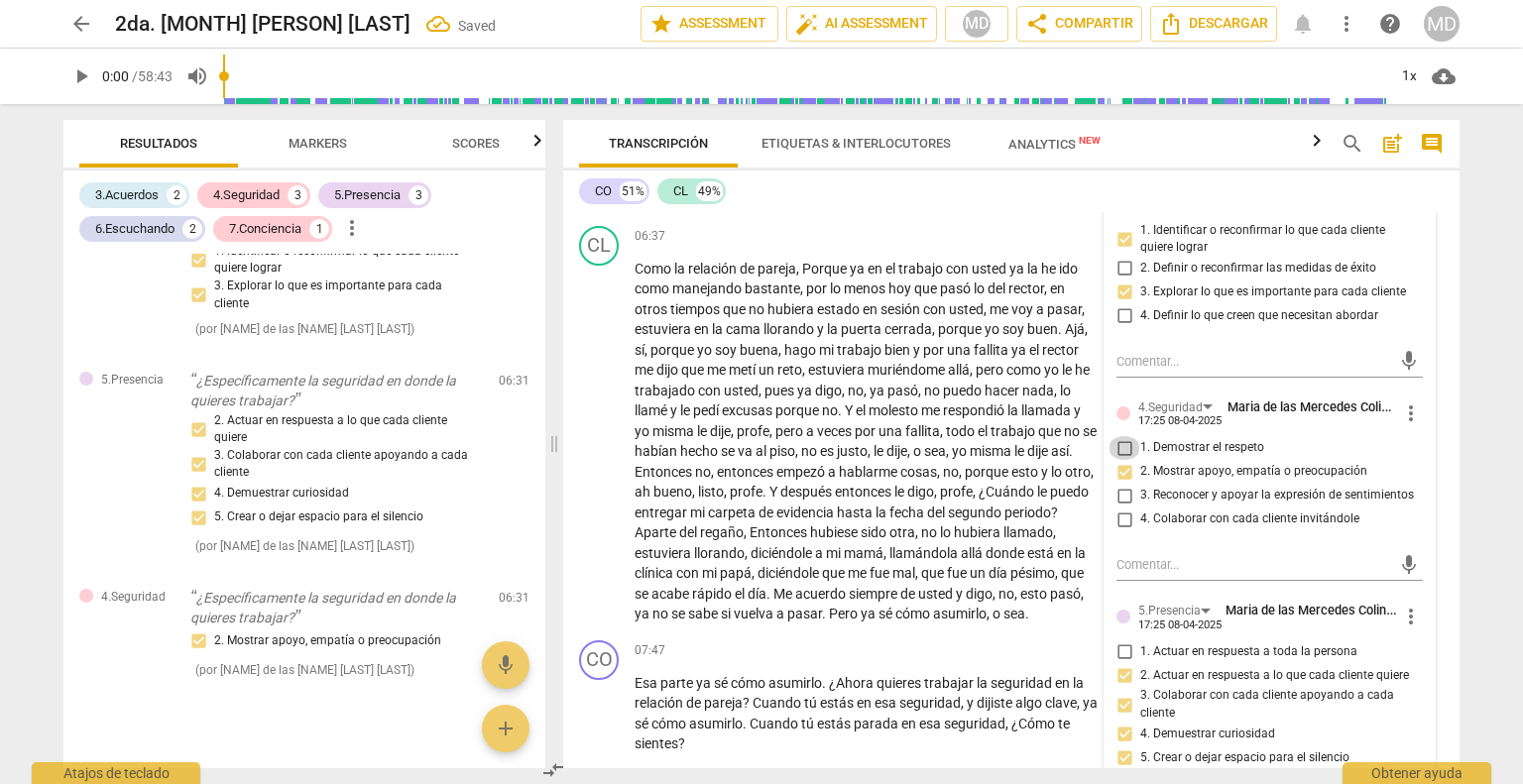 click on "1. Demostrar el respeto" at bounding box center (1124, 448) 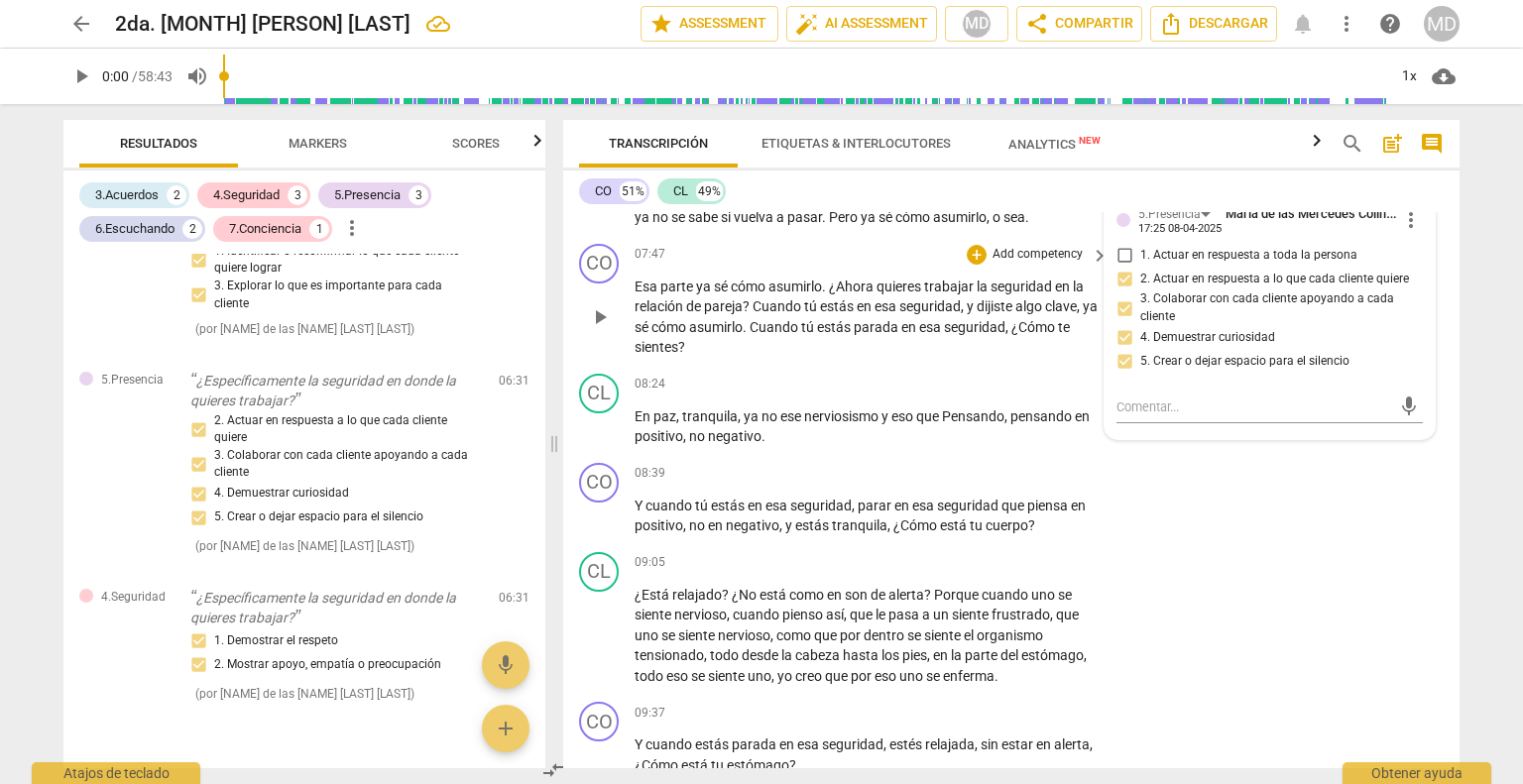 click on "Add competency" at bounding box center (1037, 255) 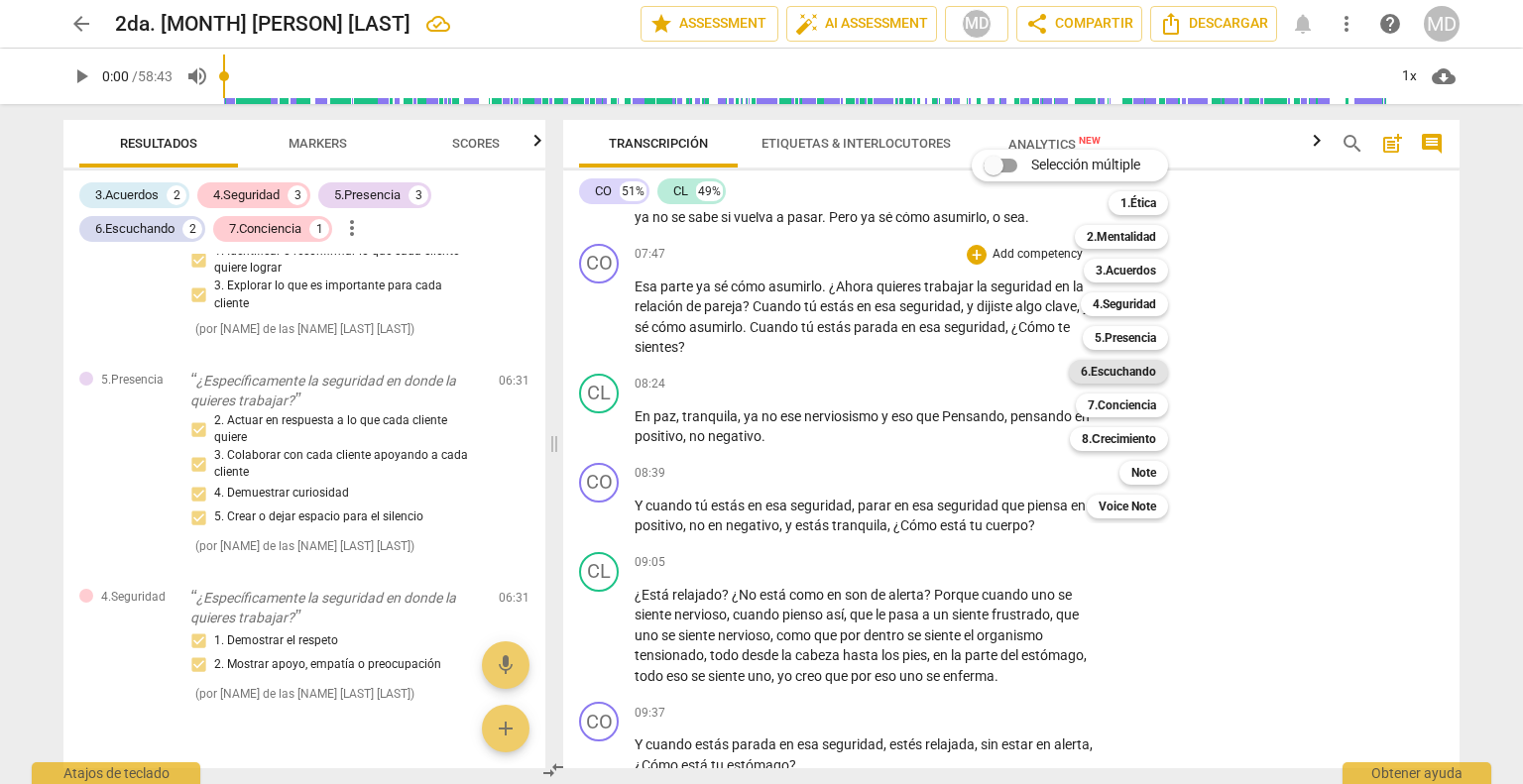 click on "6.Escuchando" at bounding box center (1118, 372) 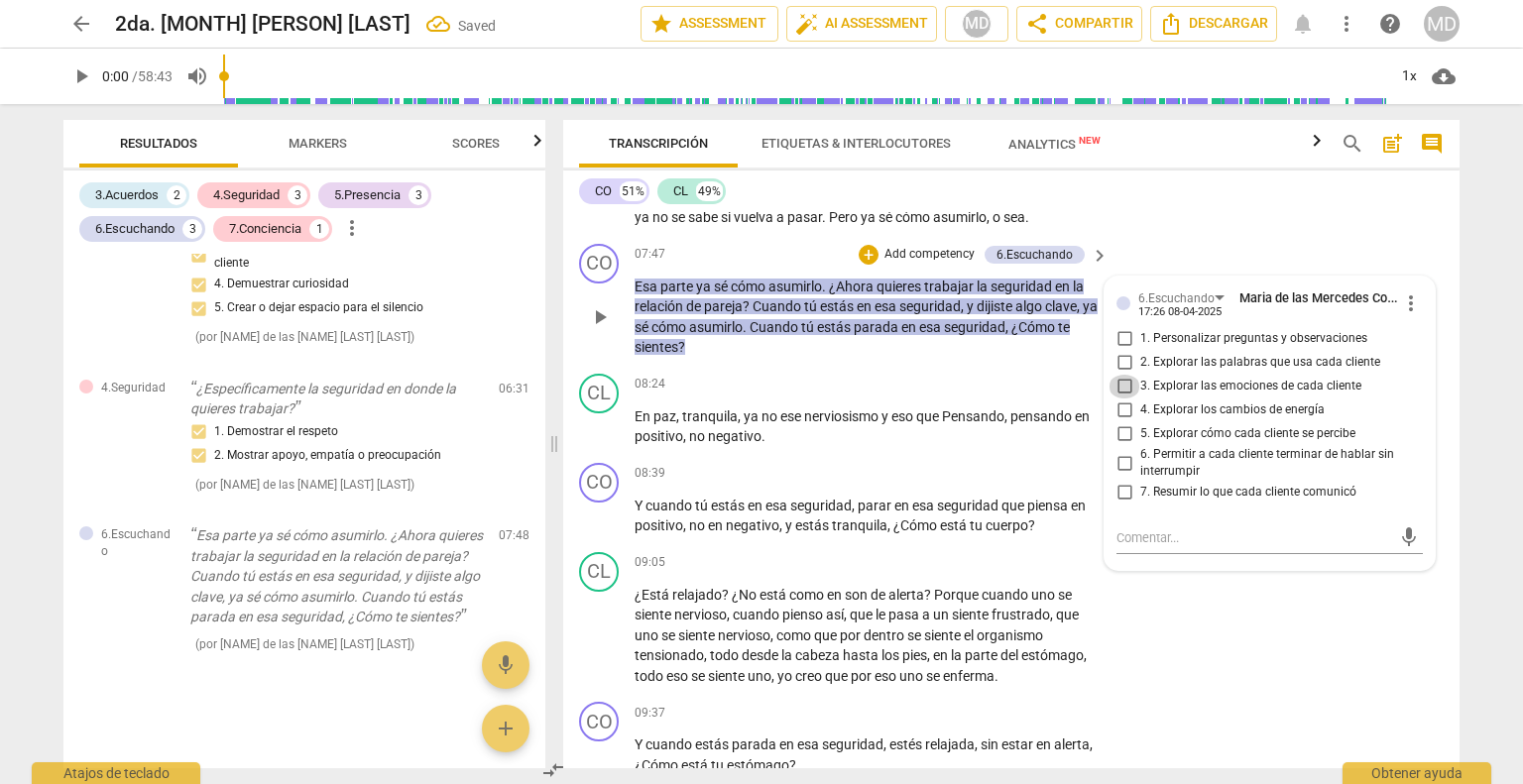 click on "3. Explorar las emociones de cada cliente" at bounding box center (1124, 387) 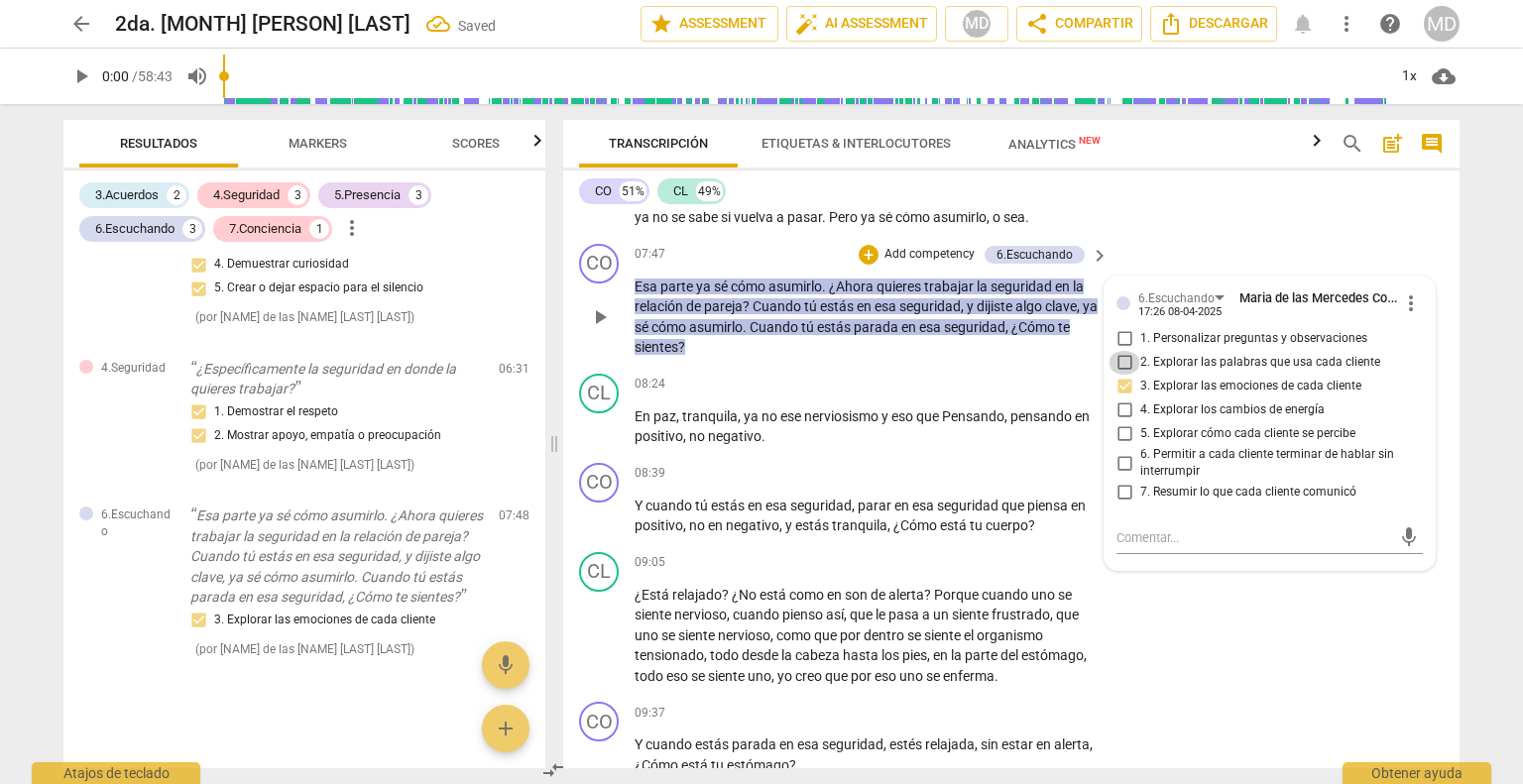 click on "2. Explorar las palabras que usa cada cliente" at bounding box center [1124, 363] 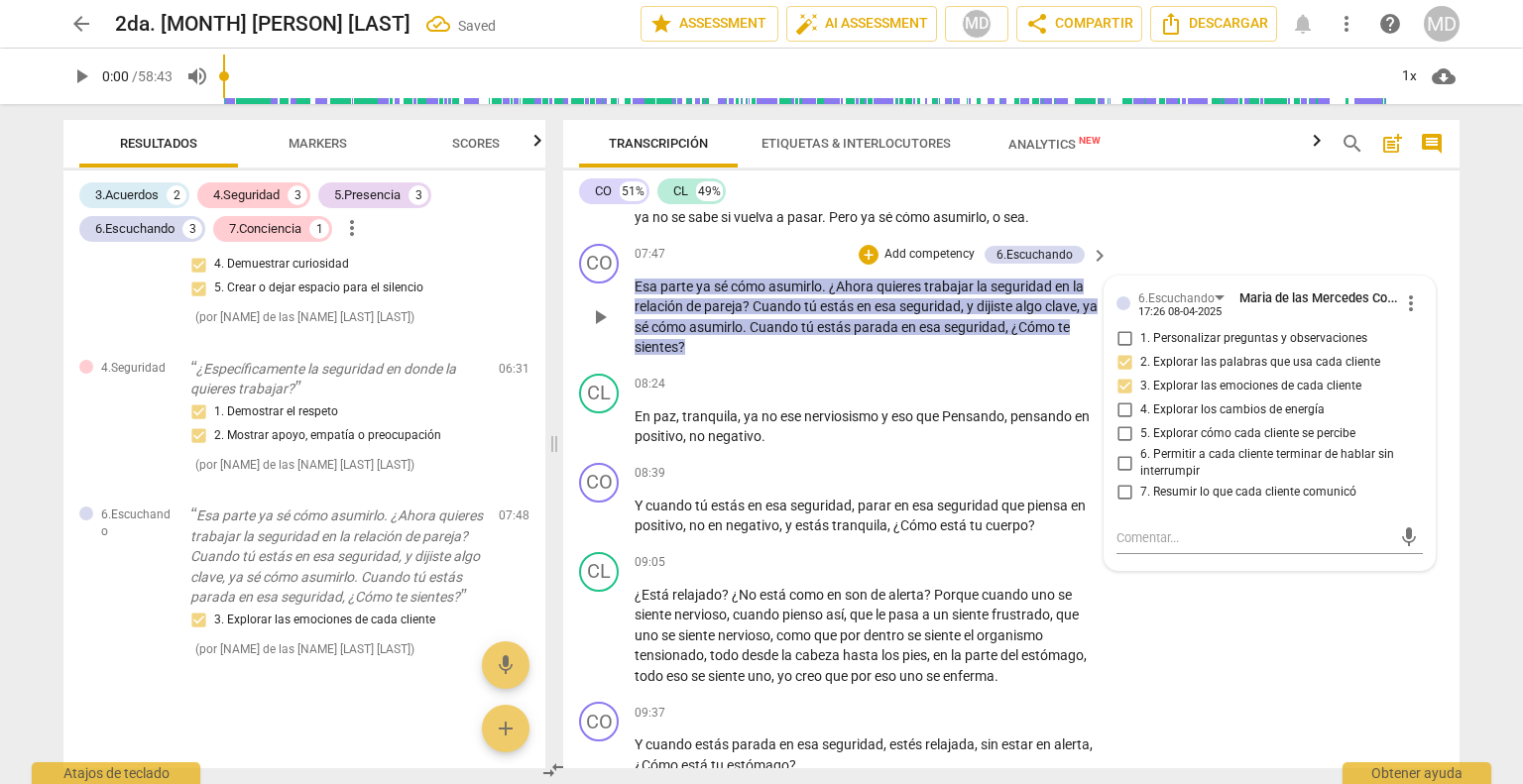 click on "1. Personalizar preguntas y observaciones" at bounding box center (1124, 339) 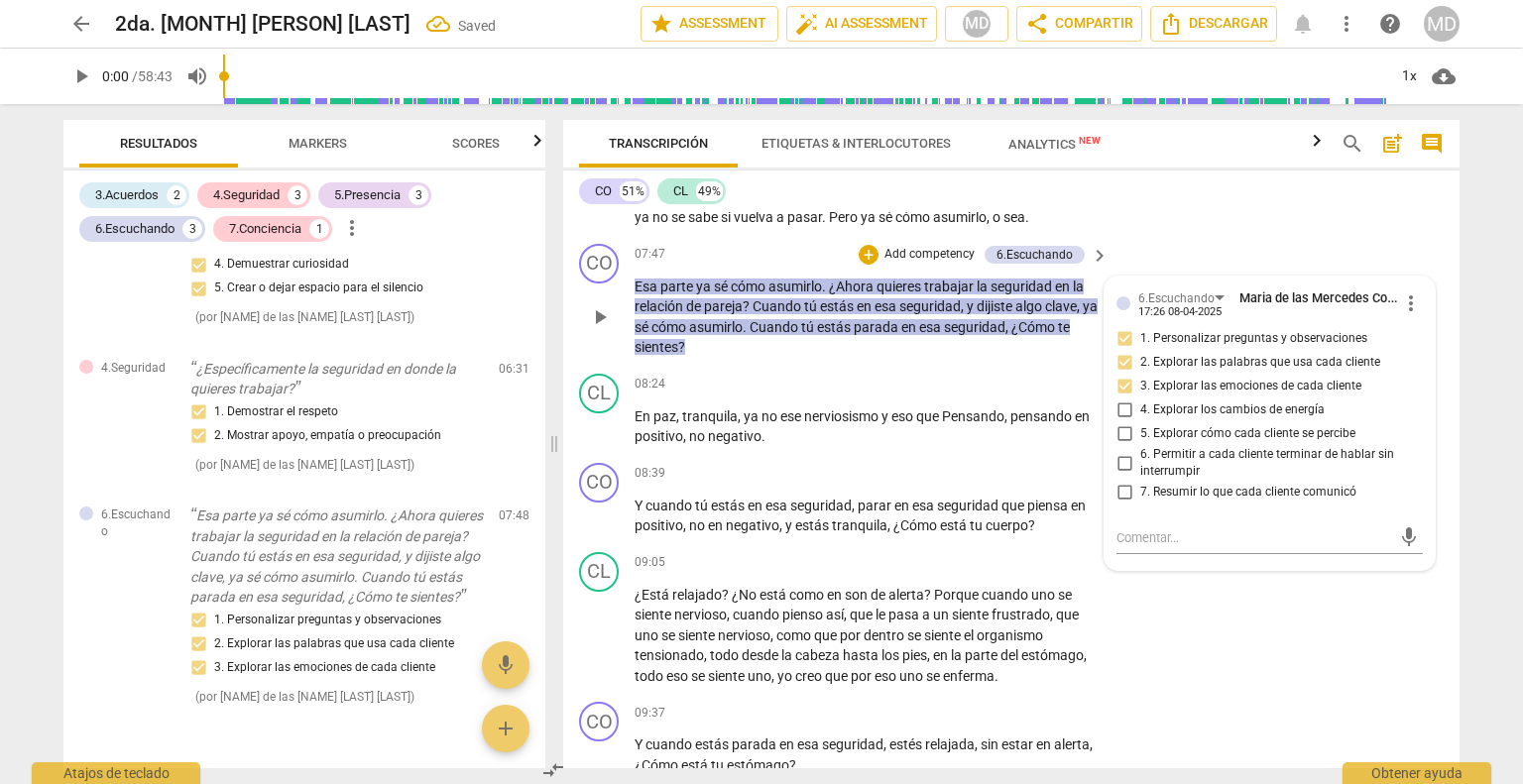 click on "5. Explorar cómo cada cliente se percibe" at bounding box center [1124, 434] 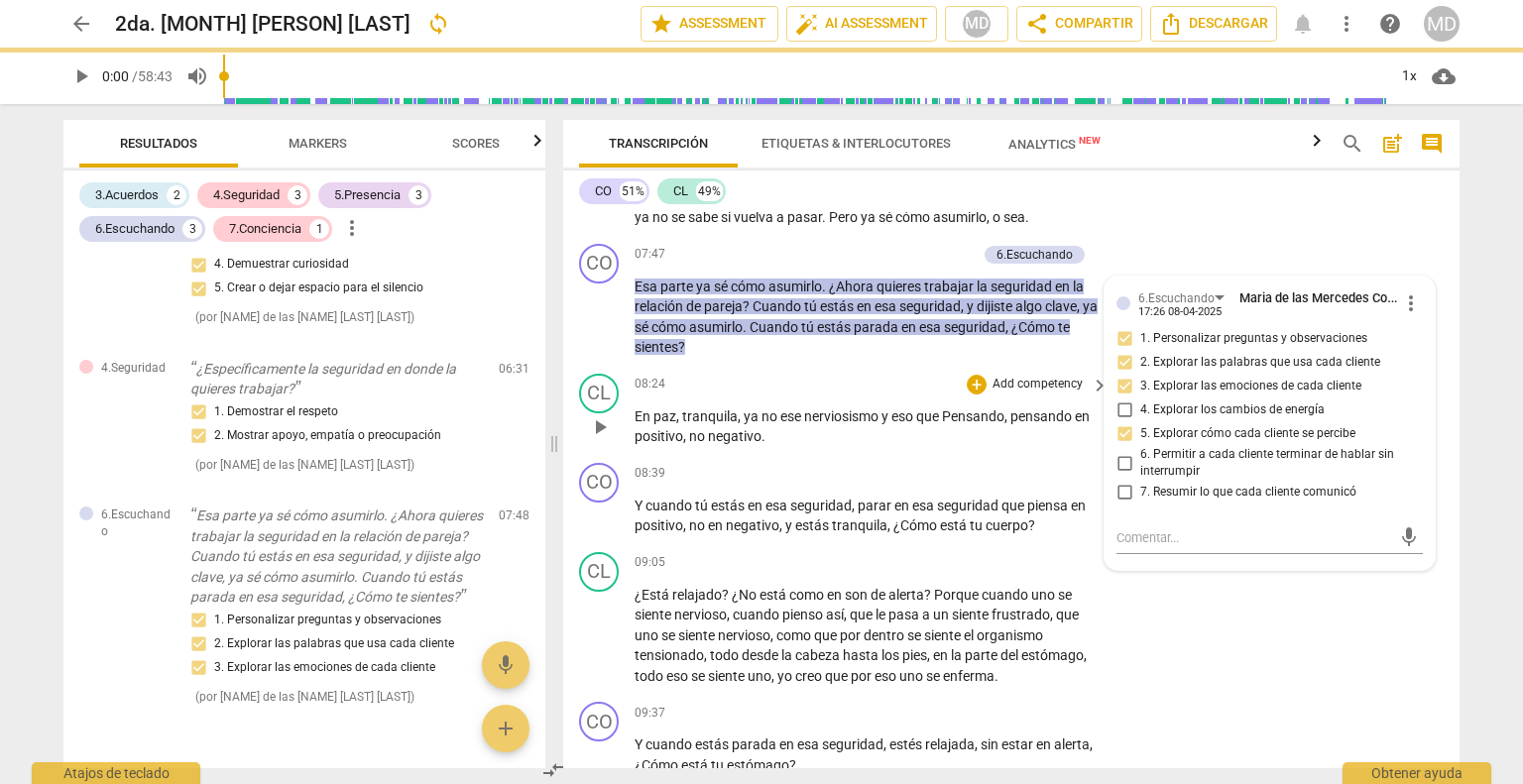 click on "08:24 + Add competency keyboard_arrow_right" at bounding box center [873, 385] 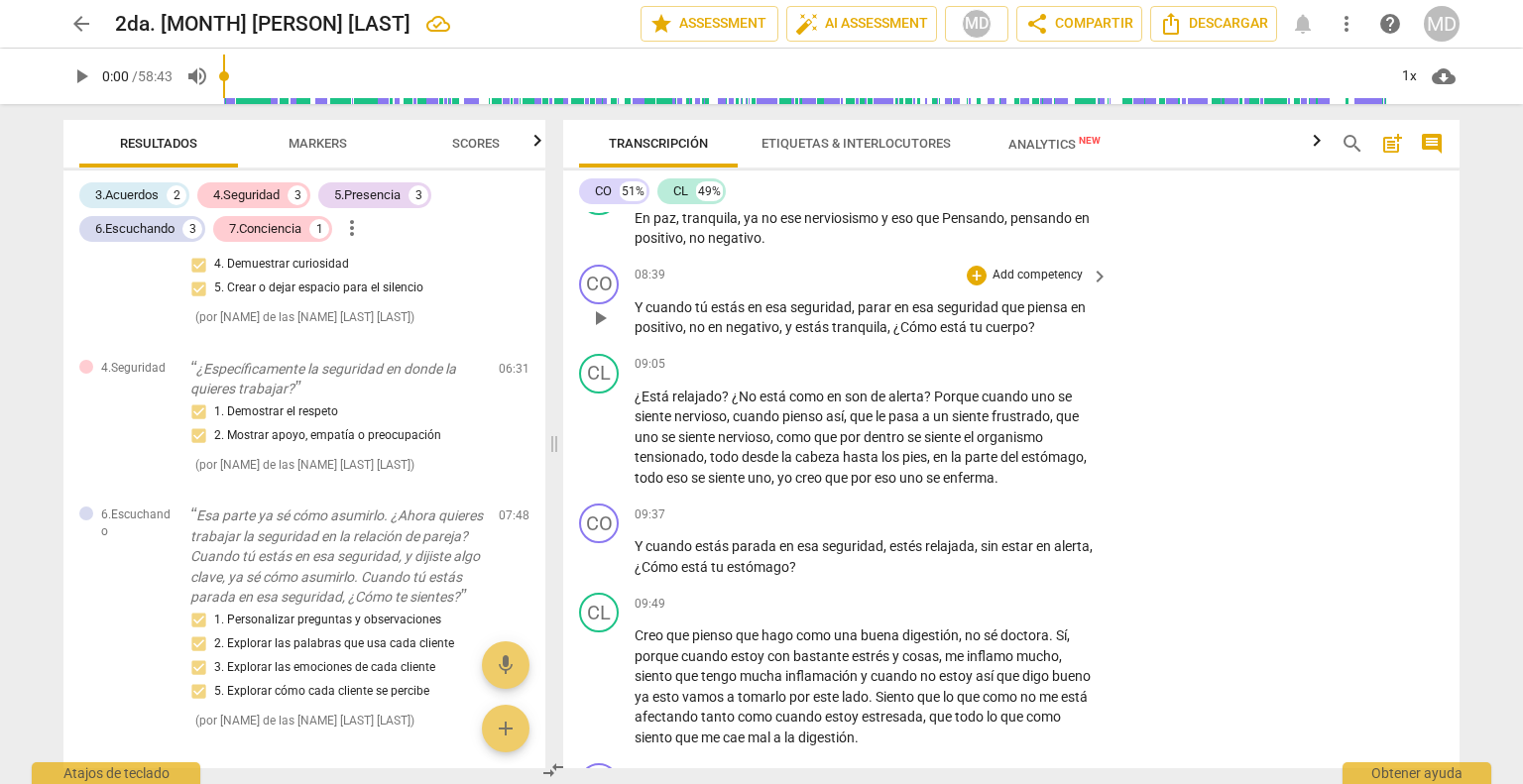 click on "parar" at bounding box center (876, 307) 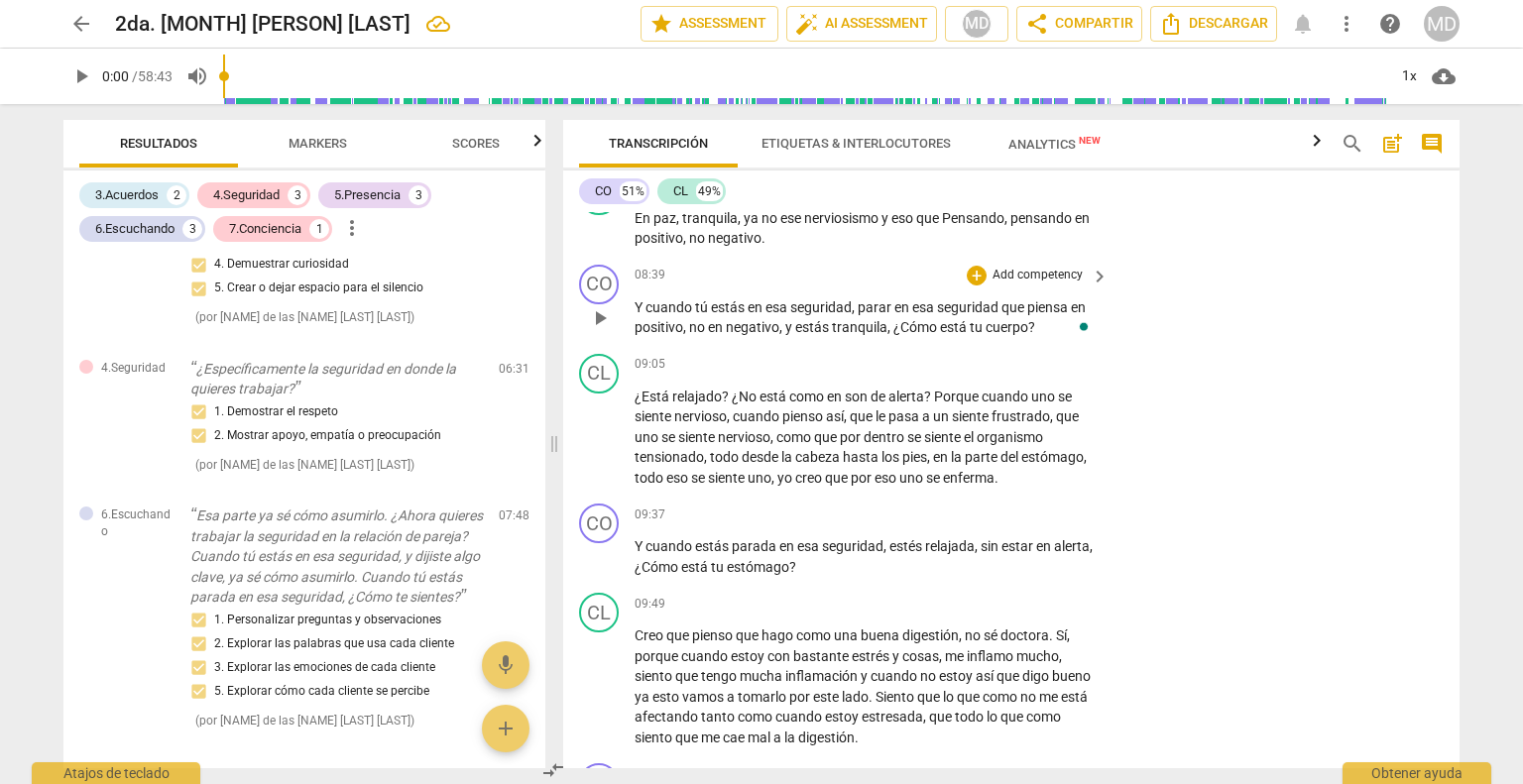 type 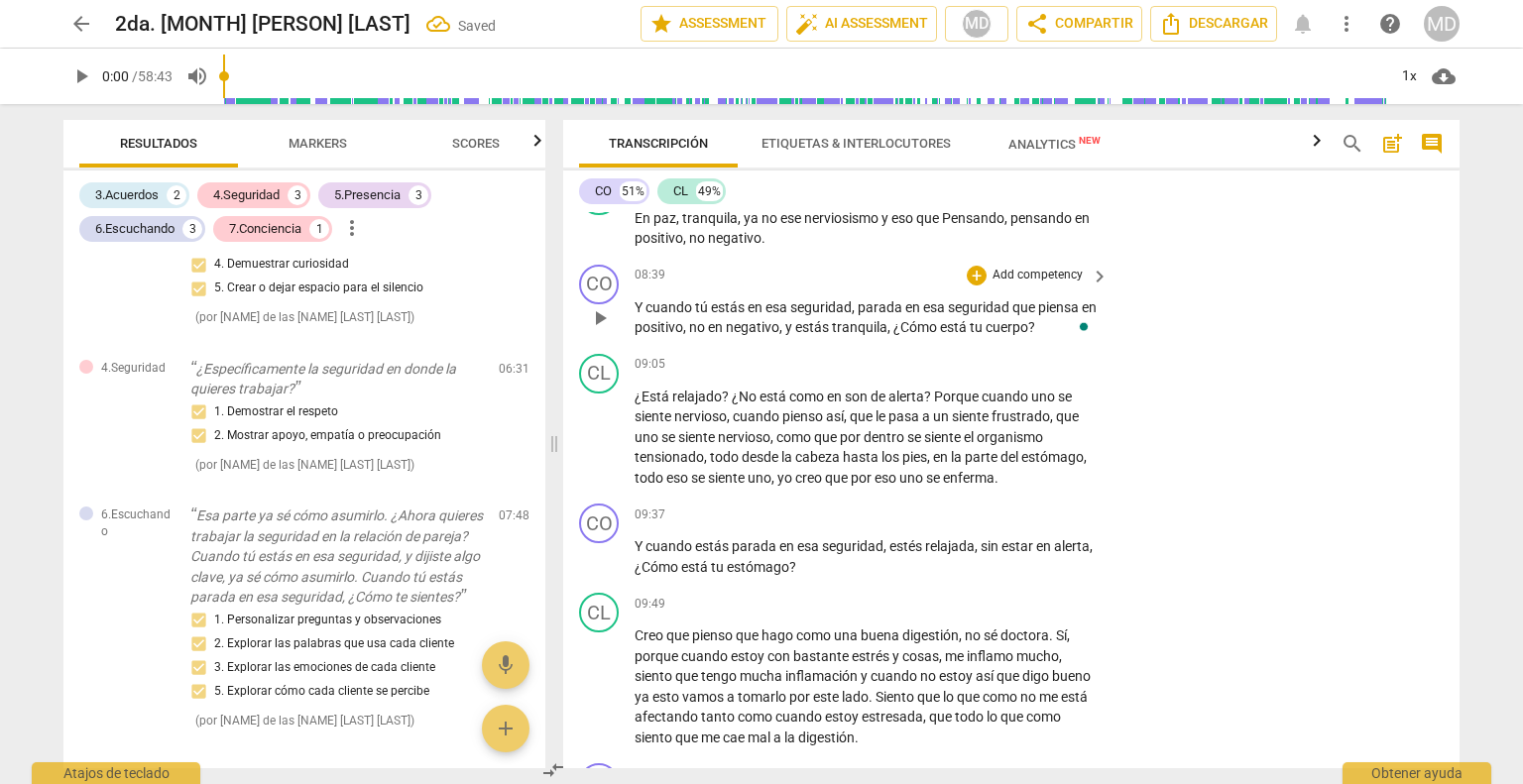 click on "piensa" at bounding box center [1060, 307] 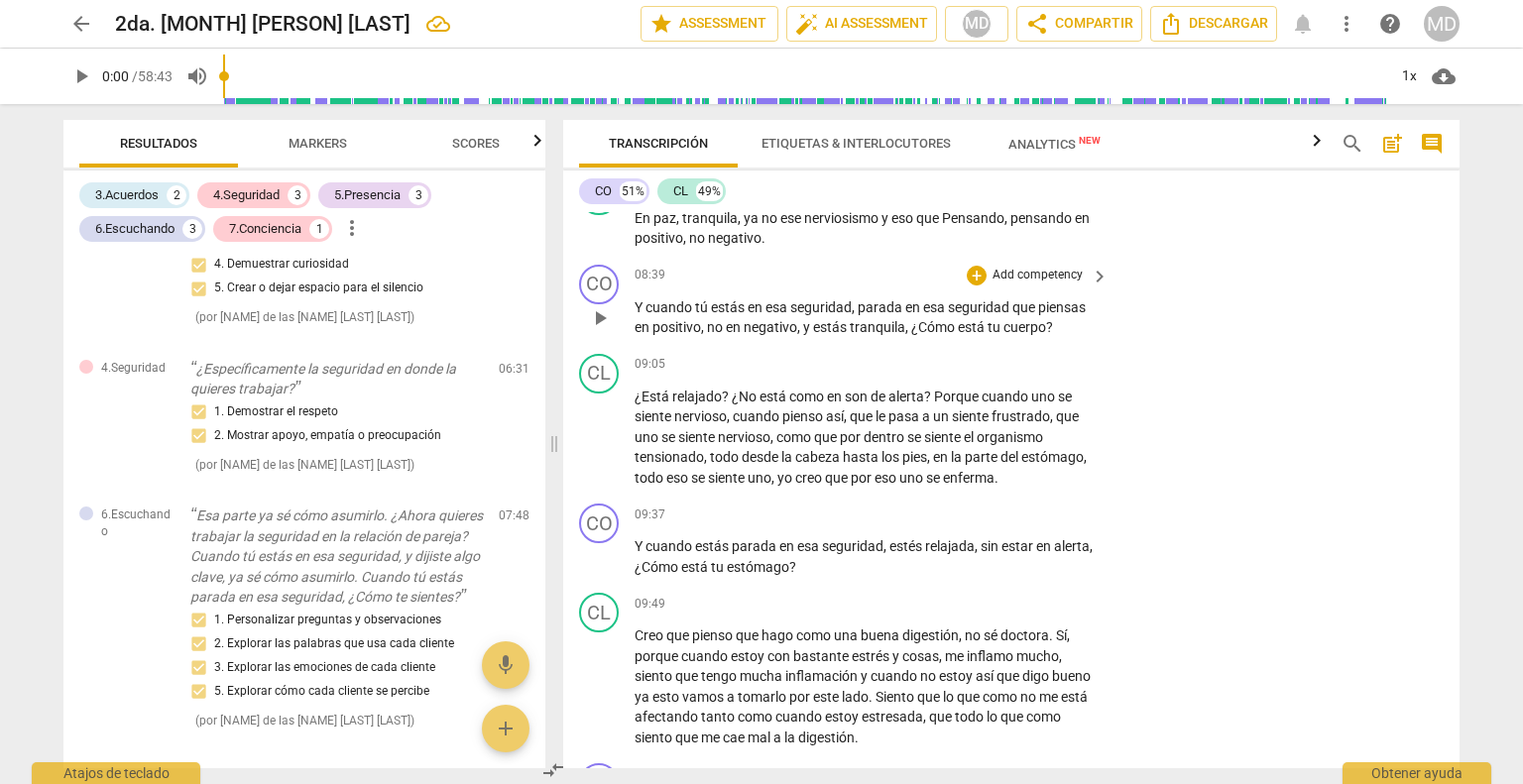 click on "Add competency" at bounding box center [1037, 276] 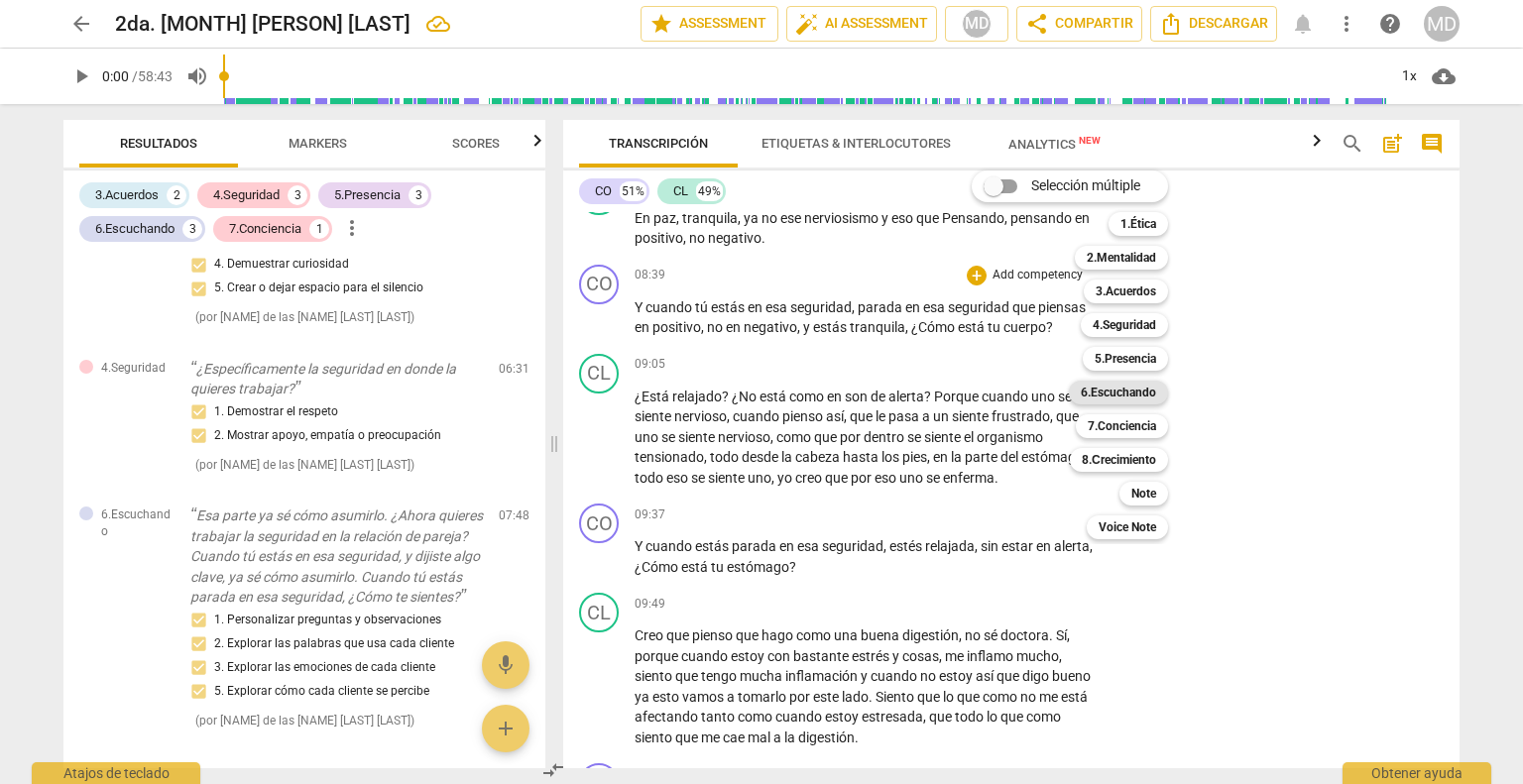 click on "6.Escuchando" at bounding box center [1118, 392] 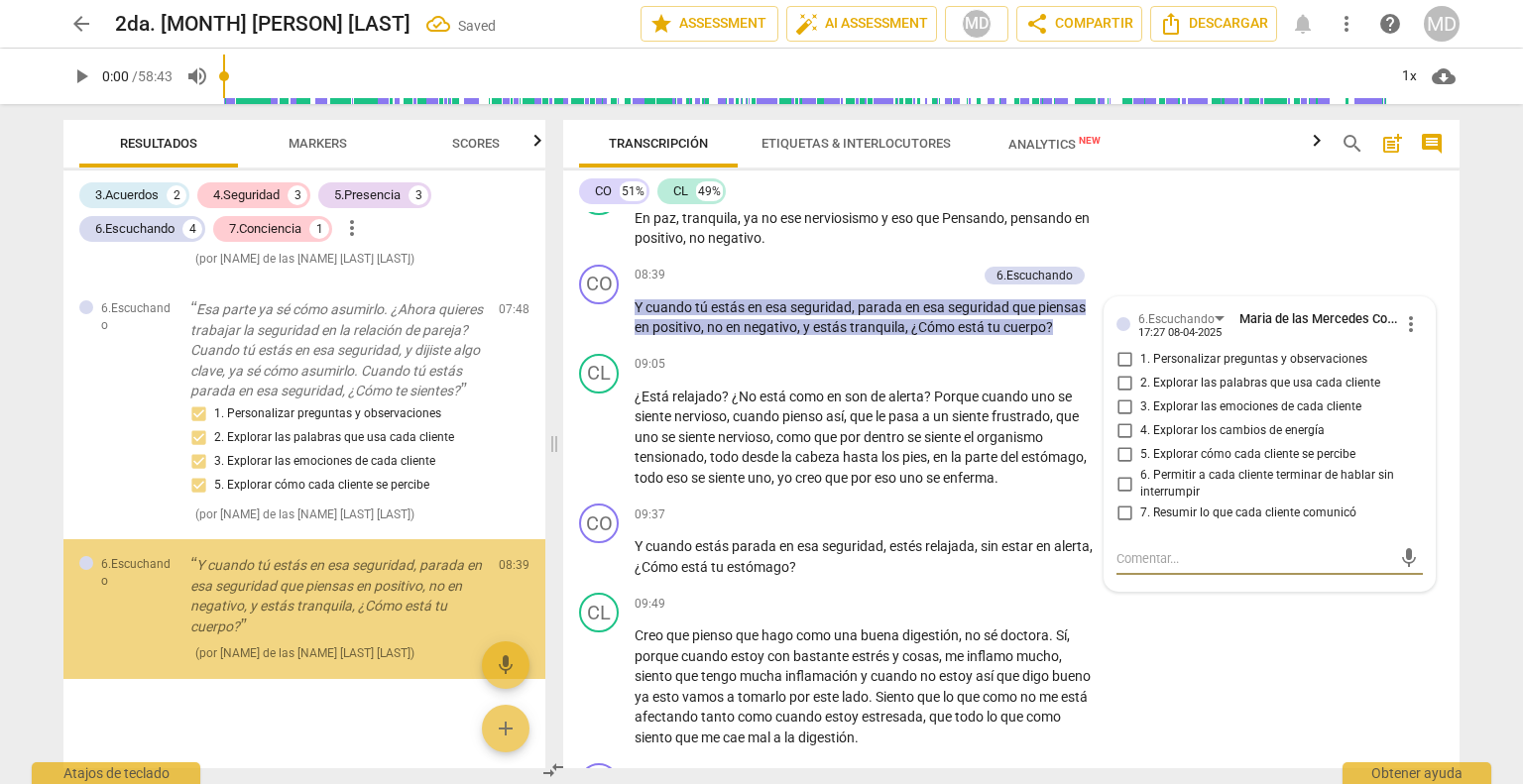 scroll, scrollTop: 2575, scrollLeft: 0, axis: vertical 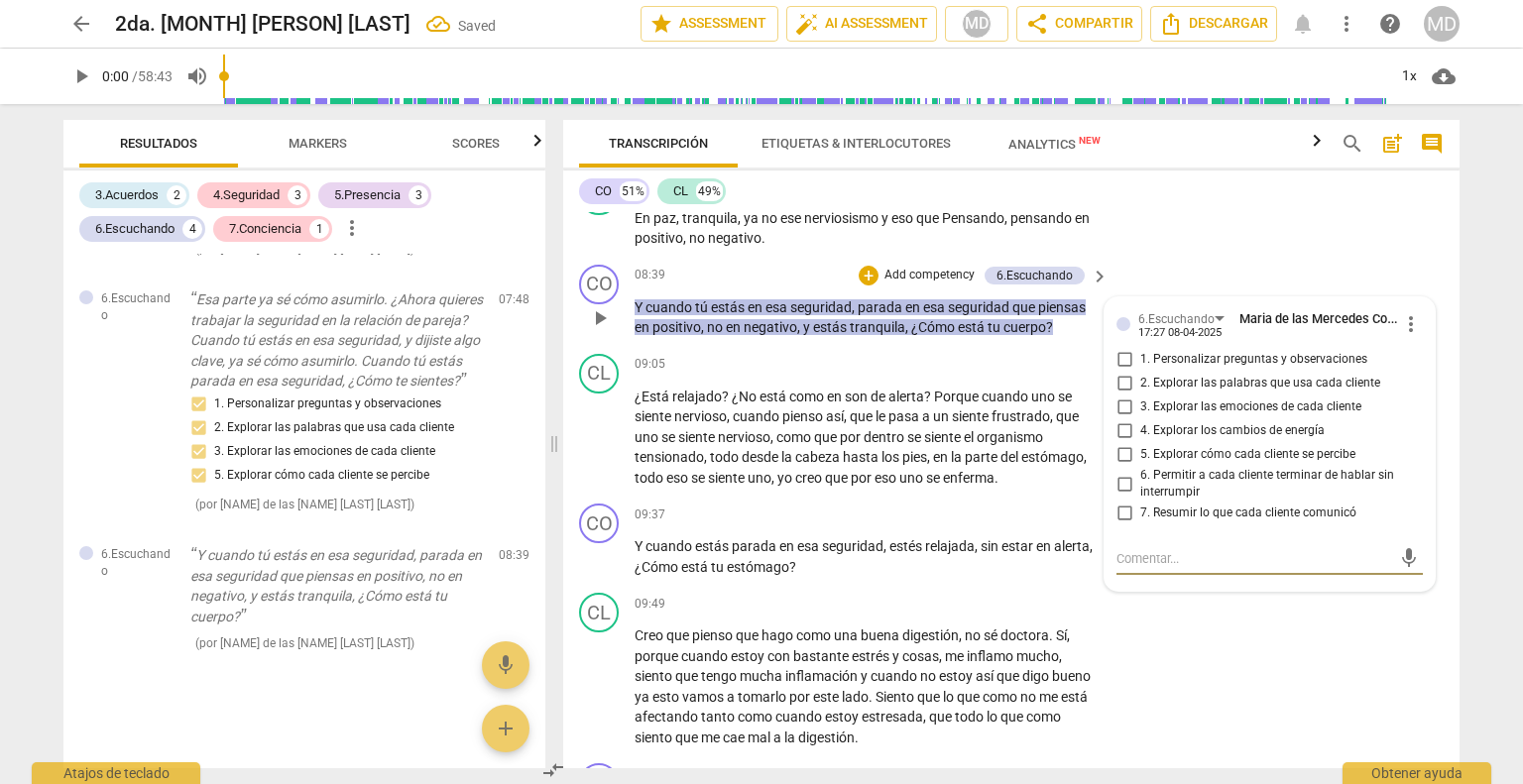click on "3. Explorar las emociones de cada cliente" at bounding box center [1124, 407] 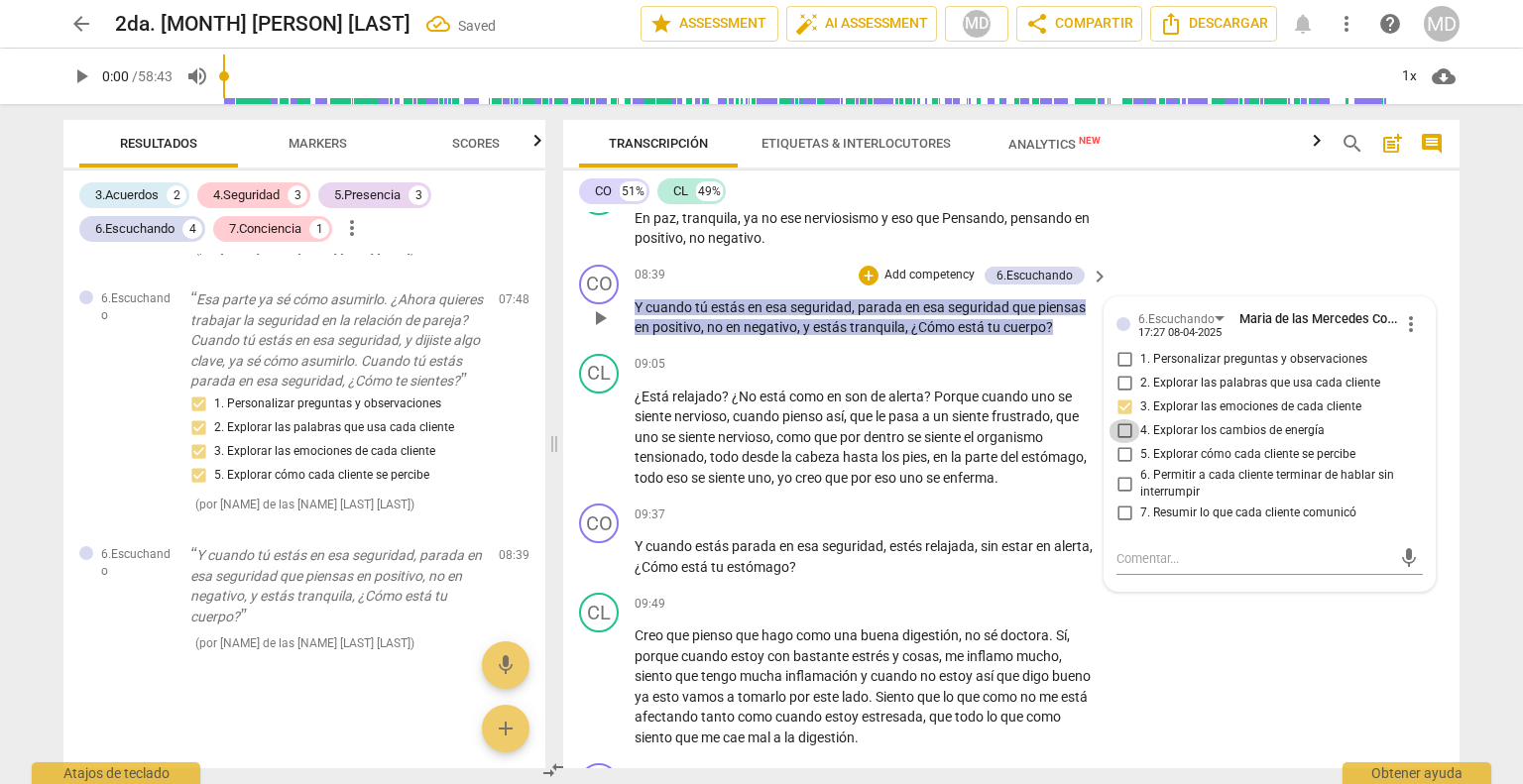 click on "4. Explorar los cambios de energía" at bounding box center [1124, 431] 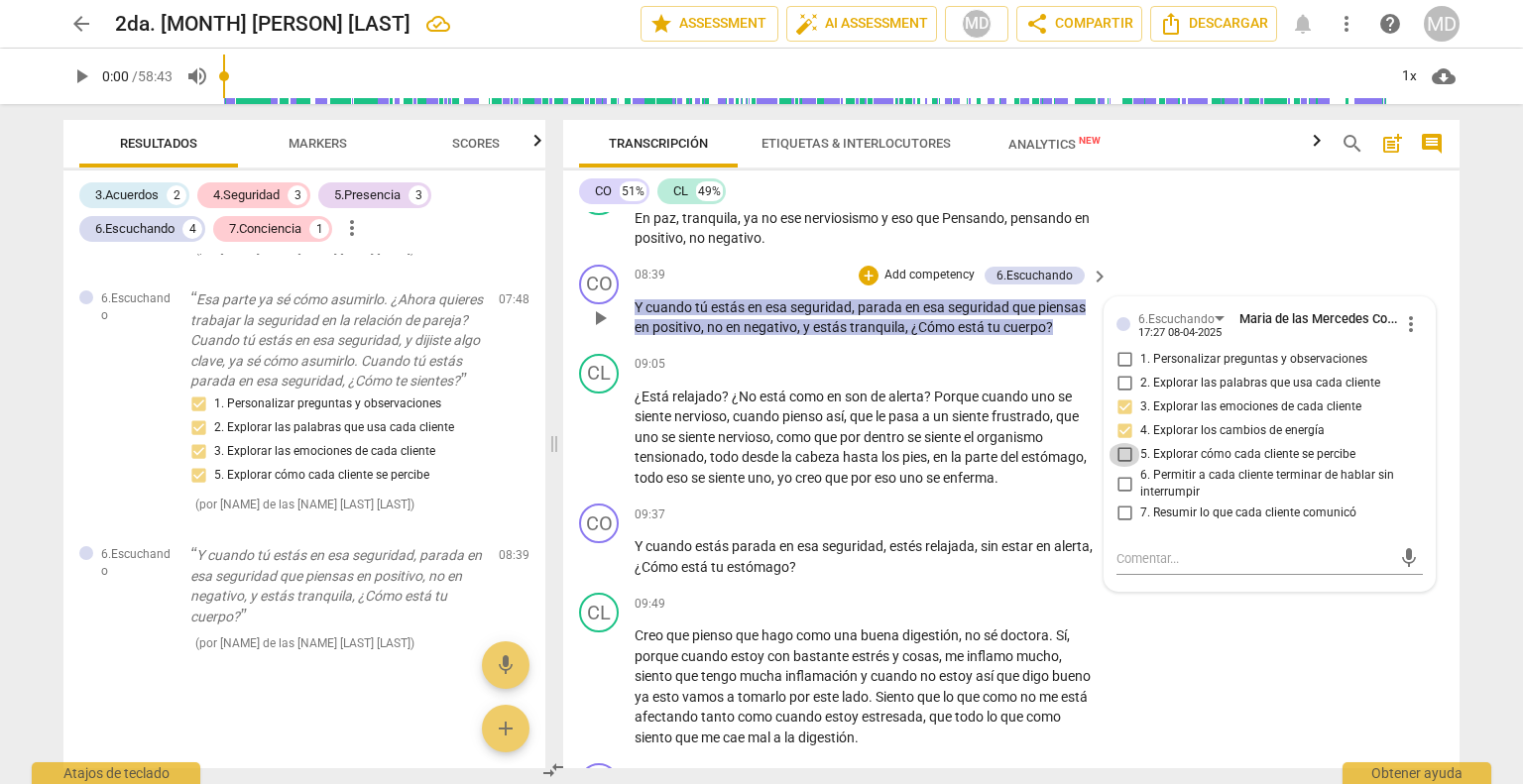 click on "5. Explorar cómo cada cliente se percibe" at bounding box center (1124, 455) 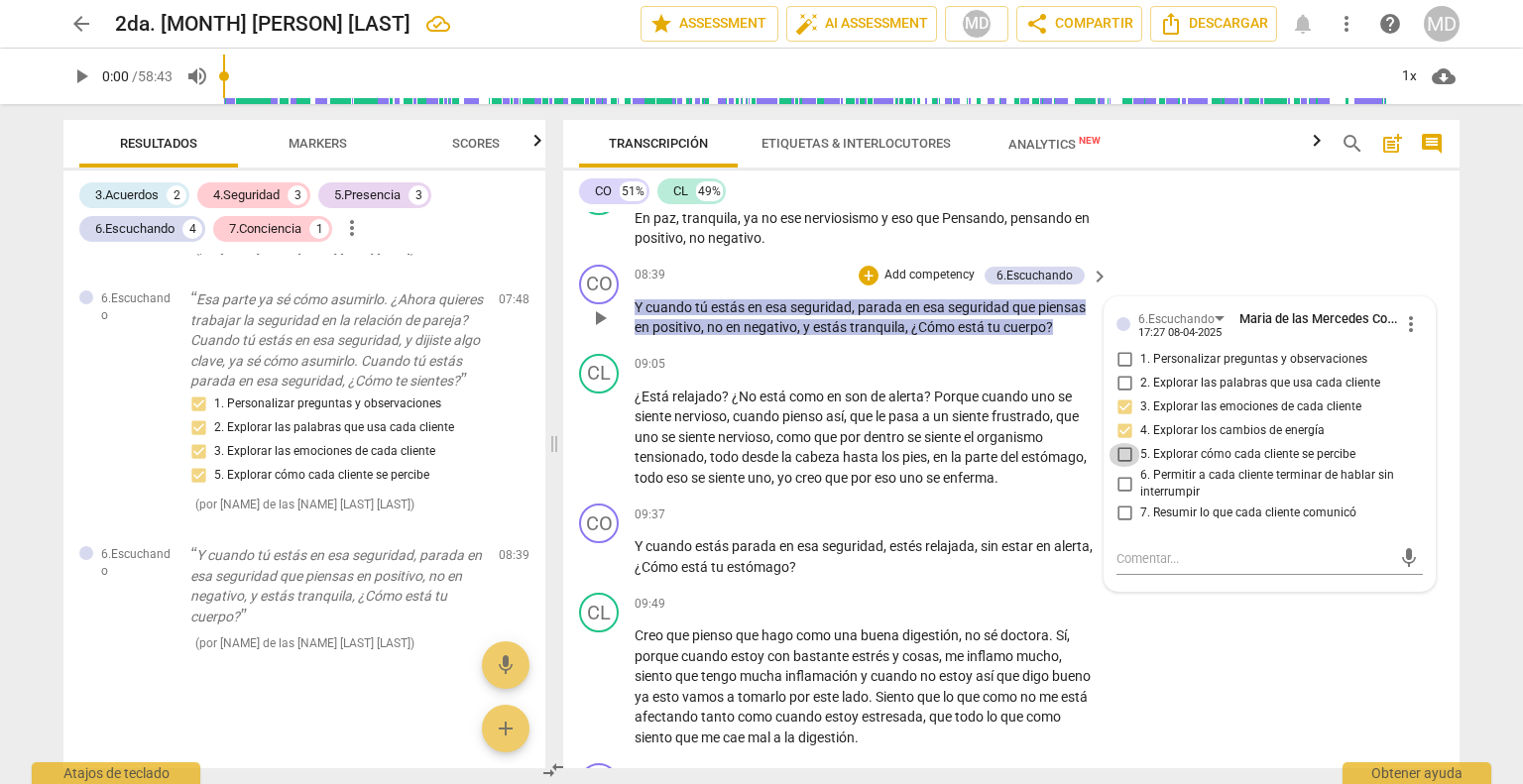 checkbox on "true" 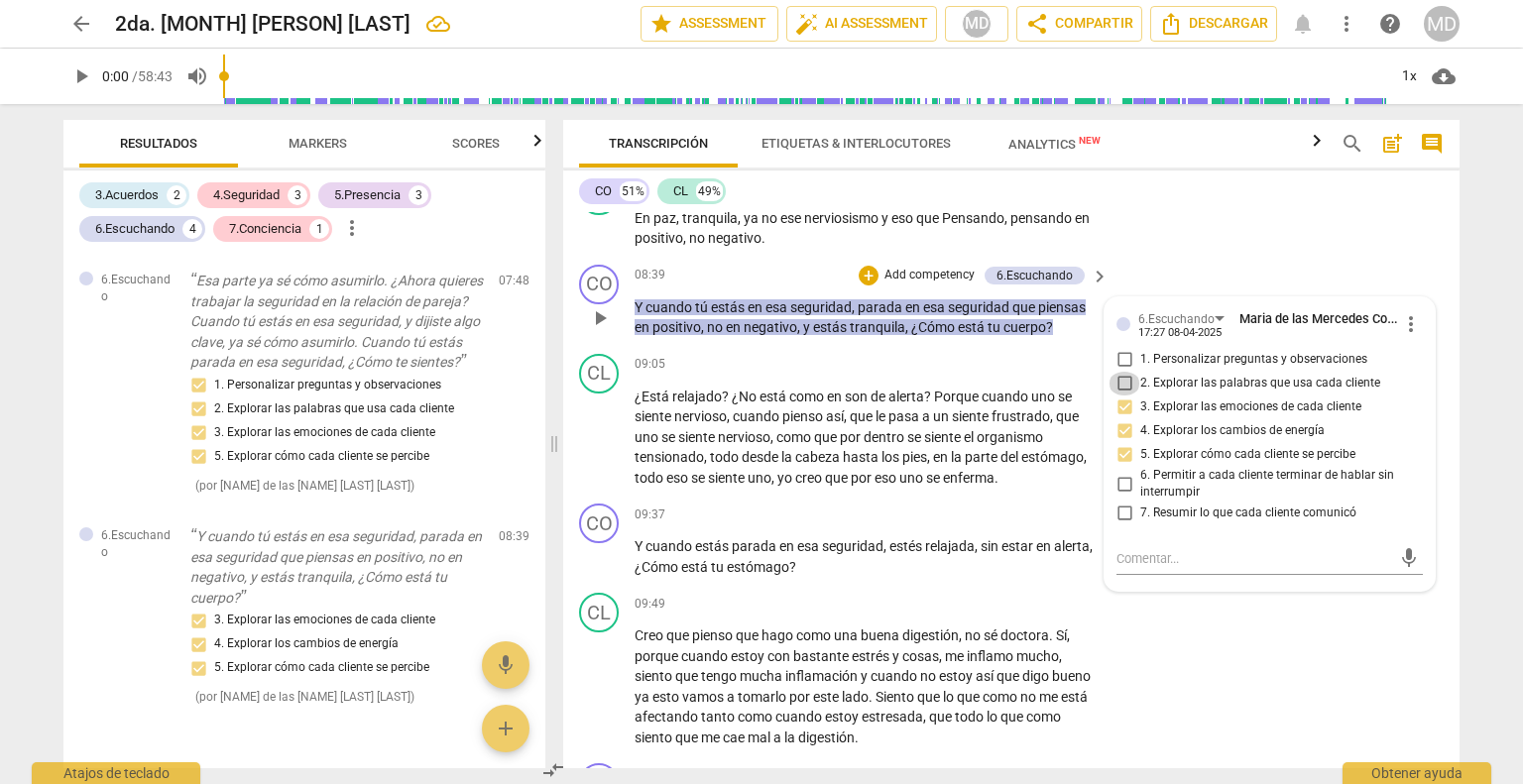 click on "2. Explorar las palabras que usa cada cliente" at bounding box center (1124, 384) 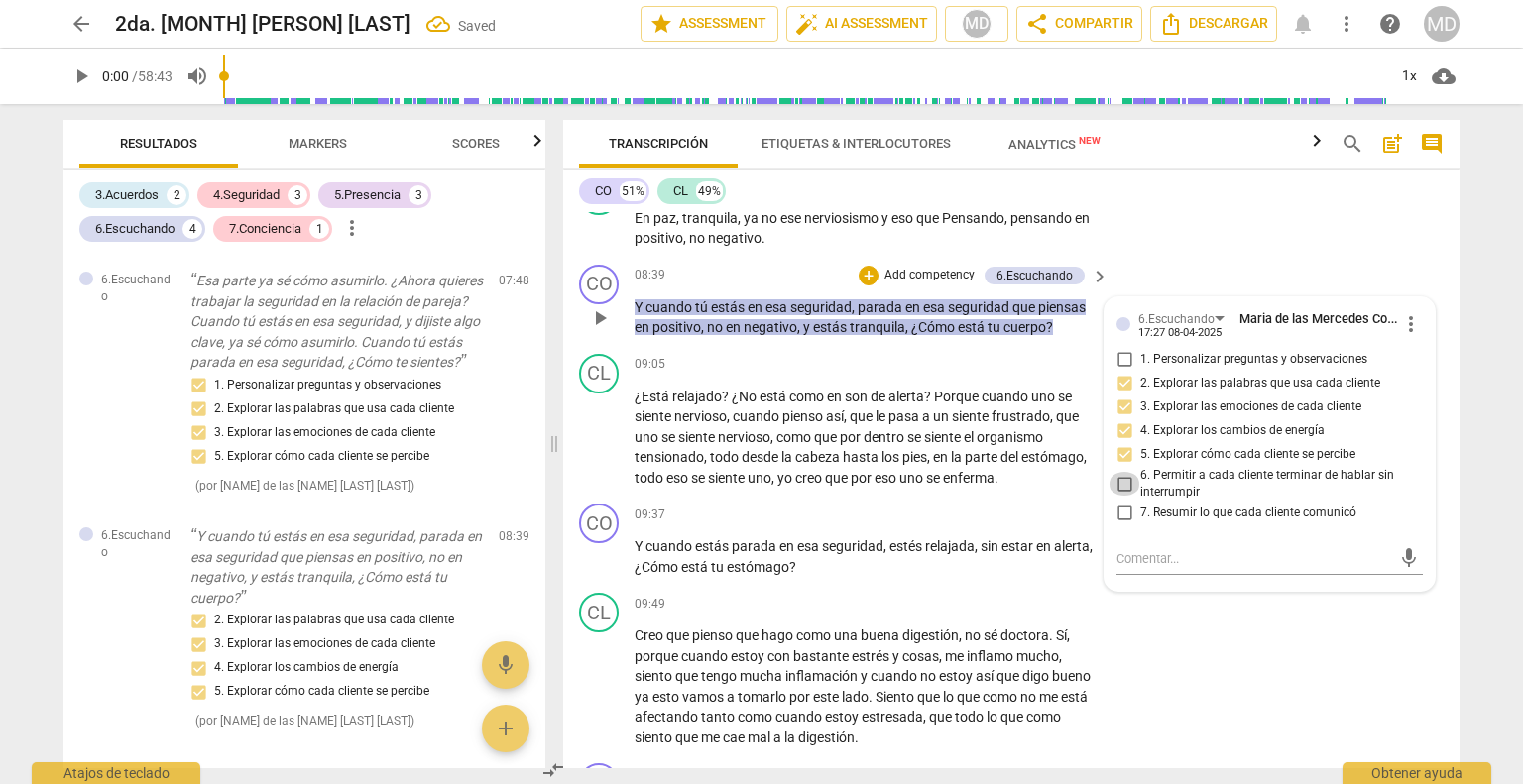 click on "6. Permitir a cada cliente terminar de hablar sin interrumpir" at bounding box center [1124, 484] 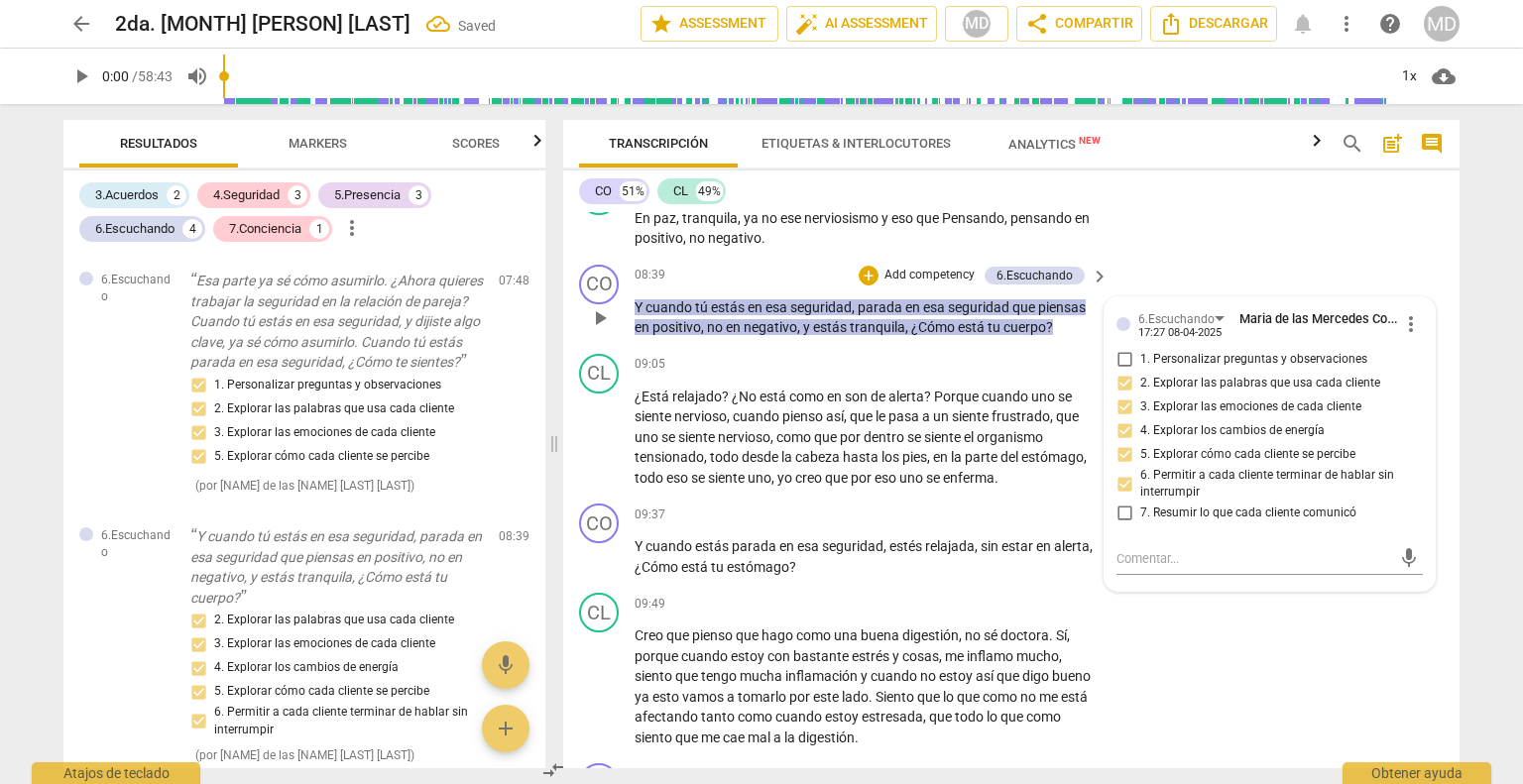 click on "7. Resumir lo que cada cliente comunicó" at bounding box center [1124, 513] 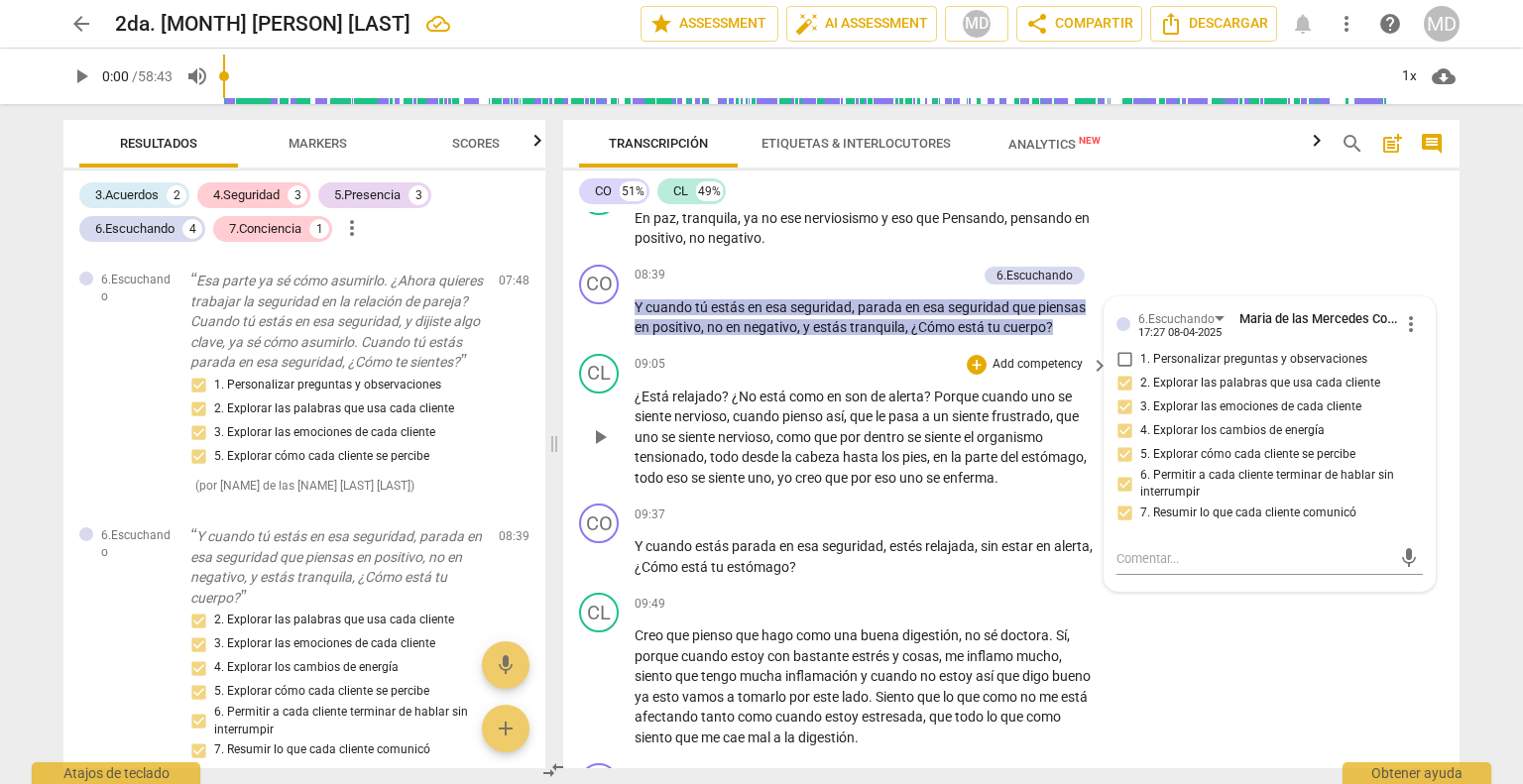 scroll, scrollTop: 2744, scrollLeft: 0, axis: vertical 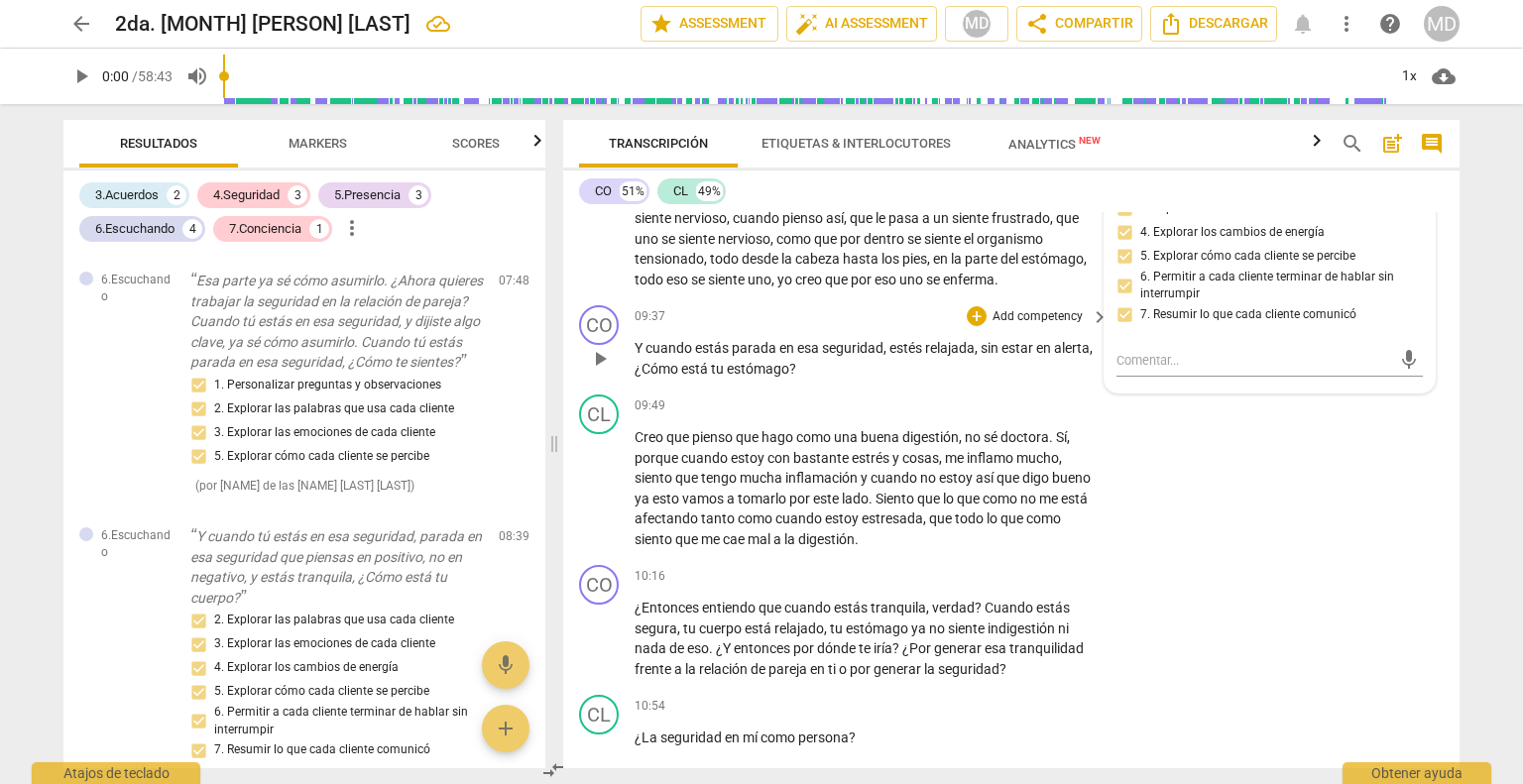 click on "Add competency" at bounding box center (1037, 317) 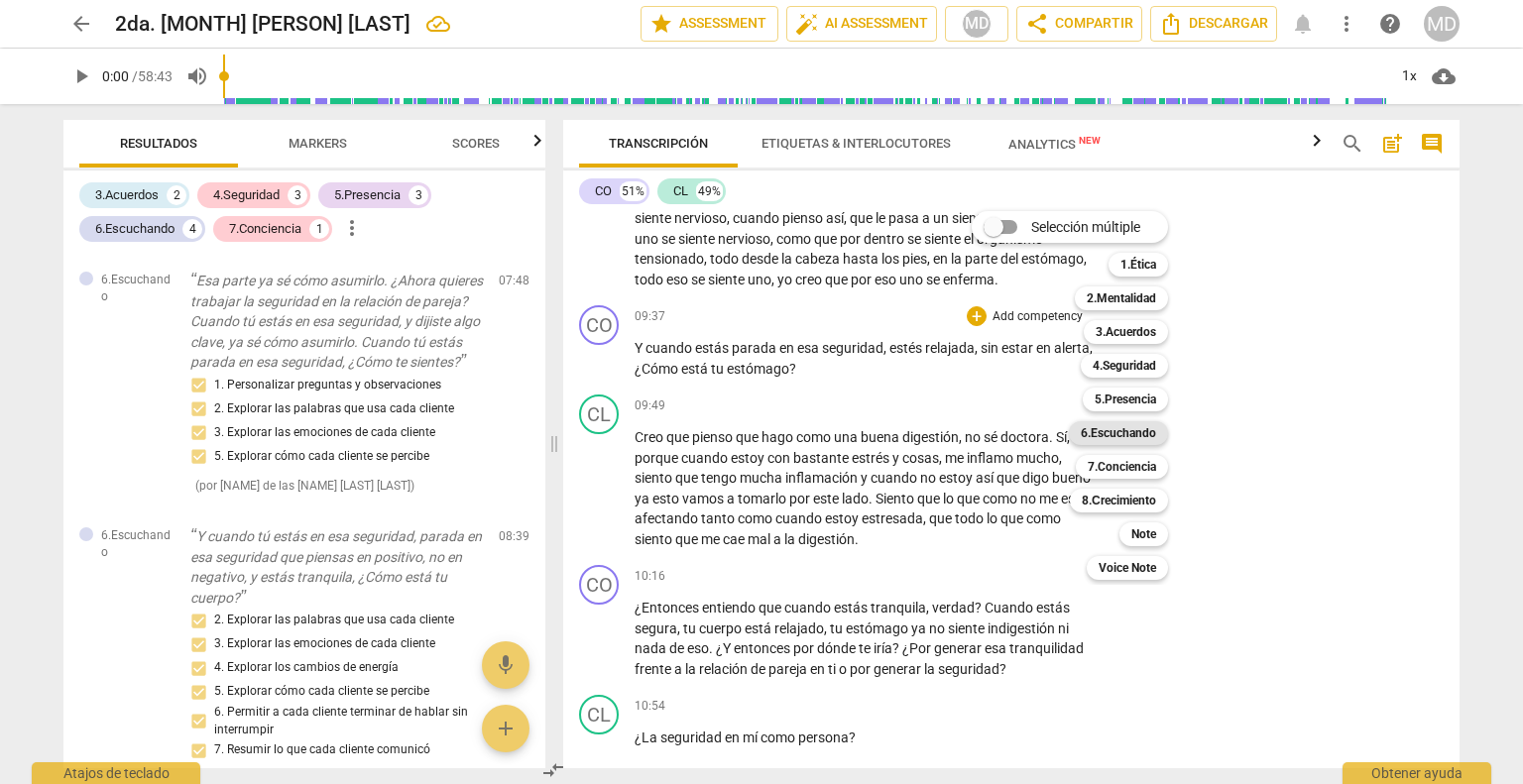click on "6.Escuchando" at bounding box center [1118, 433] 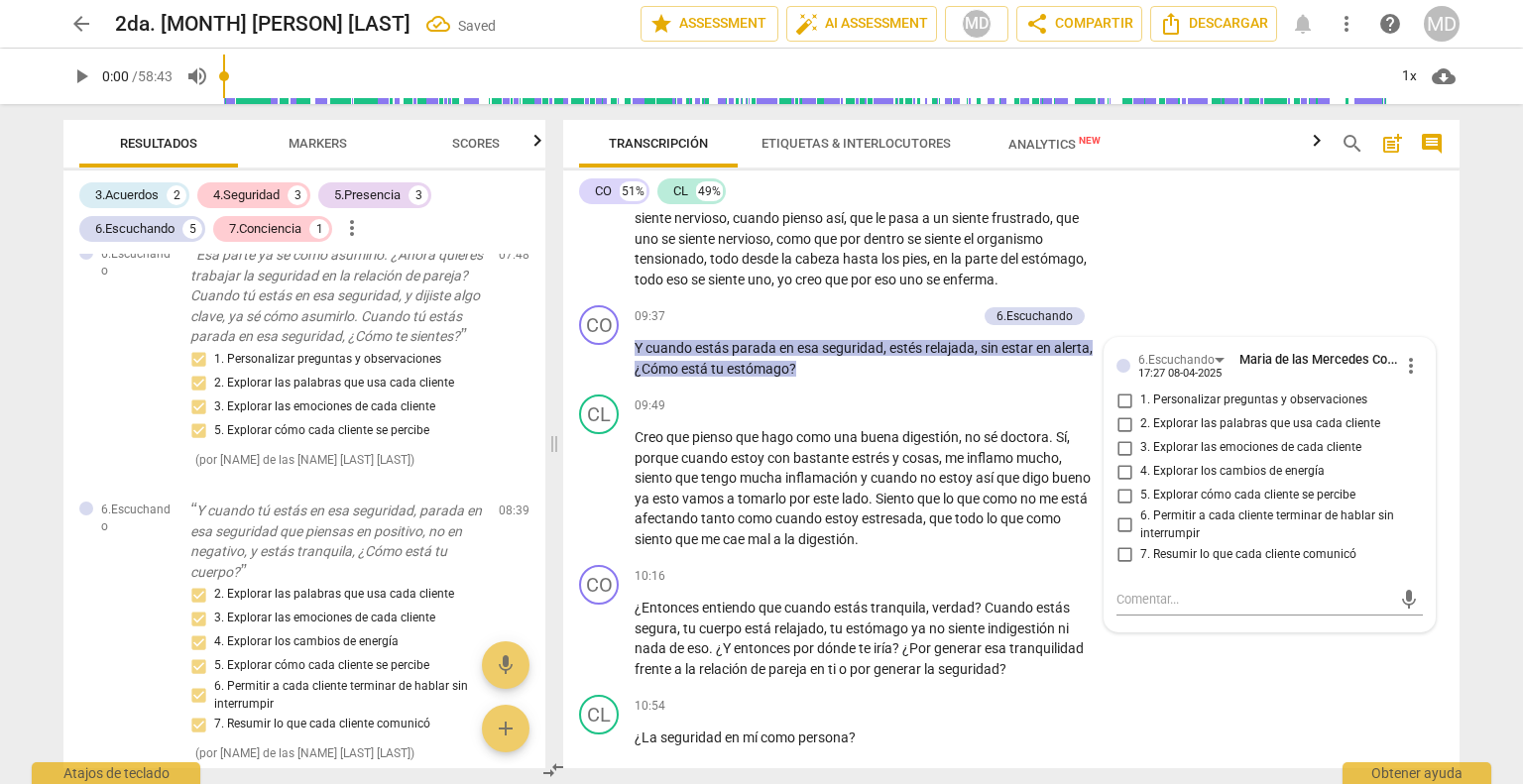 scroll, scrollTop: 2850, scrollLeft: 0, axis: vertical 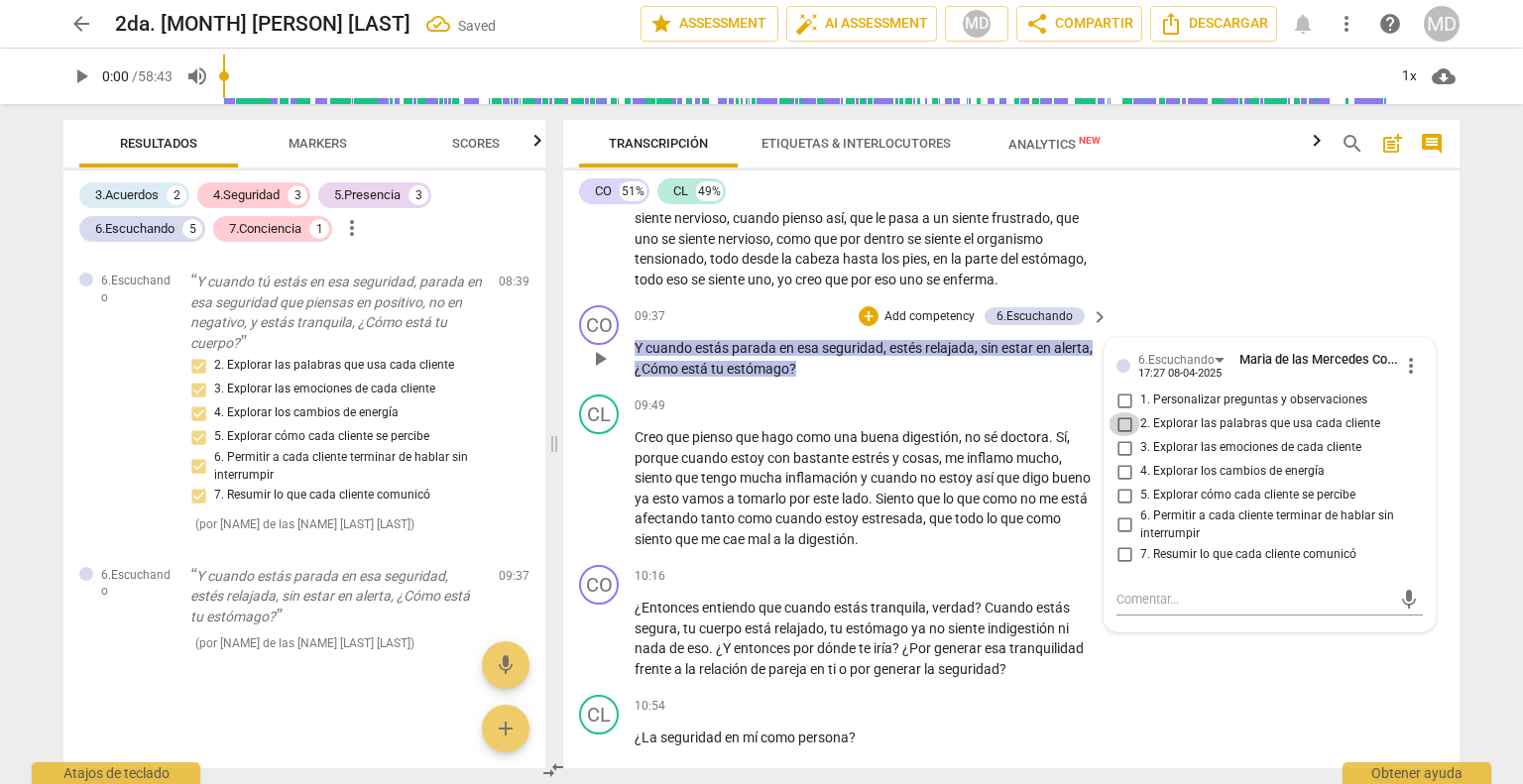 click on "2. Explorar las palabras que usa cada cliente" at bounding box center (1124, 424) 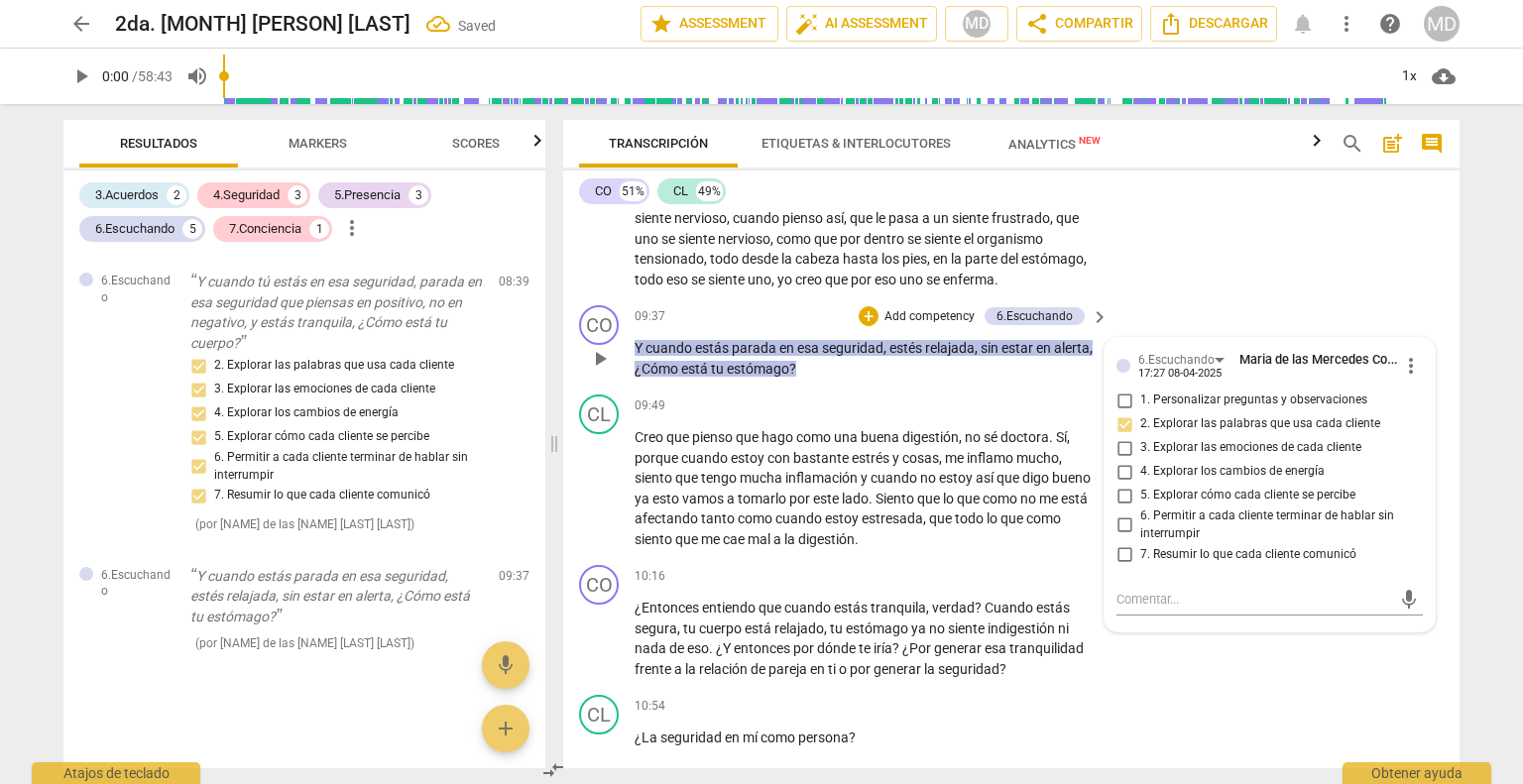 click on "3. Explorar las emociones de cada cliente" at bounding box center [1124, 448] 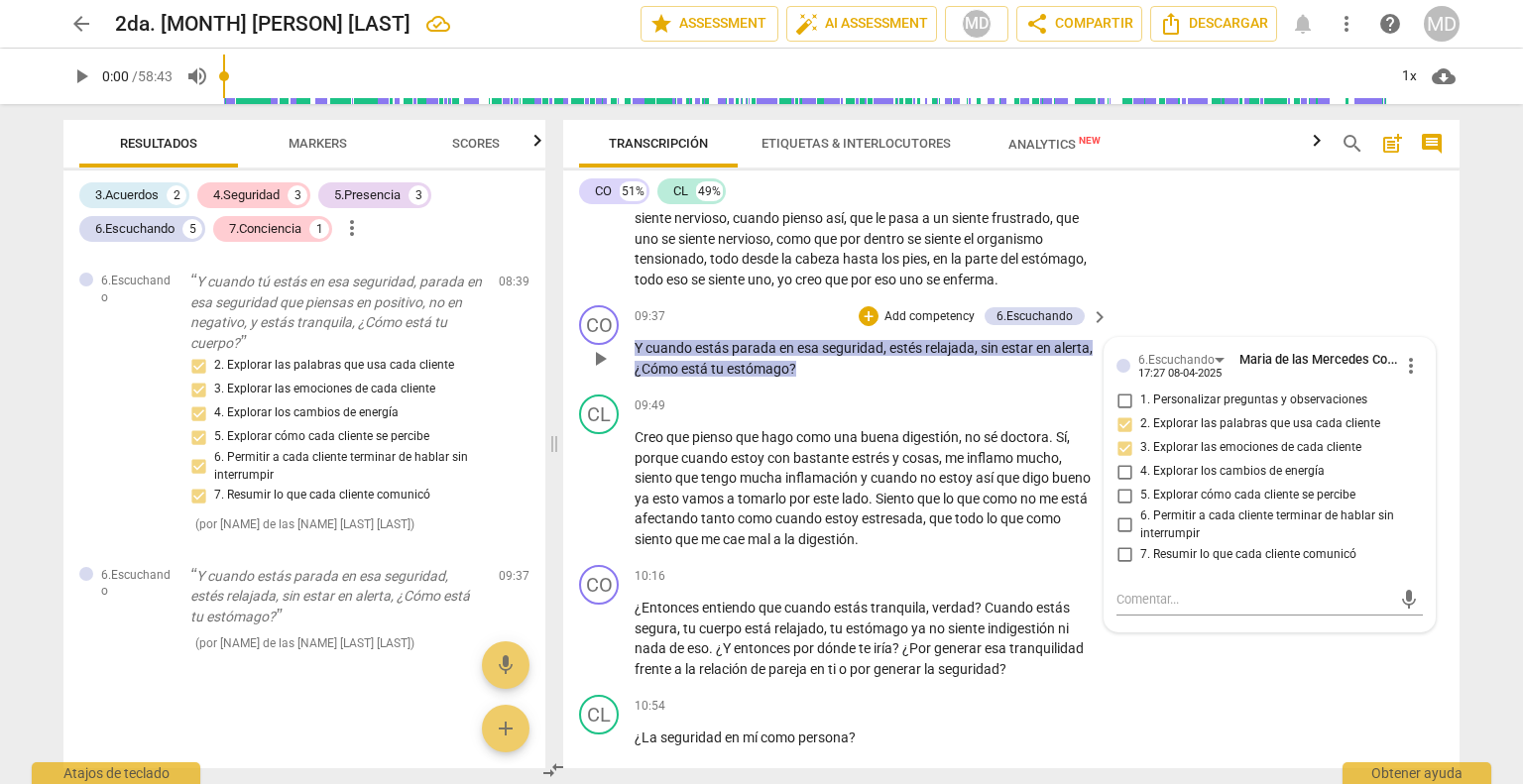 click on "4. Explorar los cambios de energía" at bounding box center [1124, 472] 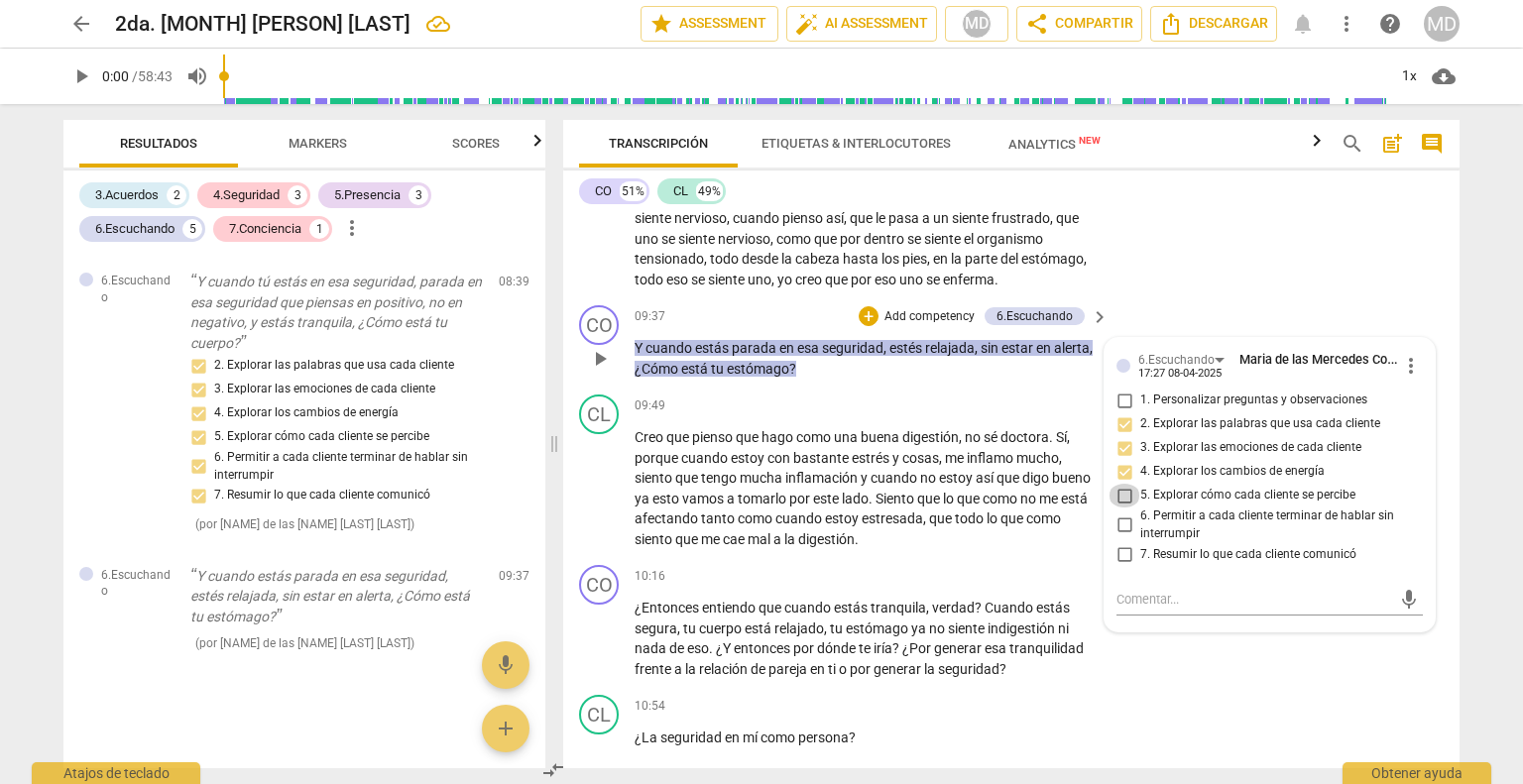 click on "5. Explorar cómo cada cliente se percibe" at bounding box center (1124, 496) 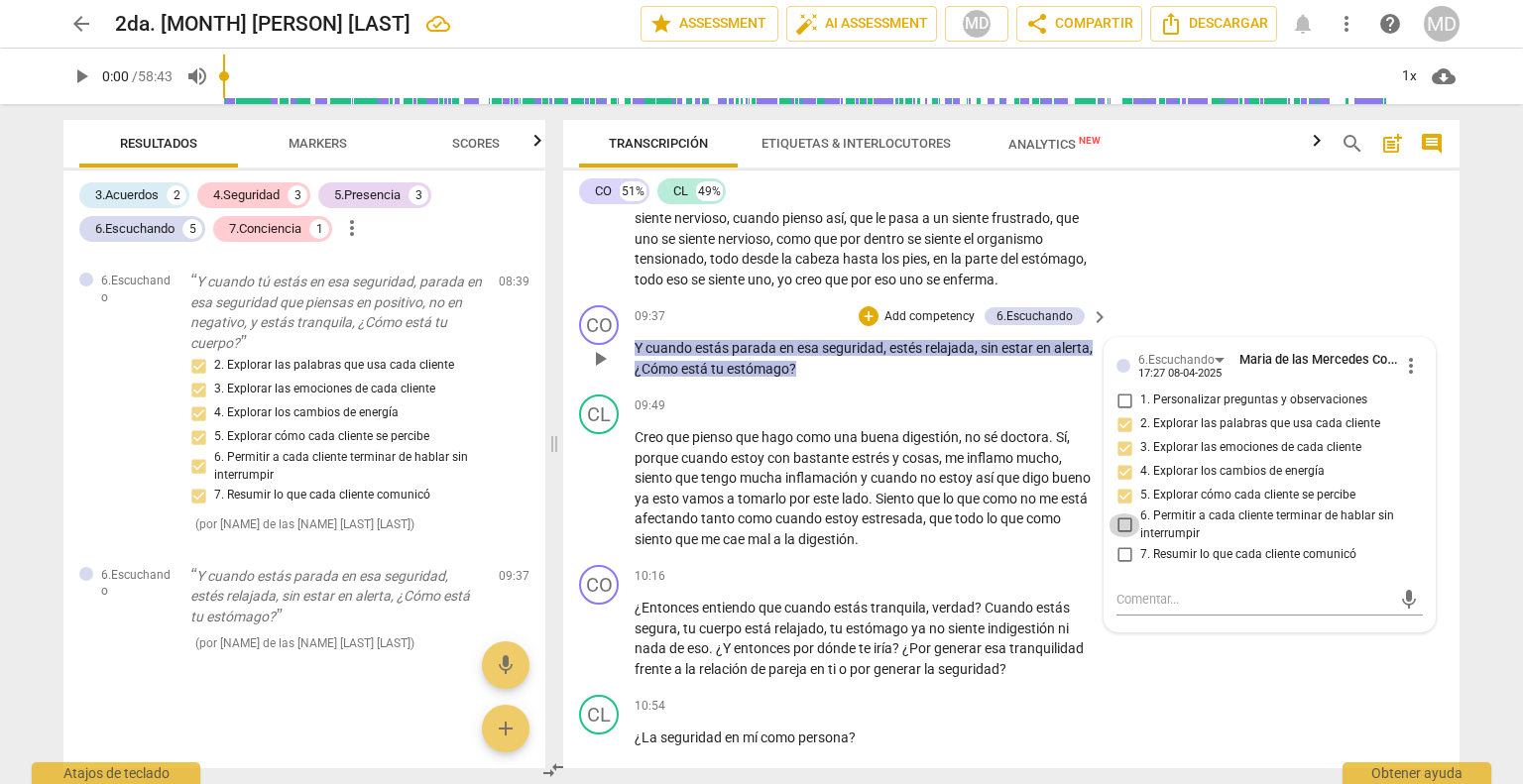 click on "6. Permitir a cada cliente terminar de hablar sin interrumpir" at bounding box center (1124, 525) 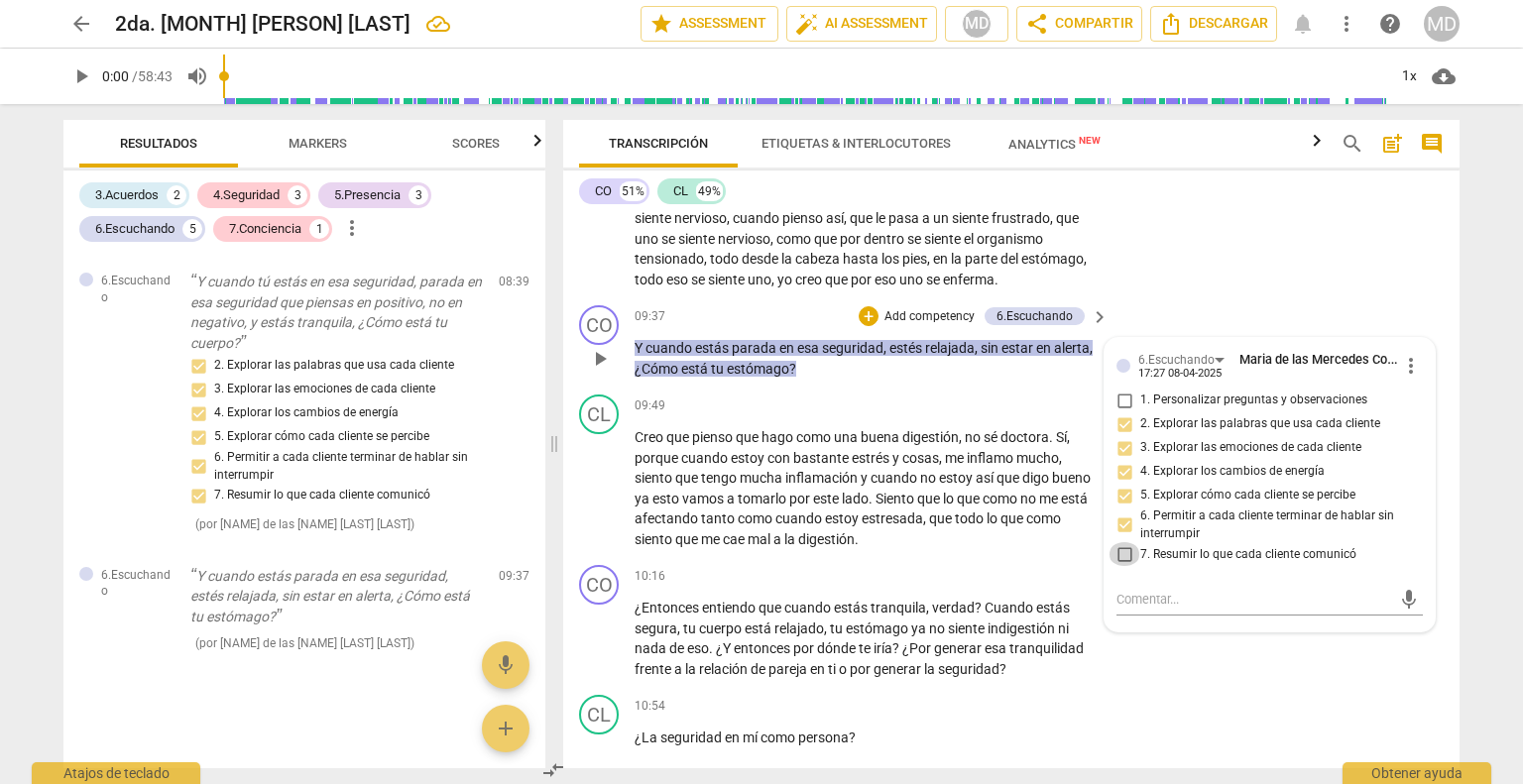 click on "7. Resumir lo que cada cliente comunicó" at bounding box center (1124, 554) 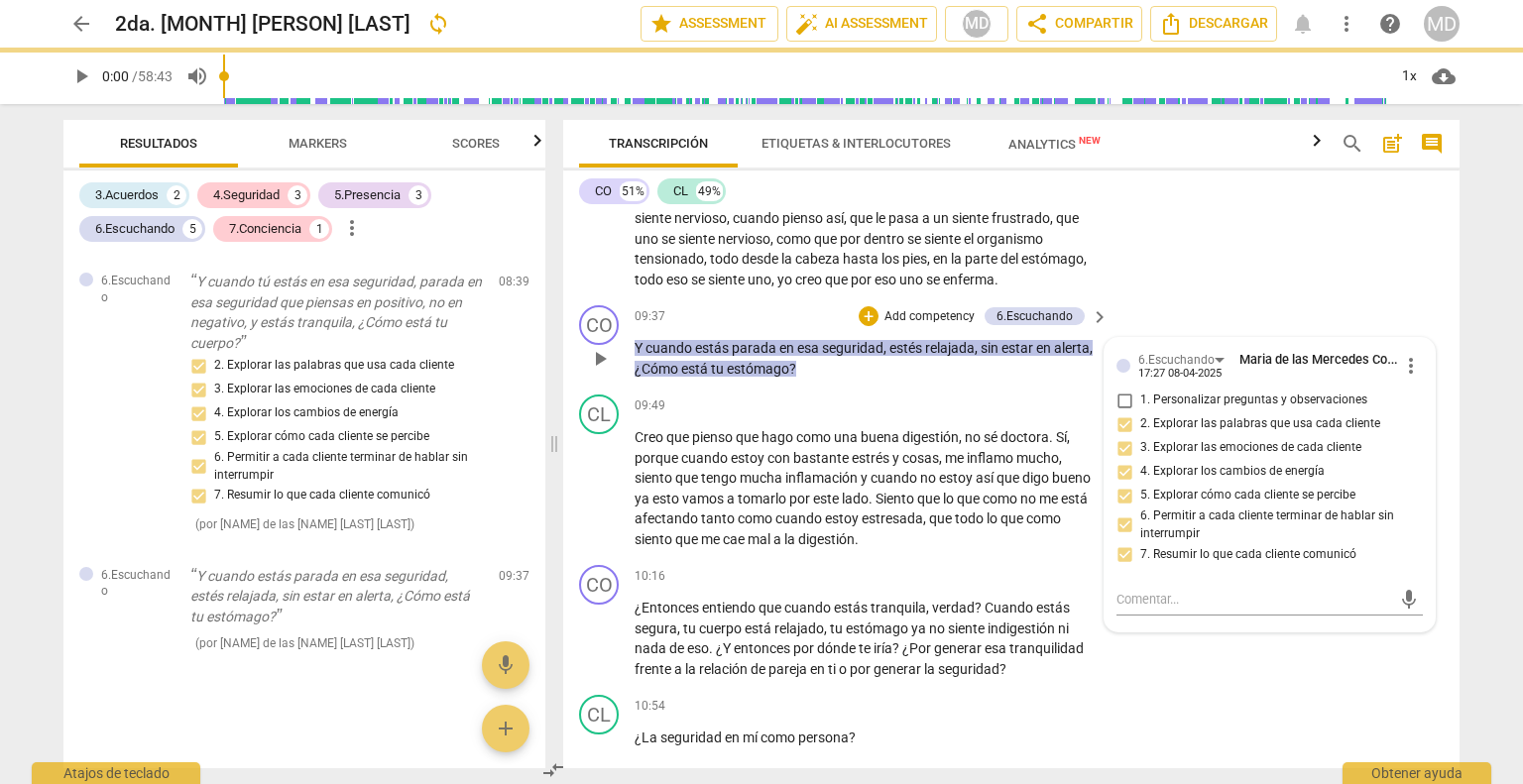click on "1. Personalizar preguntas y observaciones" at bounding box center (1124, 400) 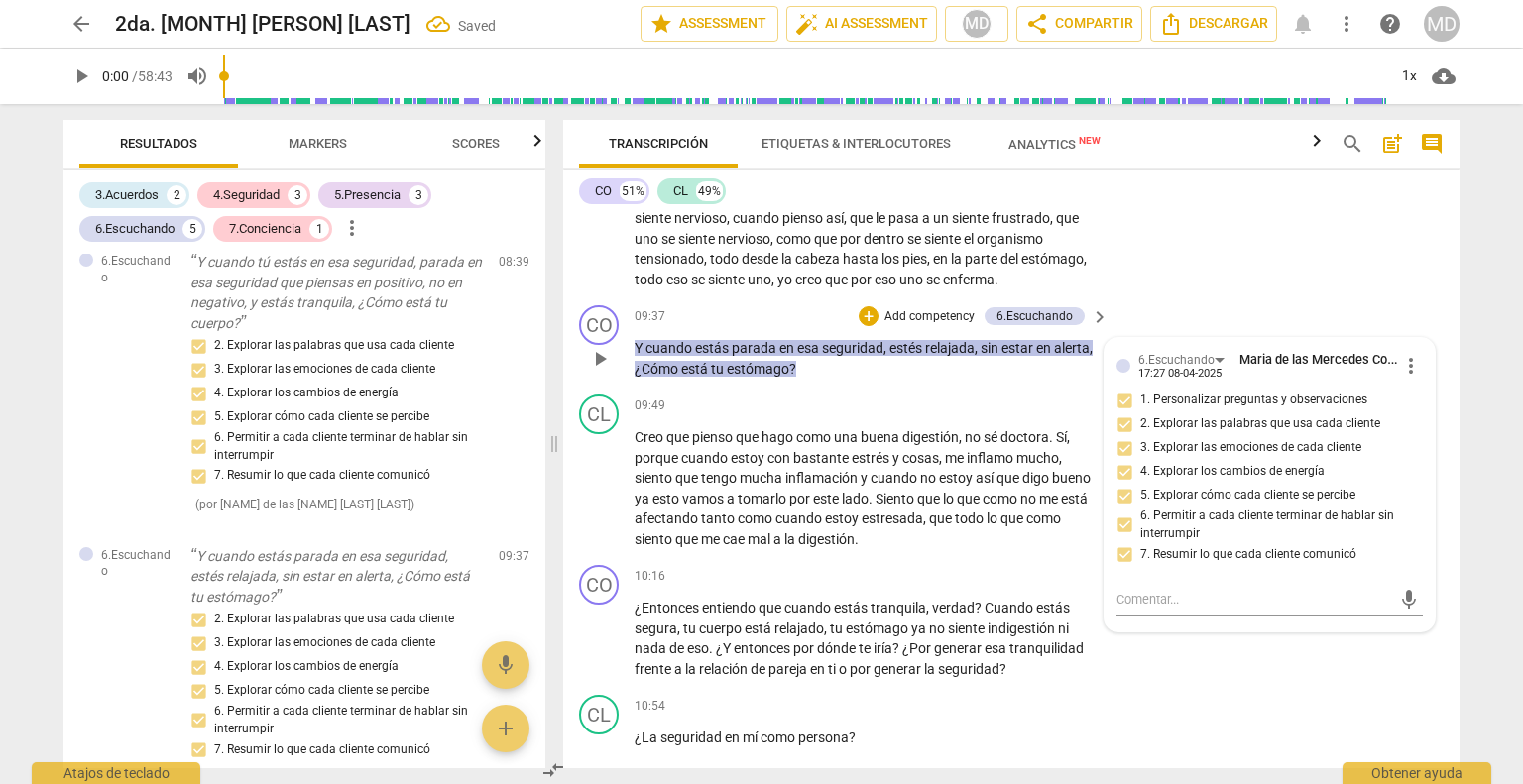 click on "Add competency" at bounding box center [929, 317] 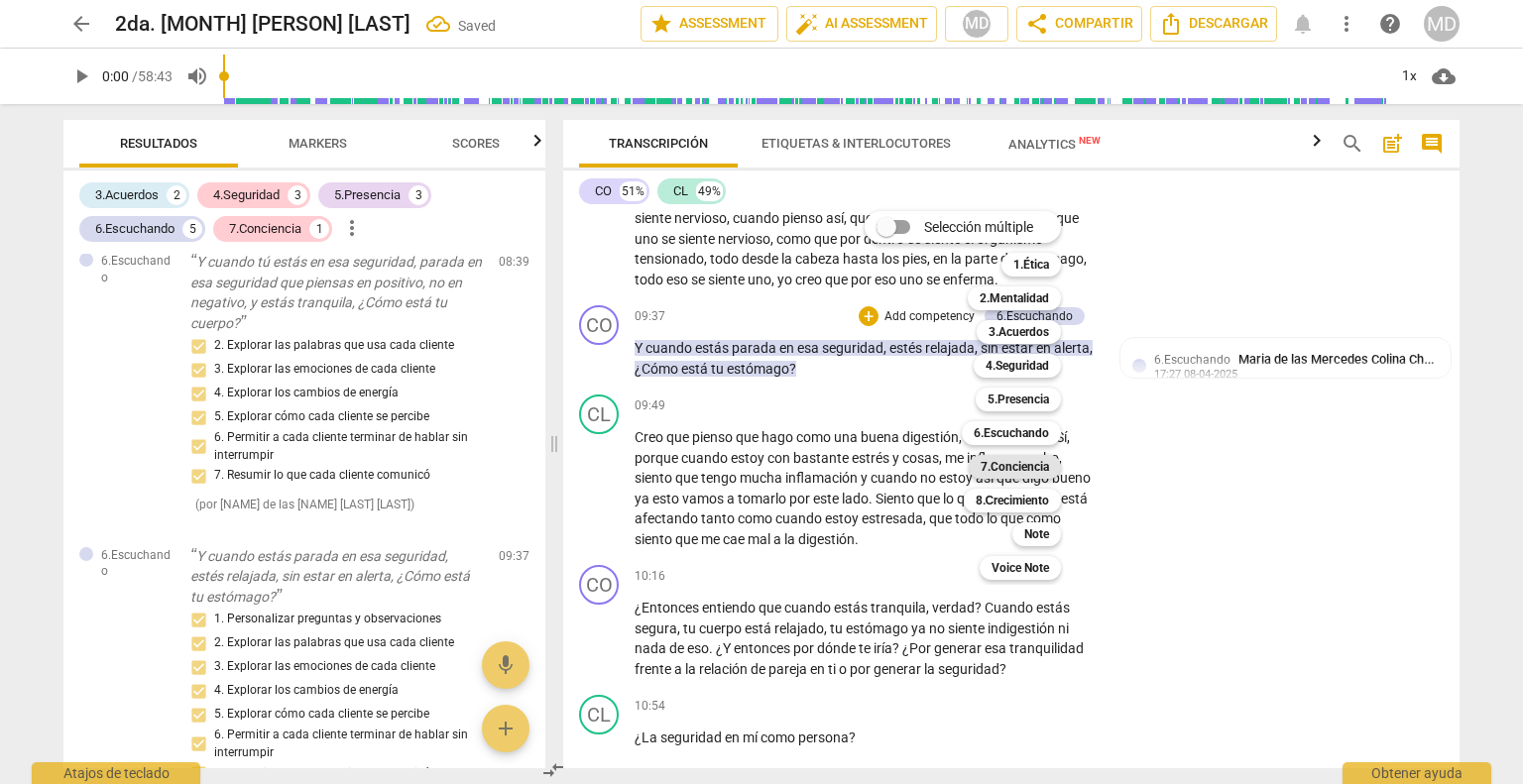 click on "7.Conciencia" at bounding box center (1014, 467) 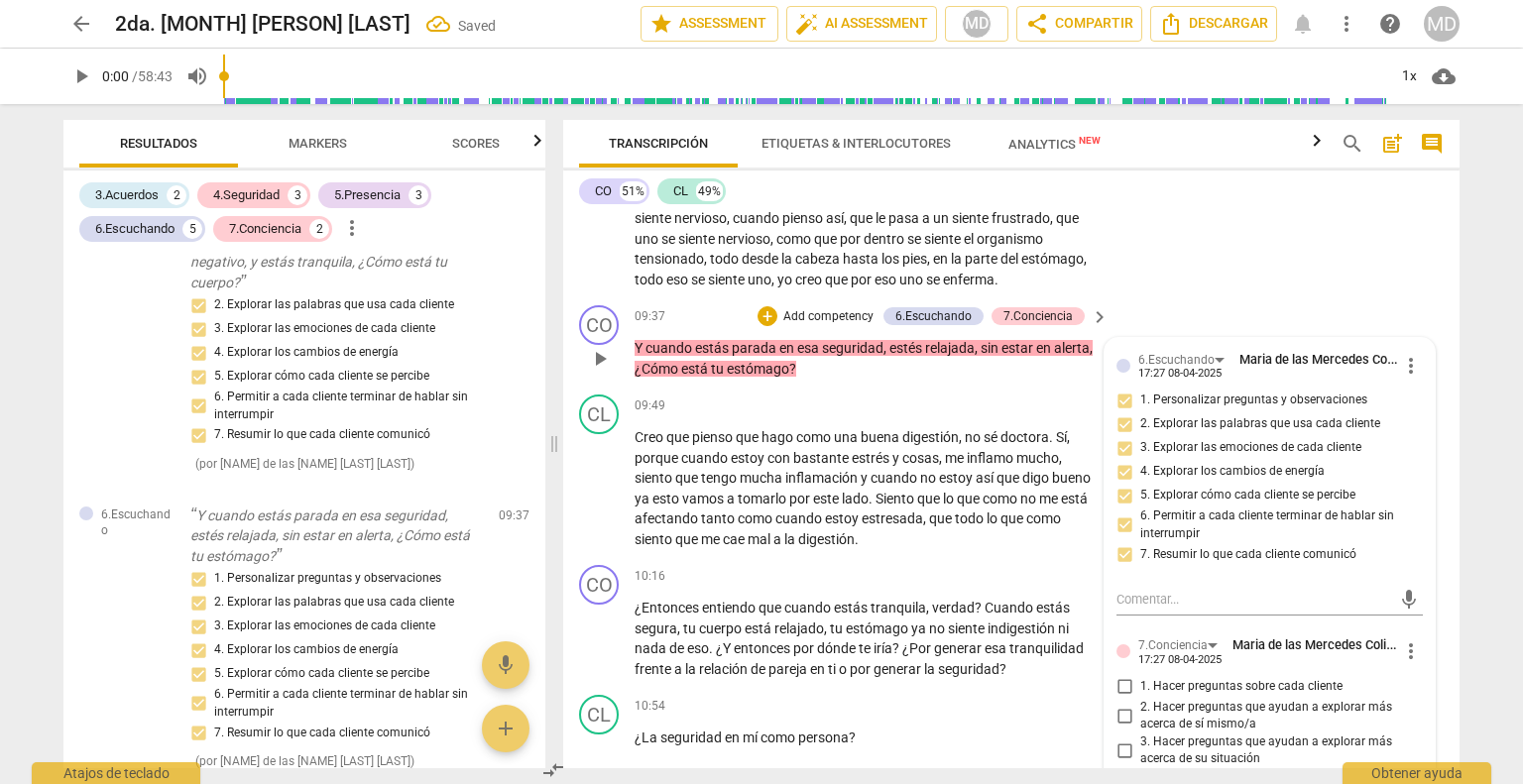scroll, scrollTop: 3147, scrollLeft: 0, axis: vertical 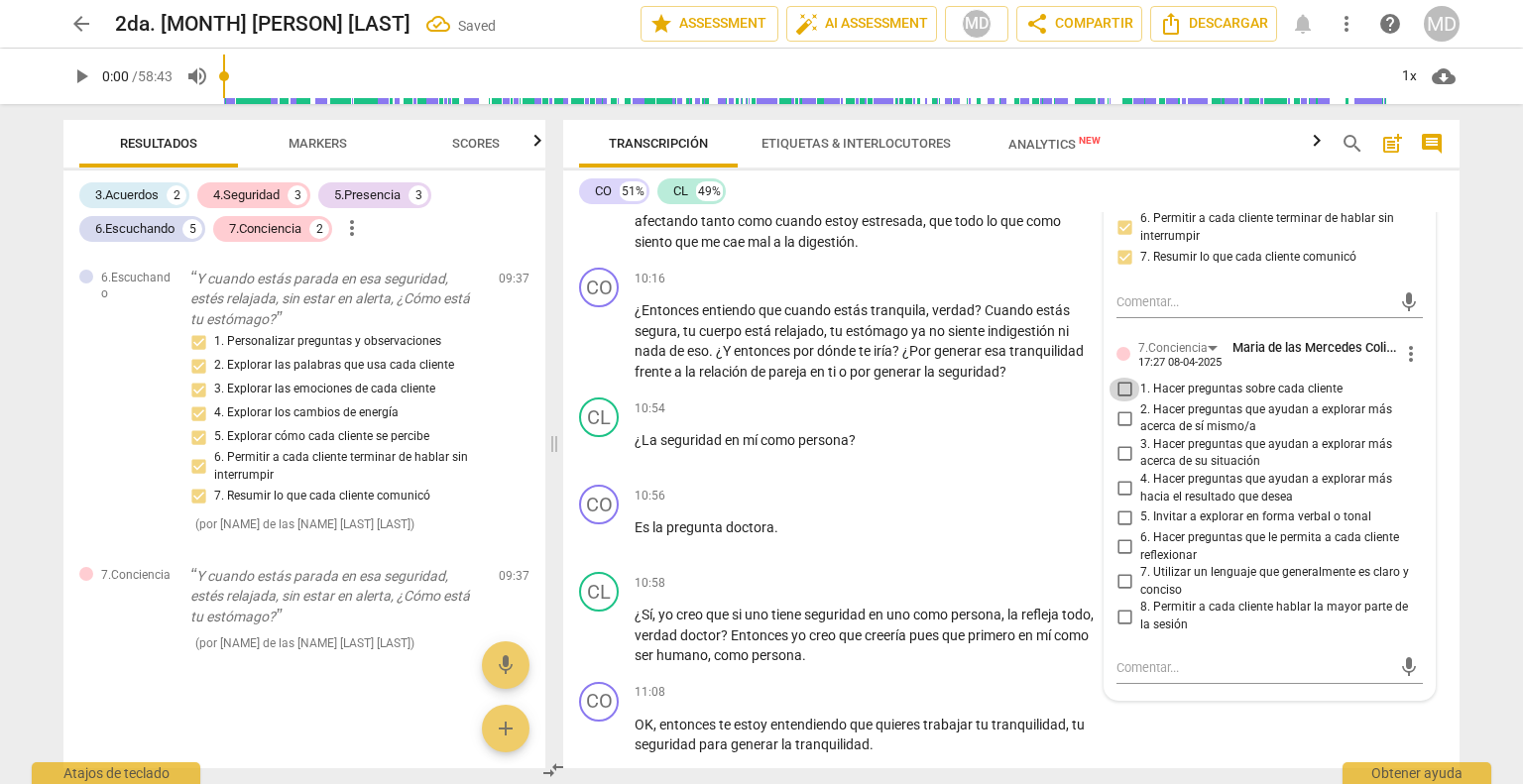 click on "1. Hacer preguntas sobre cada cliente" at bounding box center (1124, 390) 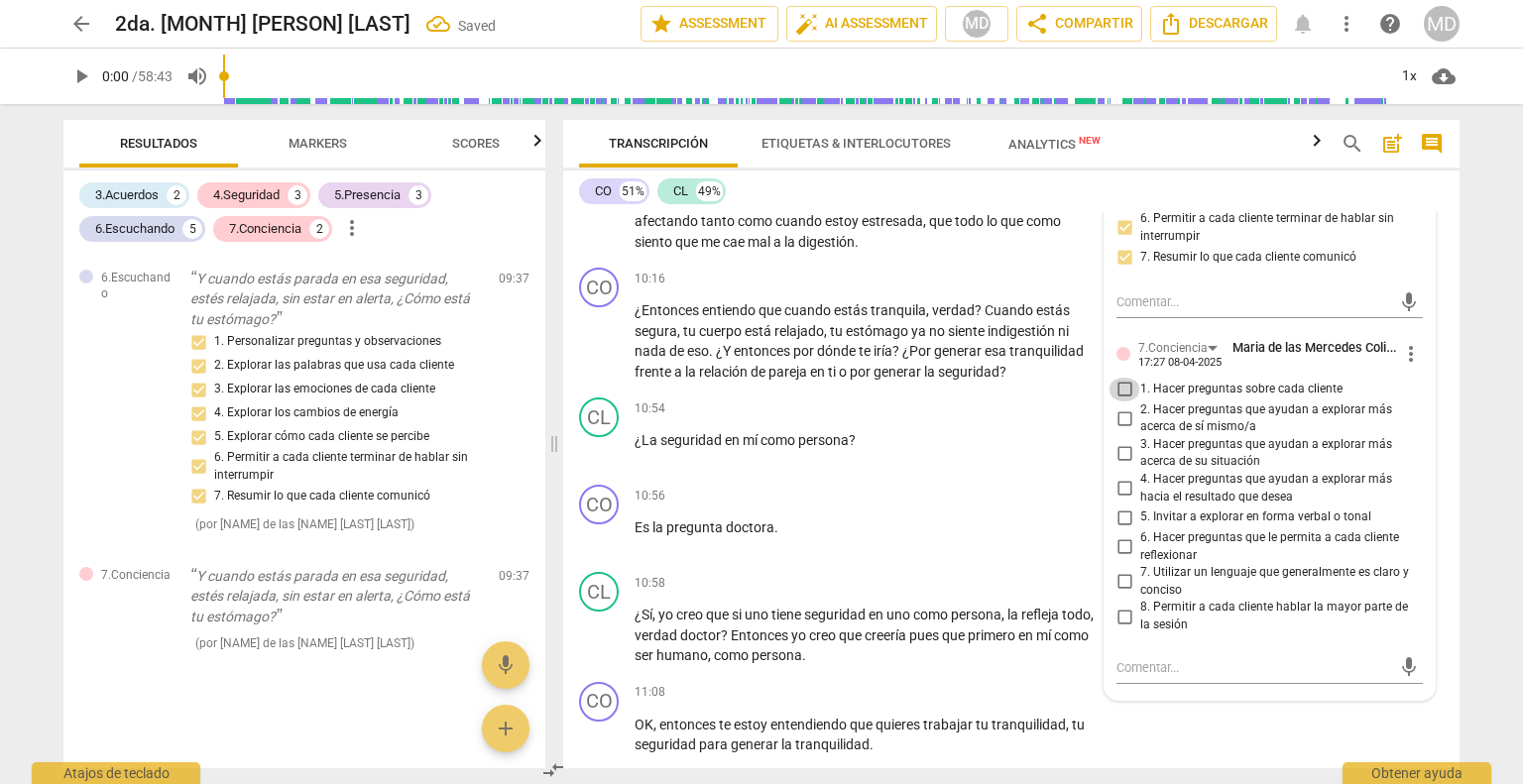 checkbox on "true" 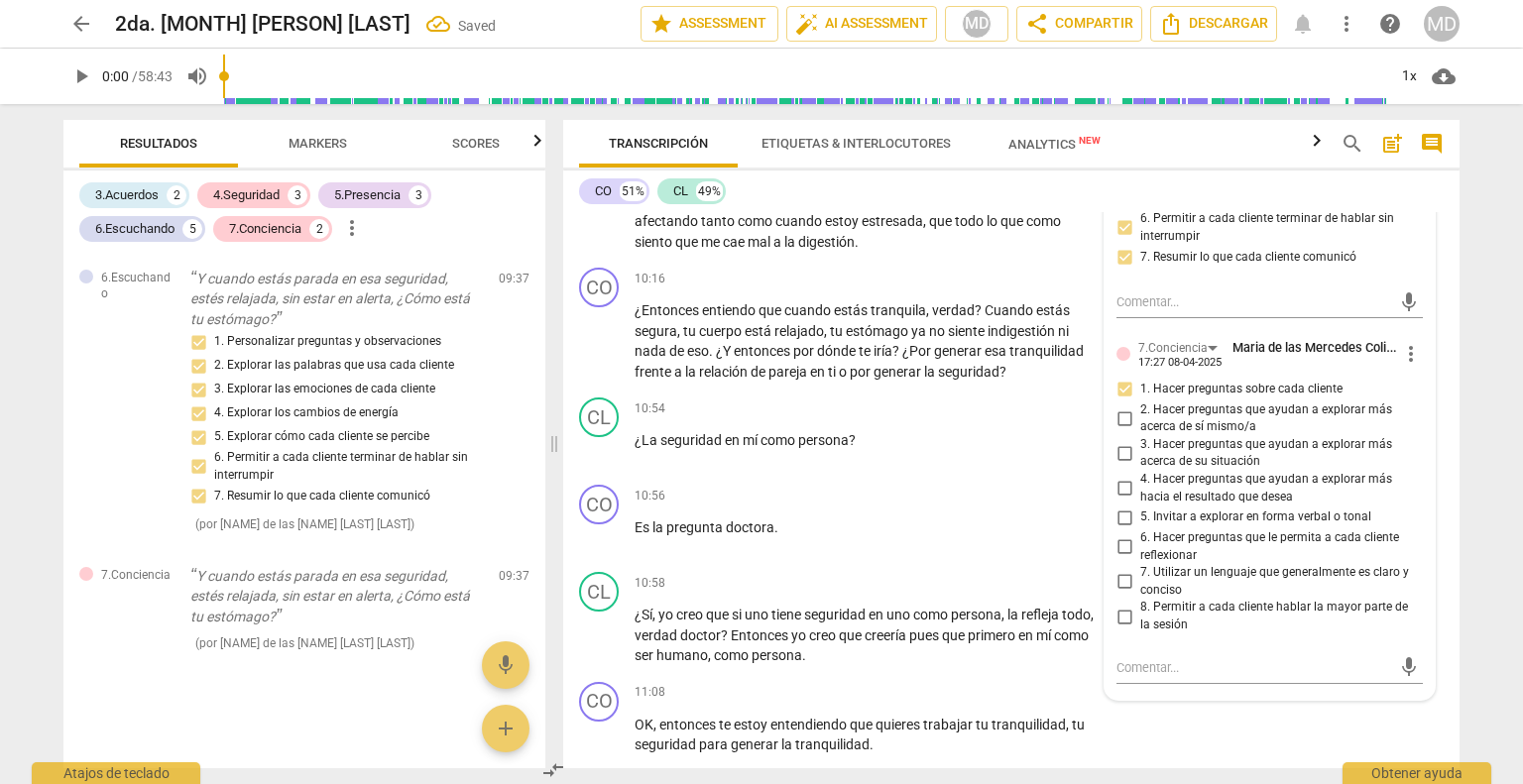 click on "2. Hacer preguntas que ayudan a explorar más acerca de sí mismo/a" at bounding box center [1124, 418] 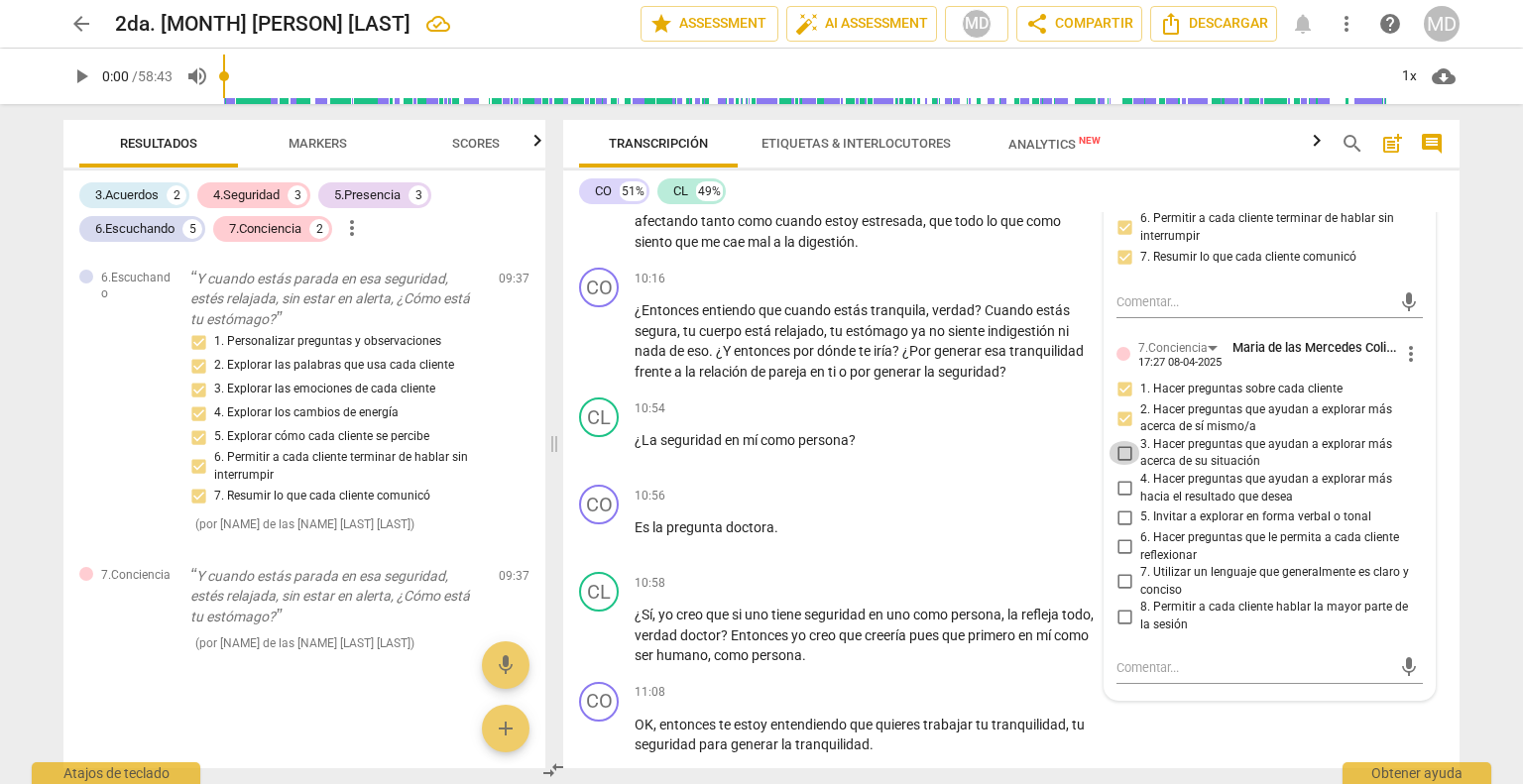 click on "3. Hacer preguntas que ayudan a explorar más acerca de su situación" at bounding box center [1124, 453] 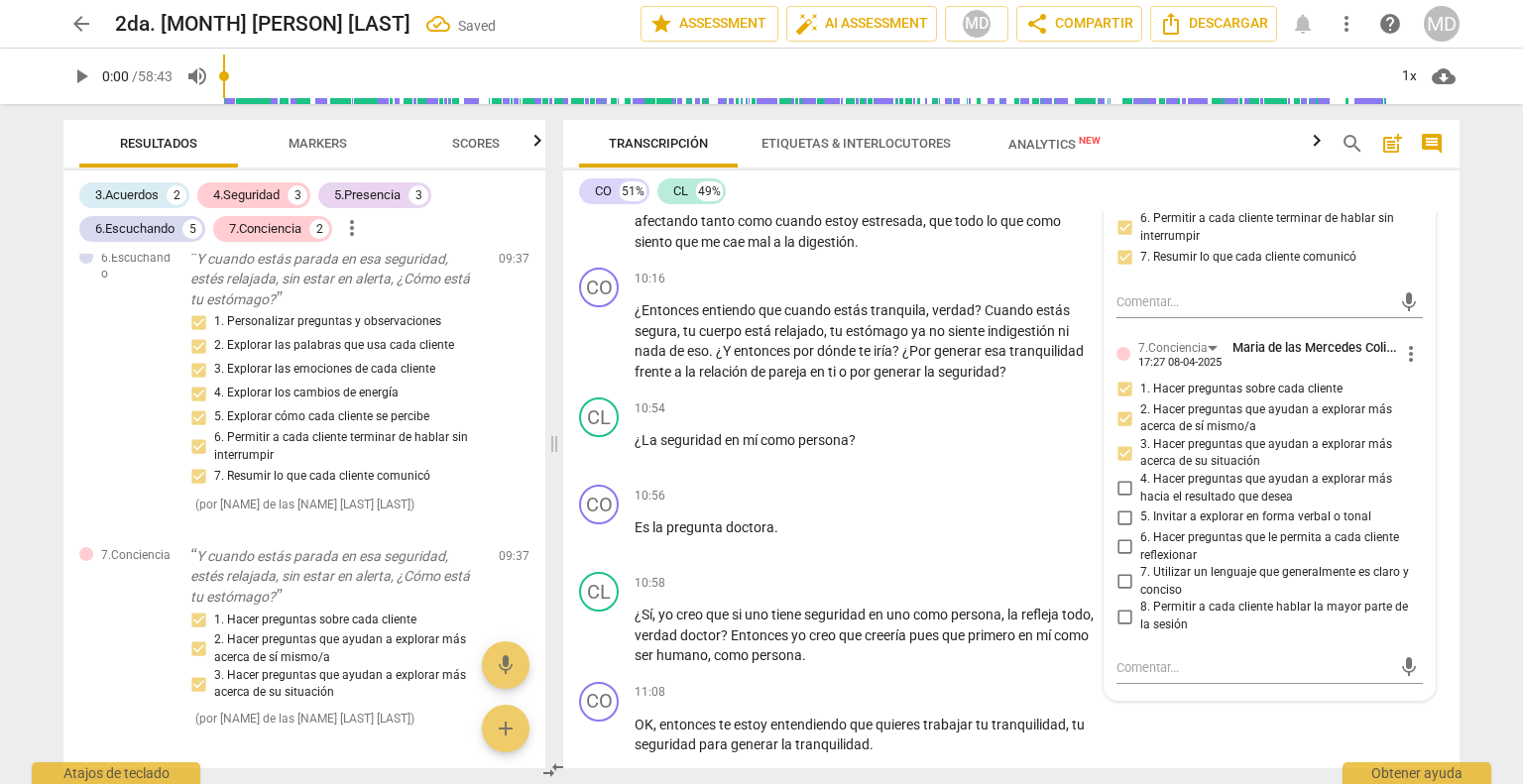 click on "4. Hacer preguntas que ayudan a explorar más hacia el resultado que desea" at bounding box center [1124, 489] 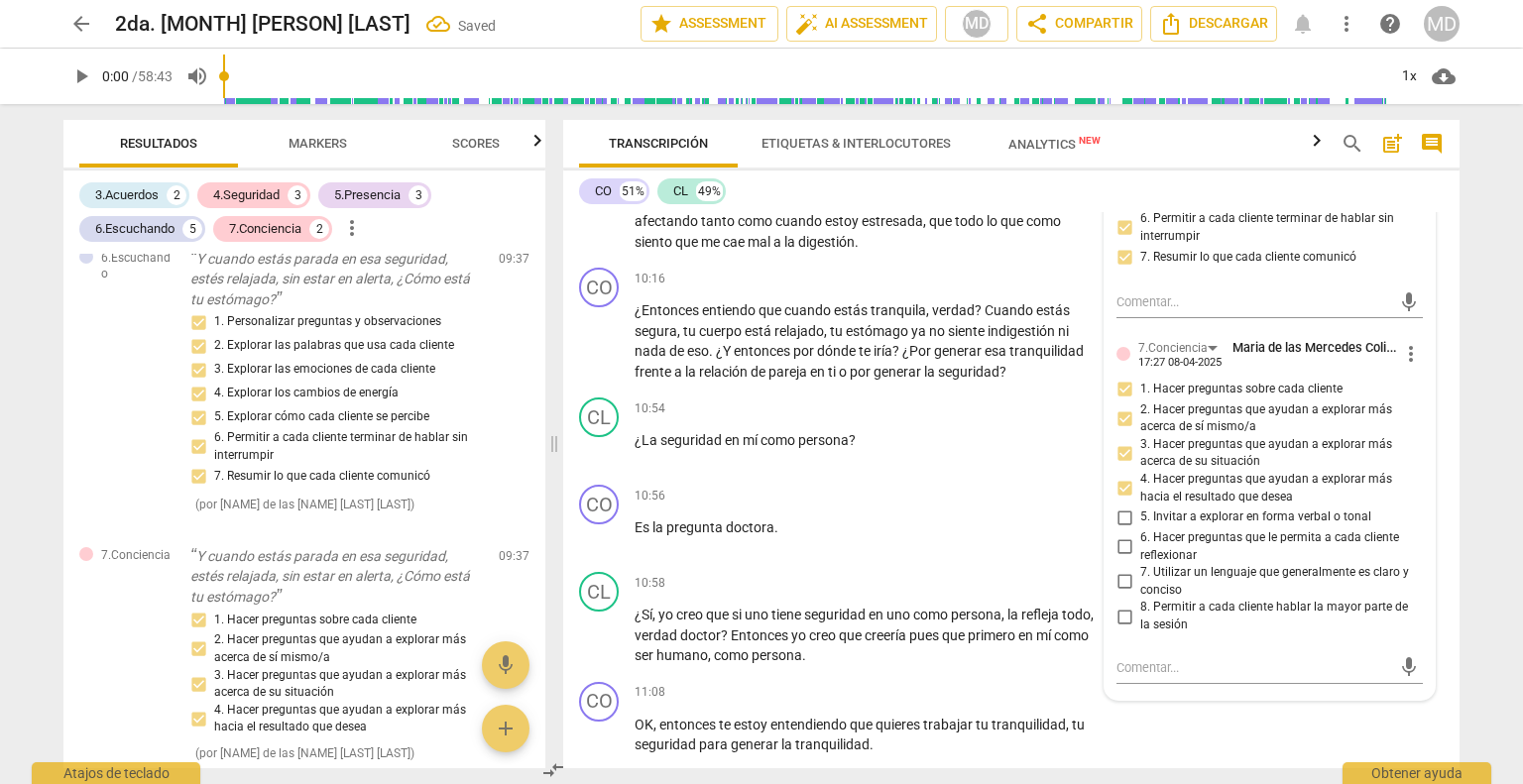 click on "6. Hacer preguntas que le permita a cada cliente reflexionar" at bounding box center [1124, 547] 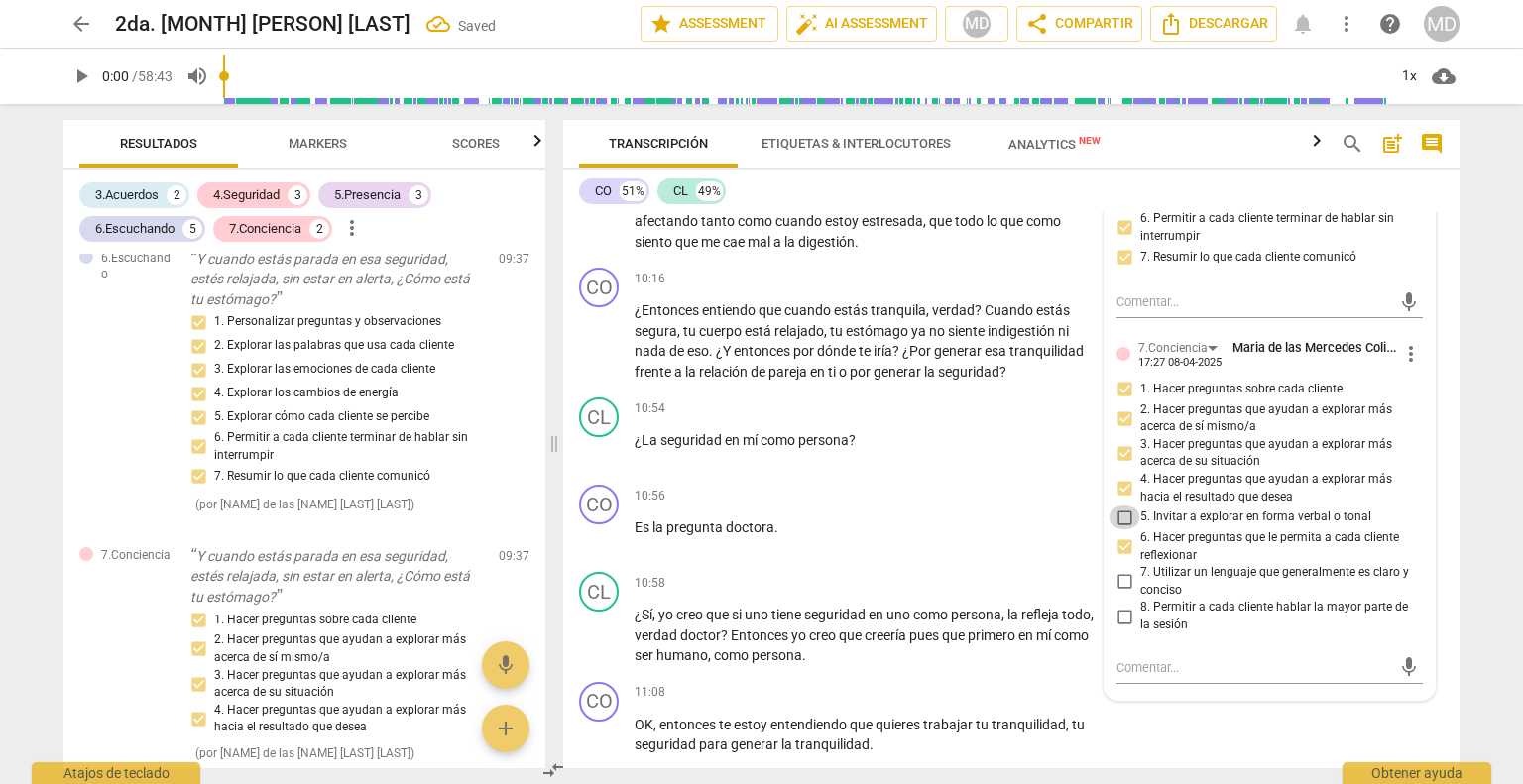 click on "5. Invitar a explorar en forma verbal o tonal" at bounding box center [1124, 517] 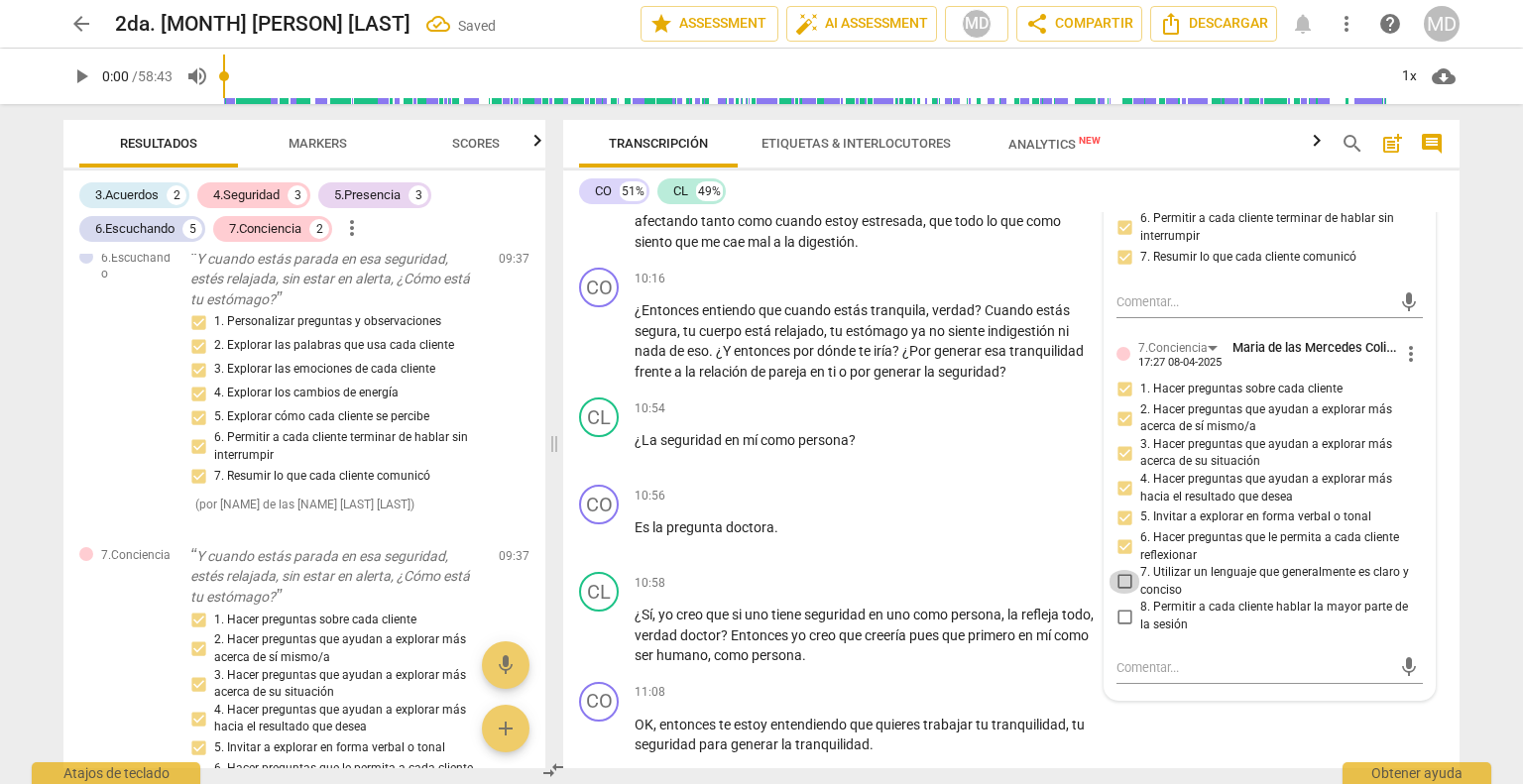 click on "7. Utilizar un lenguaje que generalmente es claro y conciso" at bounding box center (1124, 582) 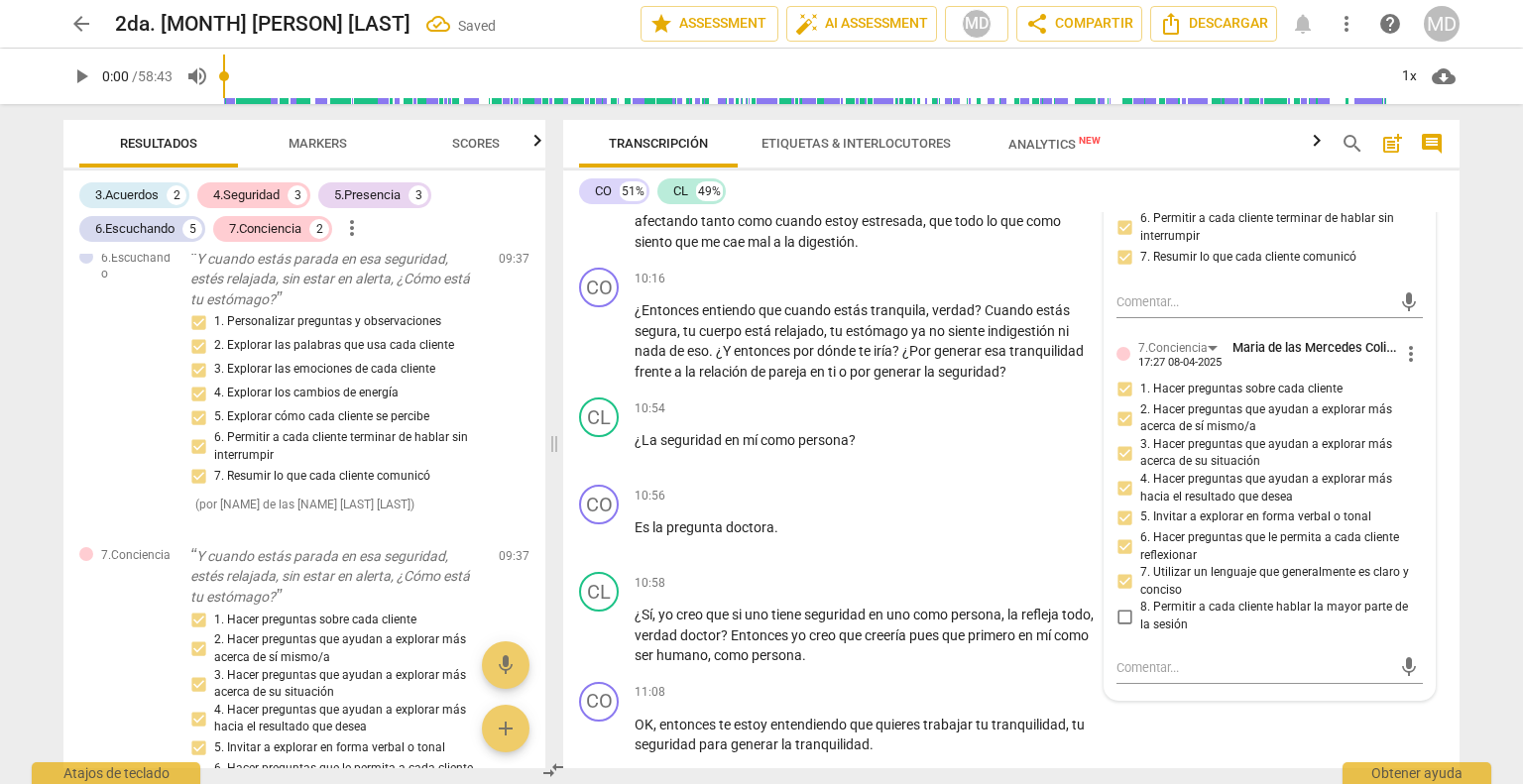 click on "8. Permitir a cada cliente hablar la mayor parte de la sesión" at bounding box center (1124, 616) 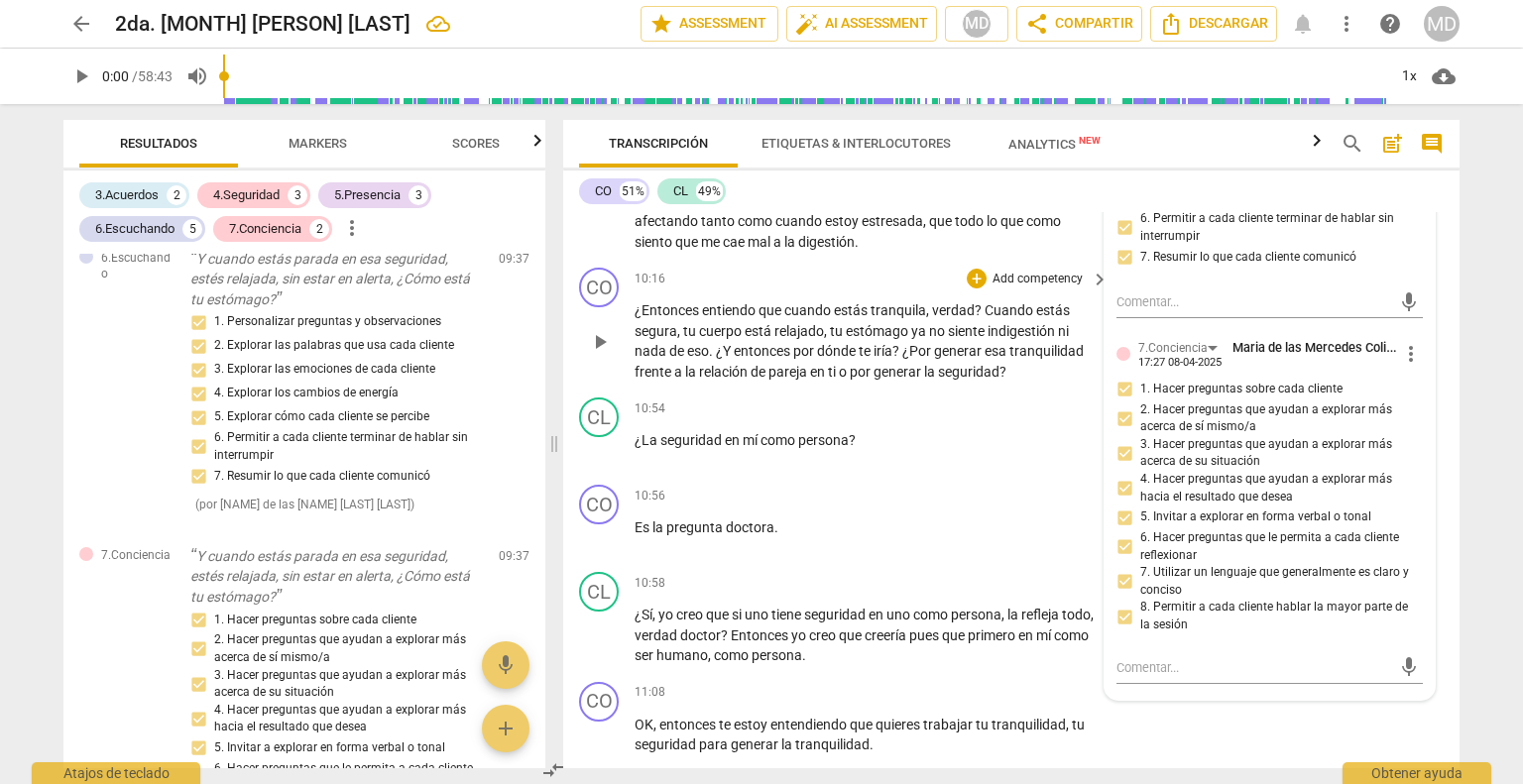 click on "¿Entonces" at bounding box center [668, 310] 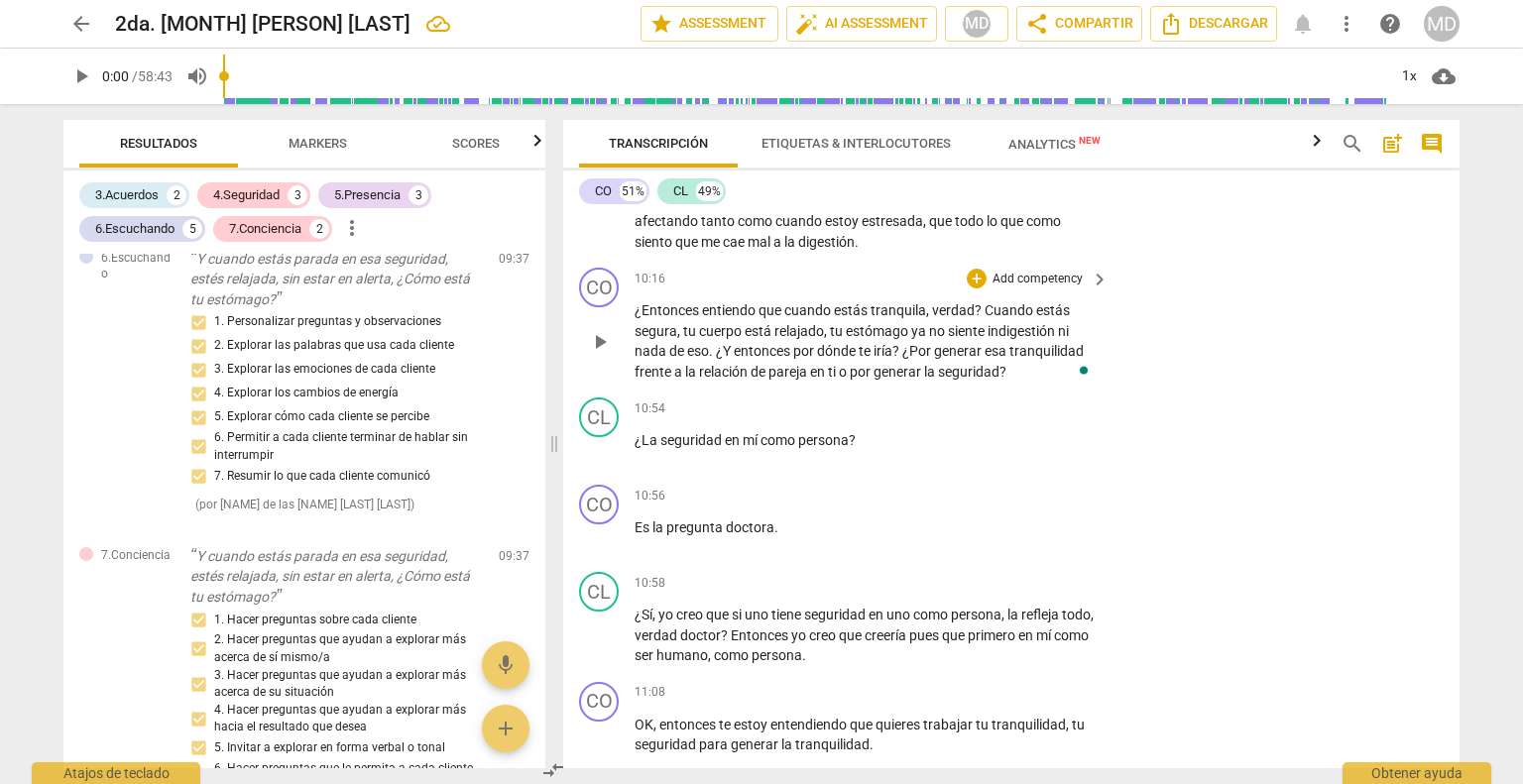 type 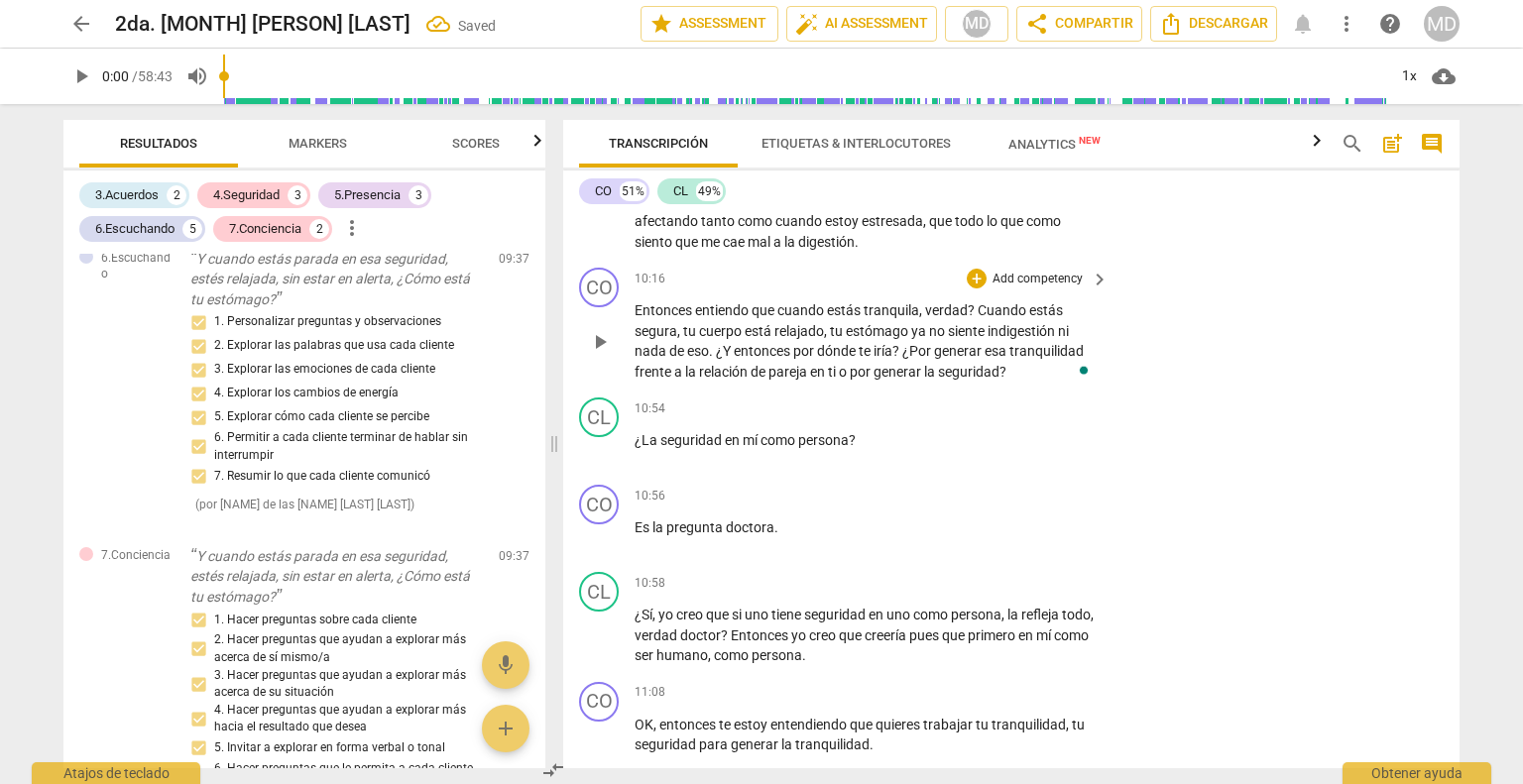 click on "?" at bounding box center (973, 310) 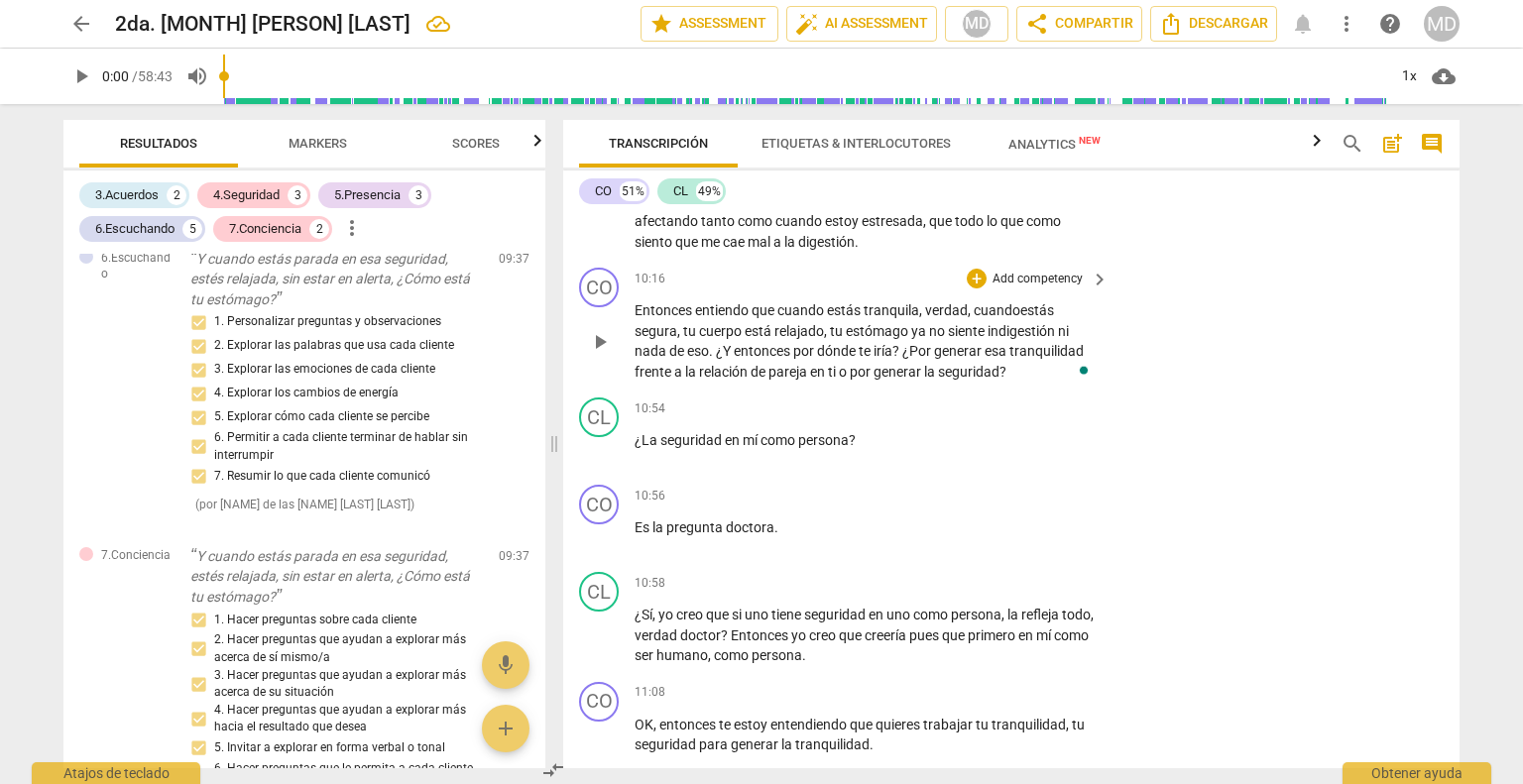 click on "¿Por" at bounding box center [918, 351] 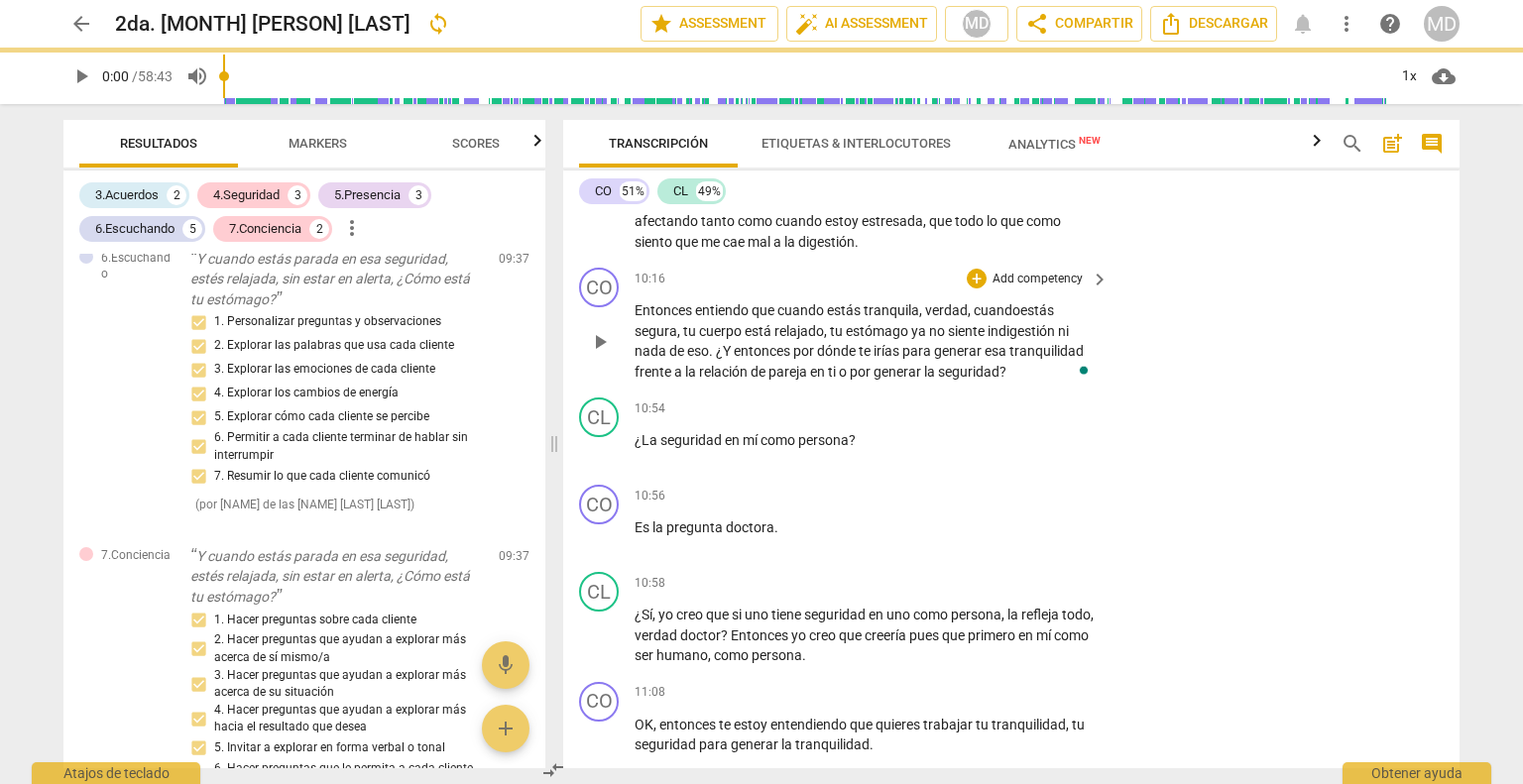 click on "play_arrow" at bounding box center (600, 342) 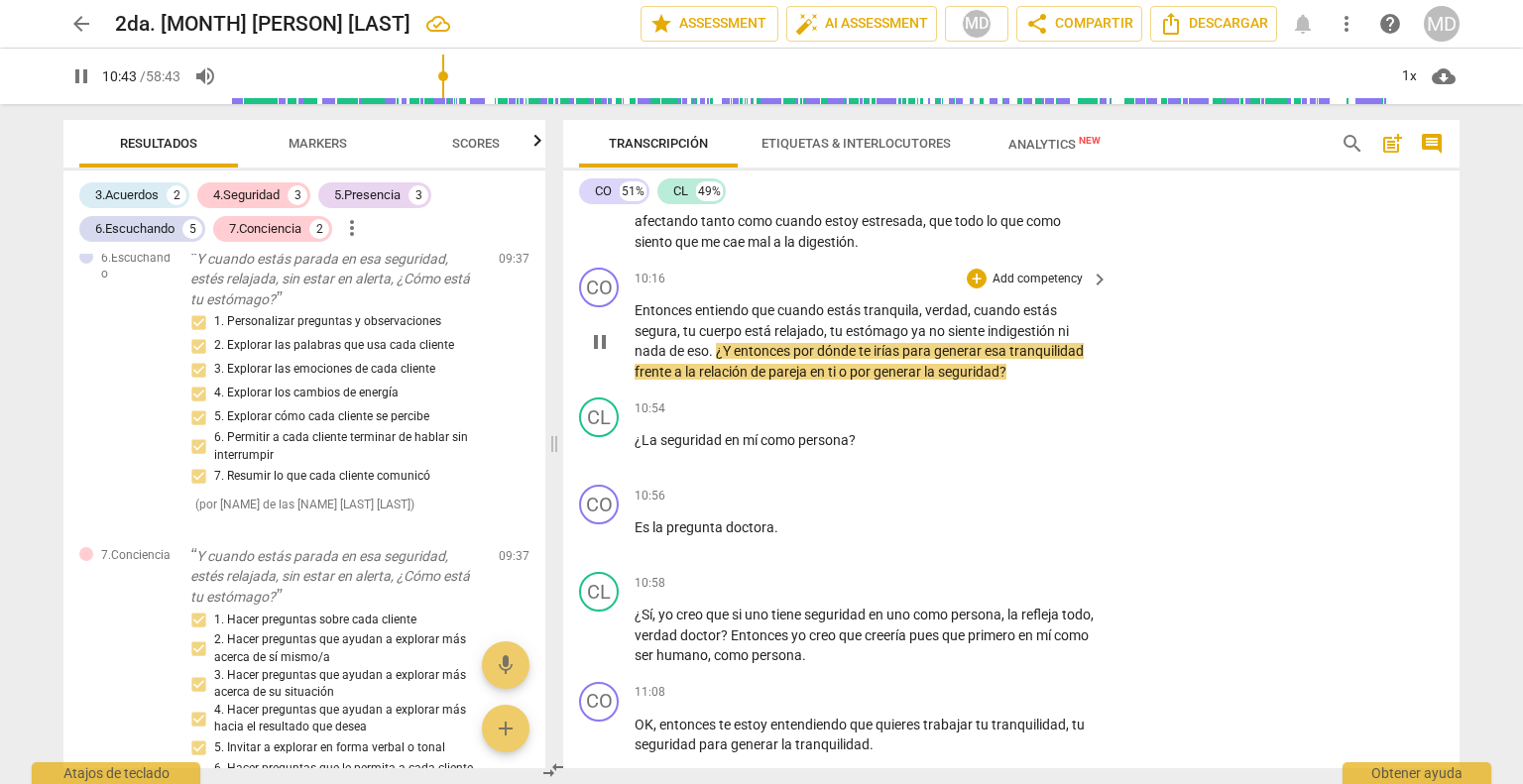 click on "para" at bounding box center [918, 351] 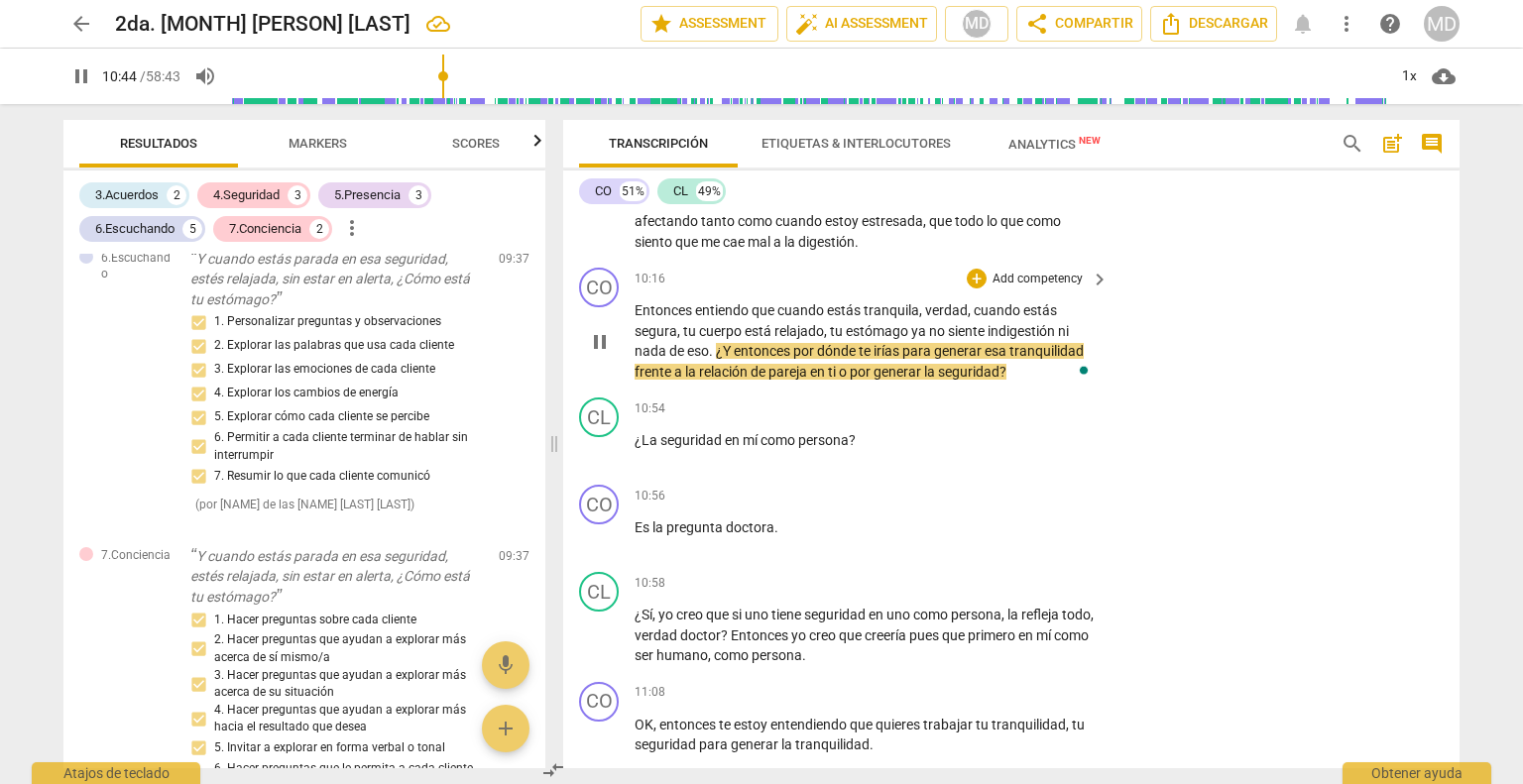 type on "645" 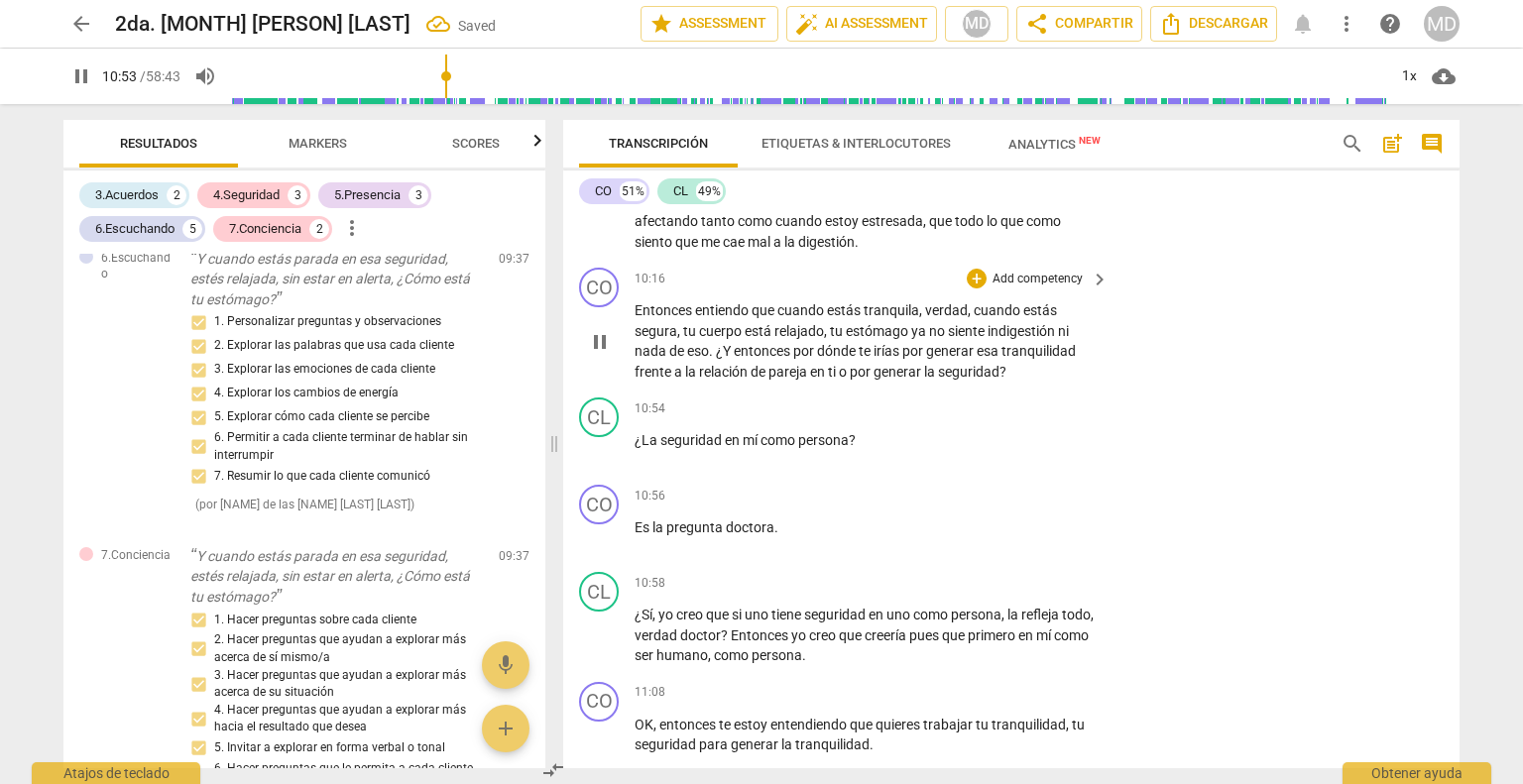 click on "Add competency" at bounding box center [1037, 280] 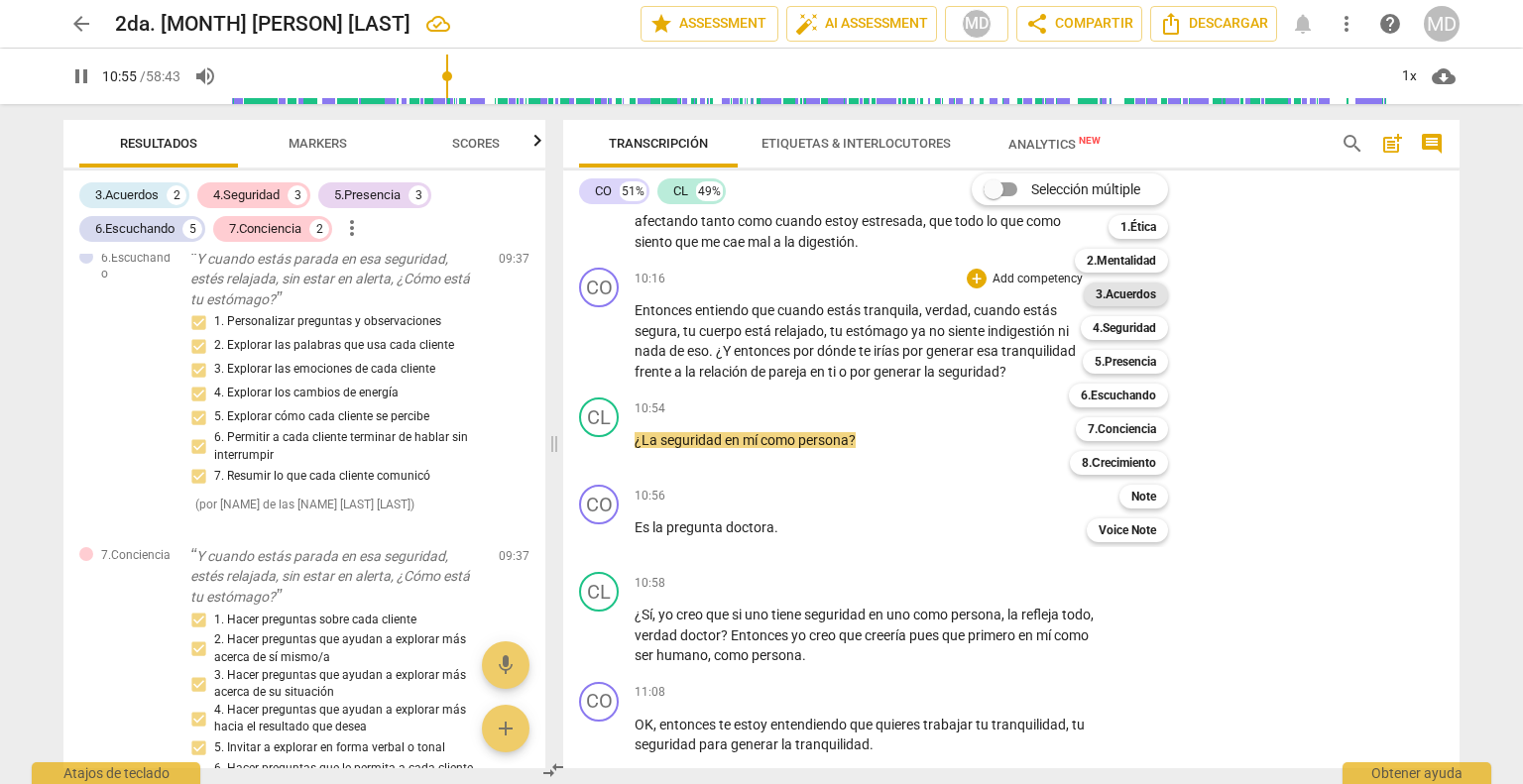 click on "3.Acuerdos" at bounding box center [1125, 294] 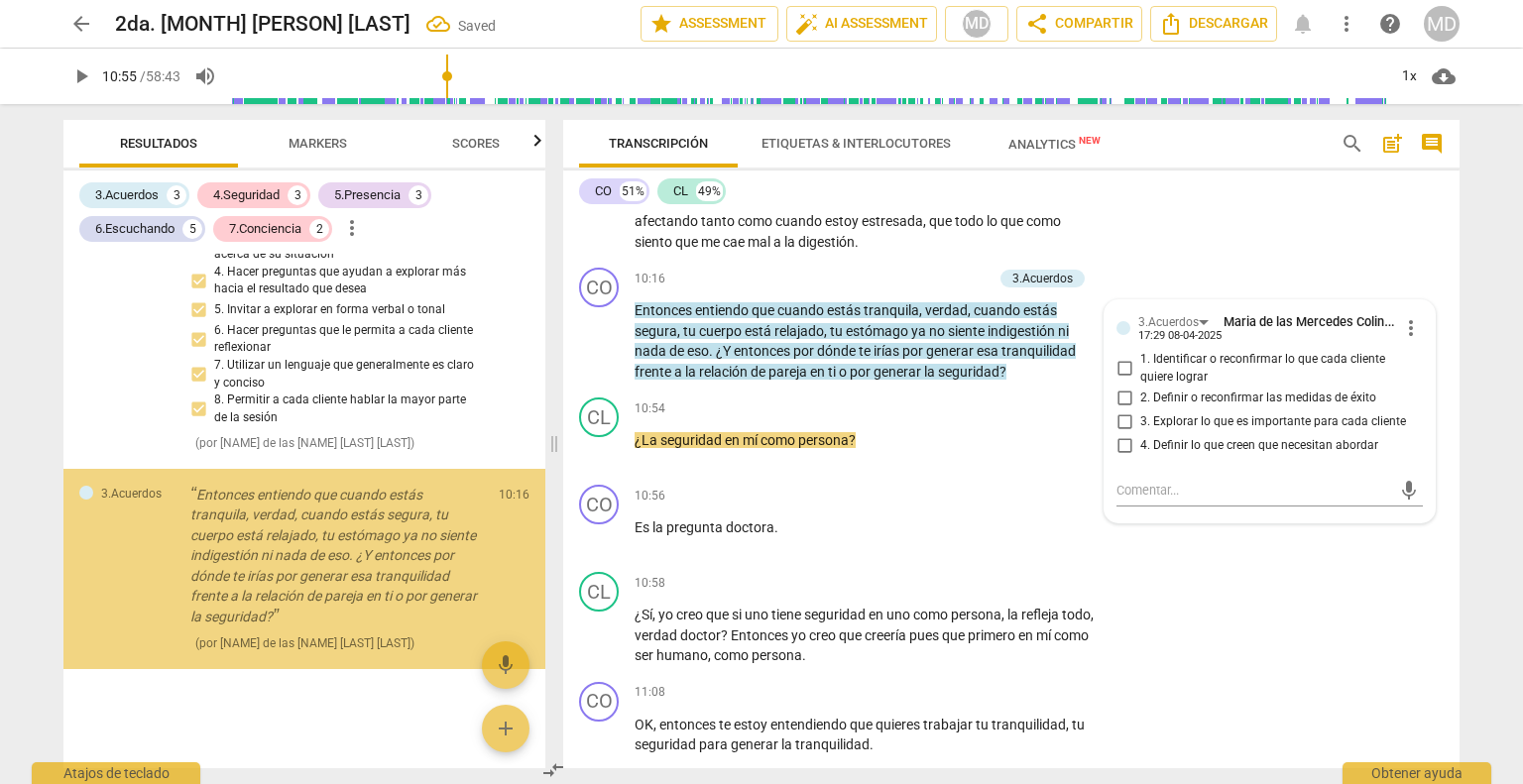 scroll, scrollTop: 3604, scrollLeft: 0, axis: vertical 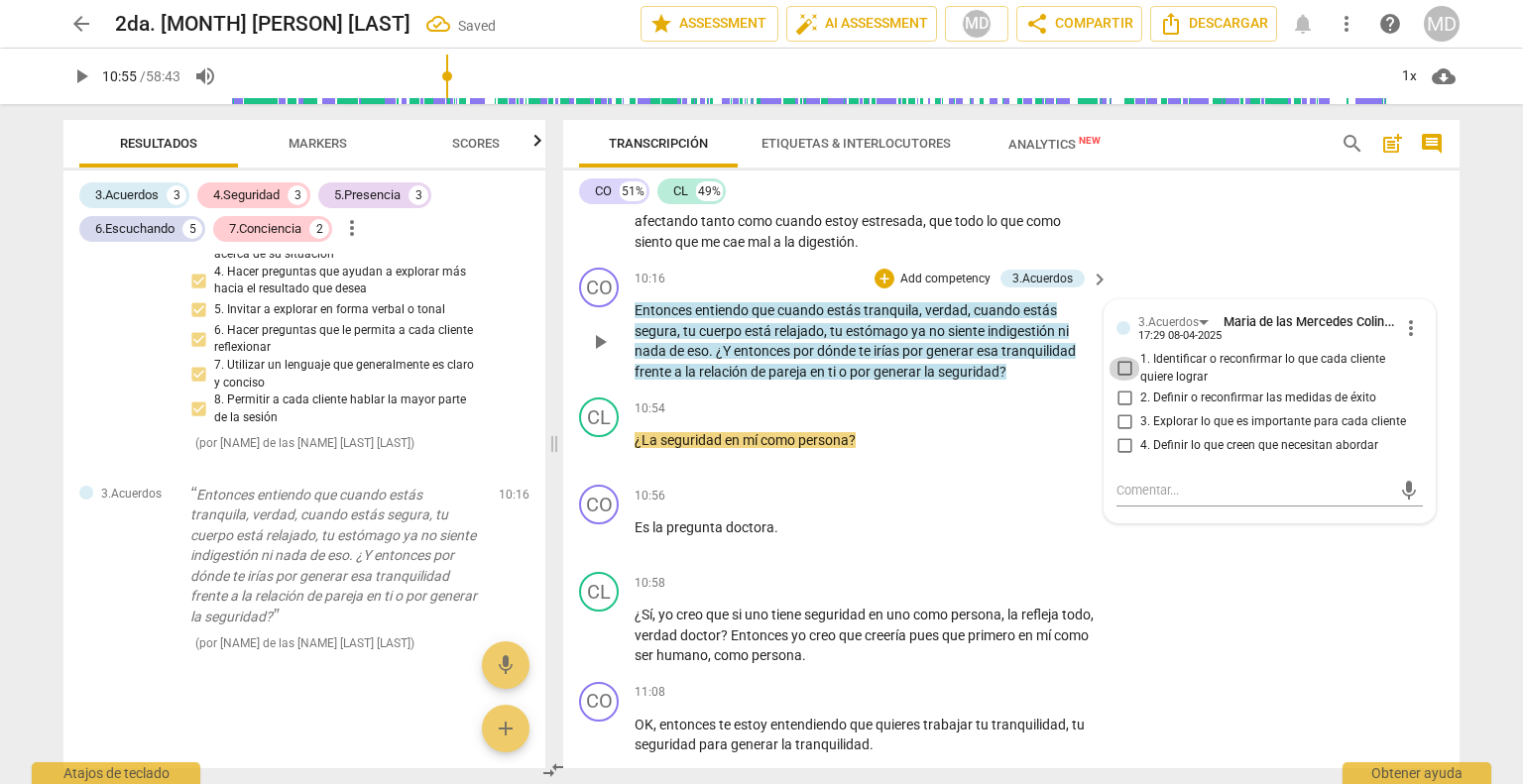 click on "1. Identificar o reconfirmar lo que cada cliente quiere lograr" at bounding box center [1124, 369] 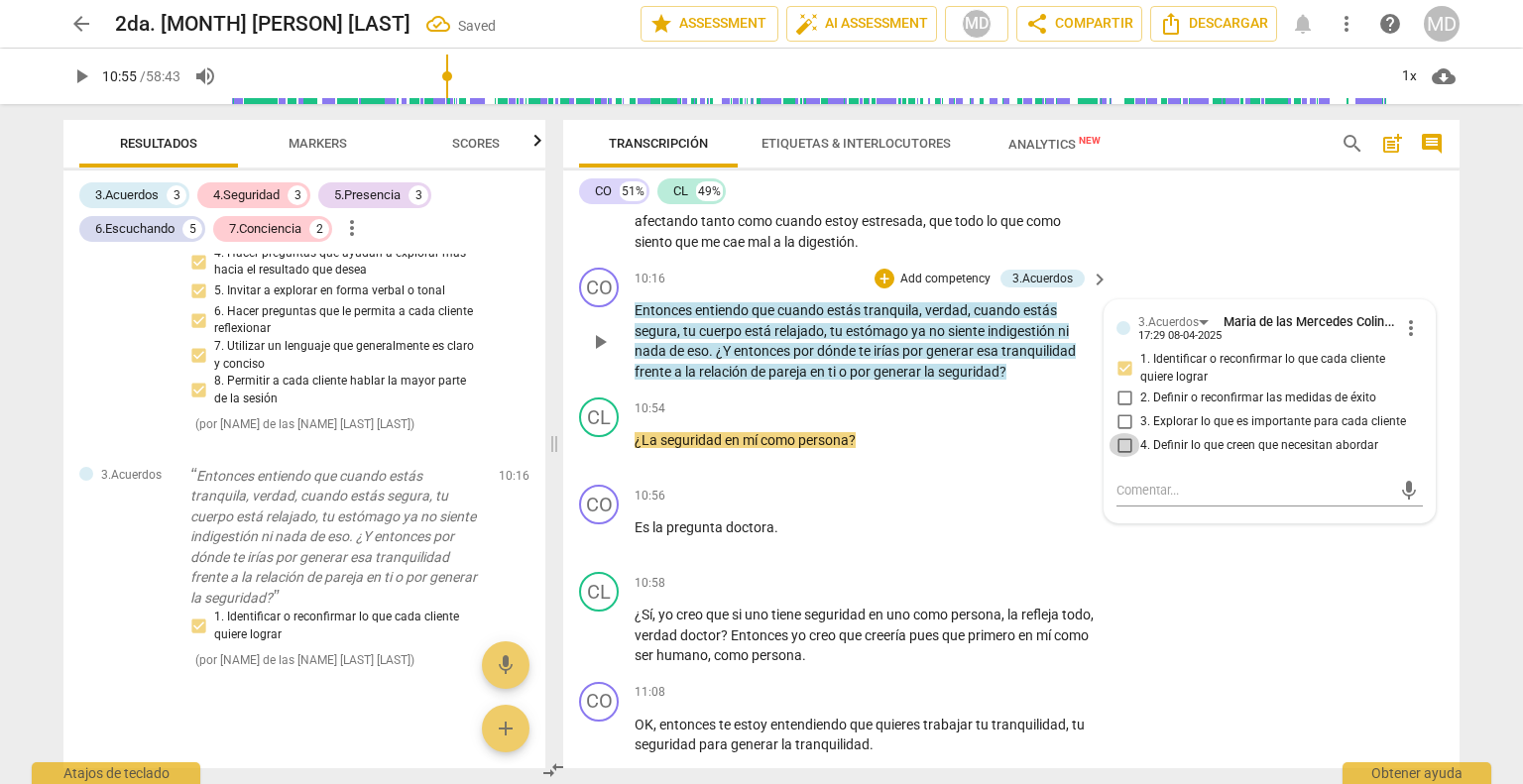 click on "4. Definir lo que creen que necesitan abordar" at bounding box center (1124, 445) 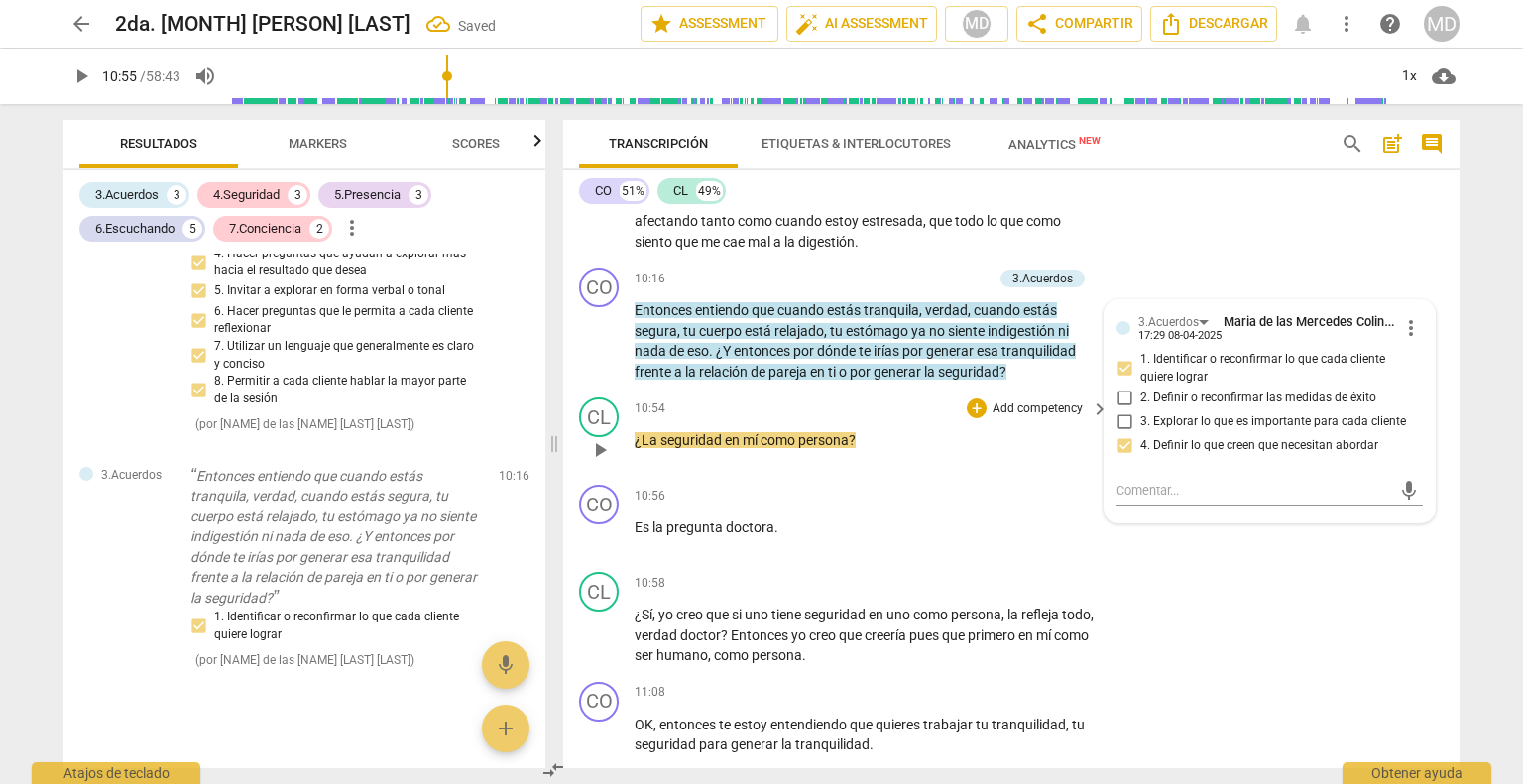 click on "10:54 + Add competency keyboard_arrow_right ¿La   seguridad   en   mí   como   persona ?" at bounding box center (873, 433) 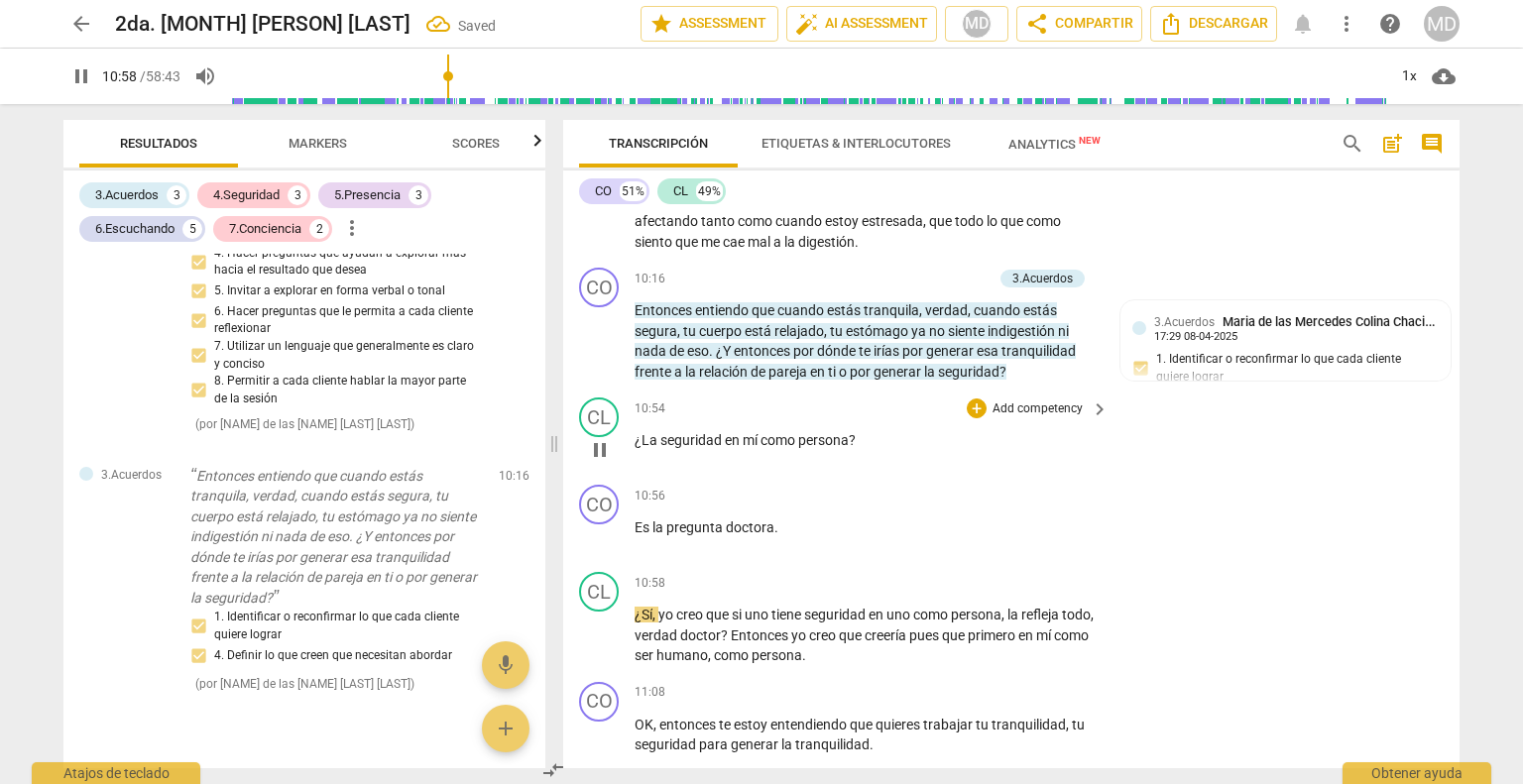 scroll, scrollTop: 3271, scrollLeft: 0, axis: vertical 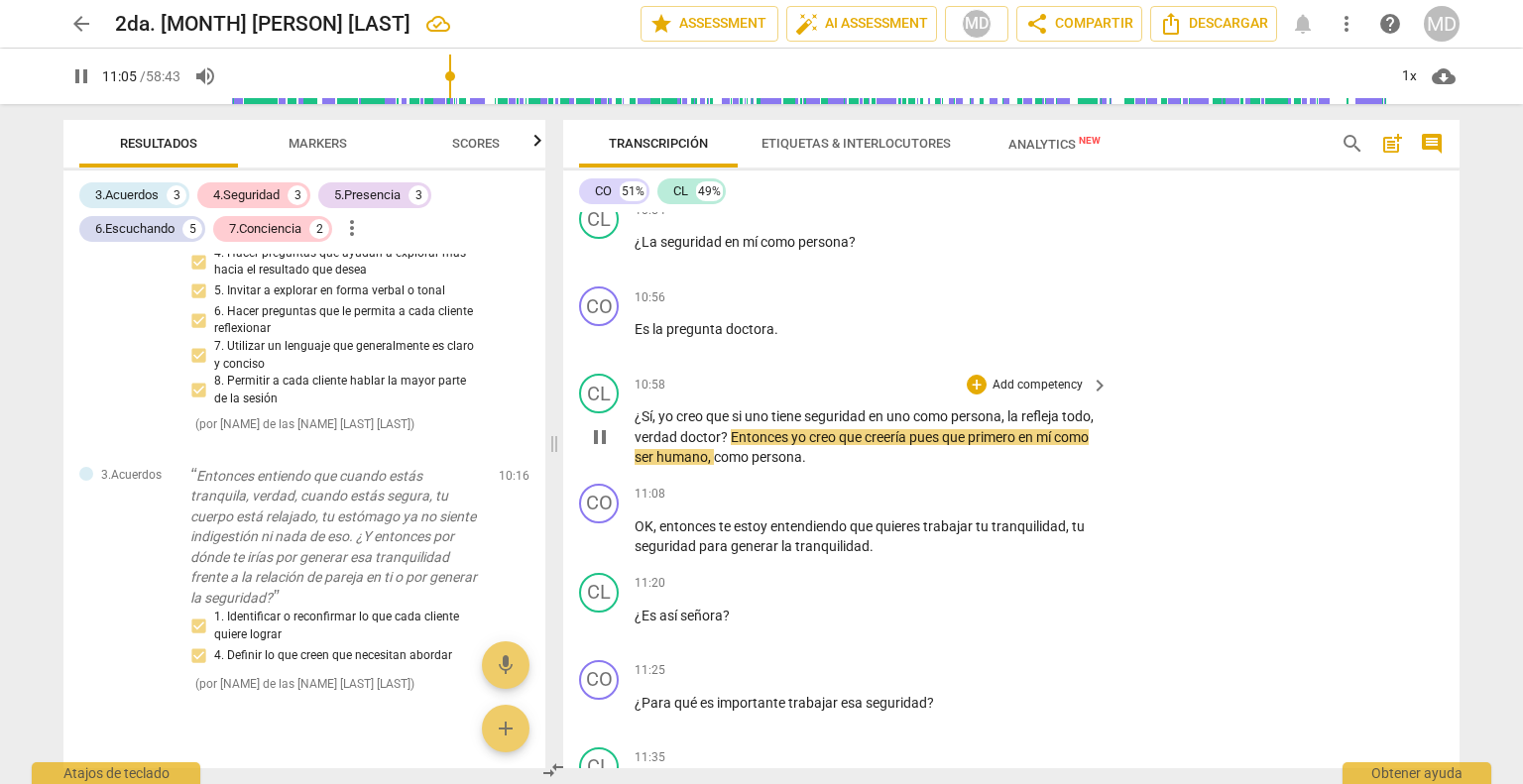click on "doctor" at bounding box center [700, 437] 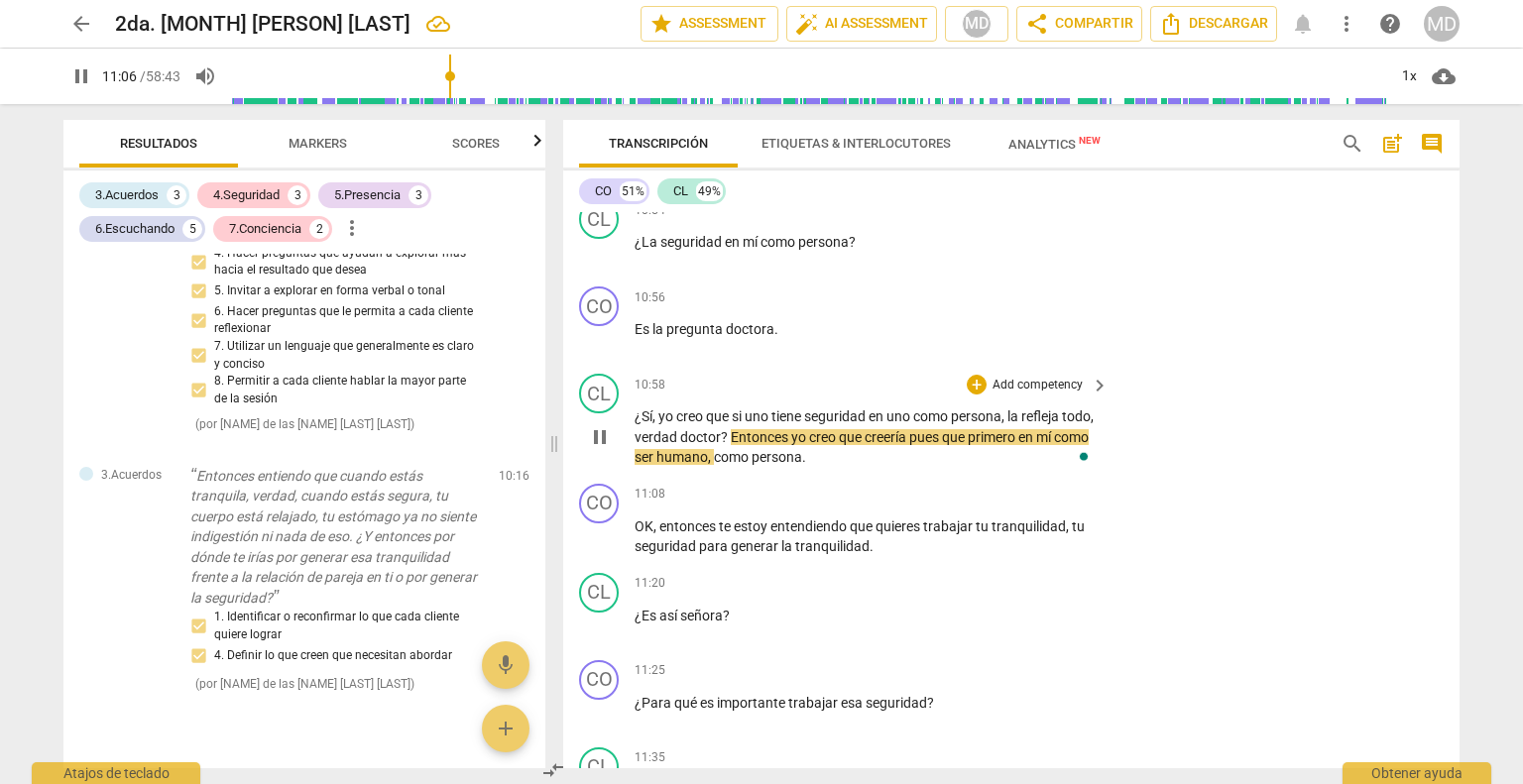 click on "?" at bounding box center (726, 437) 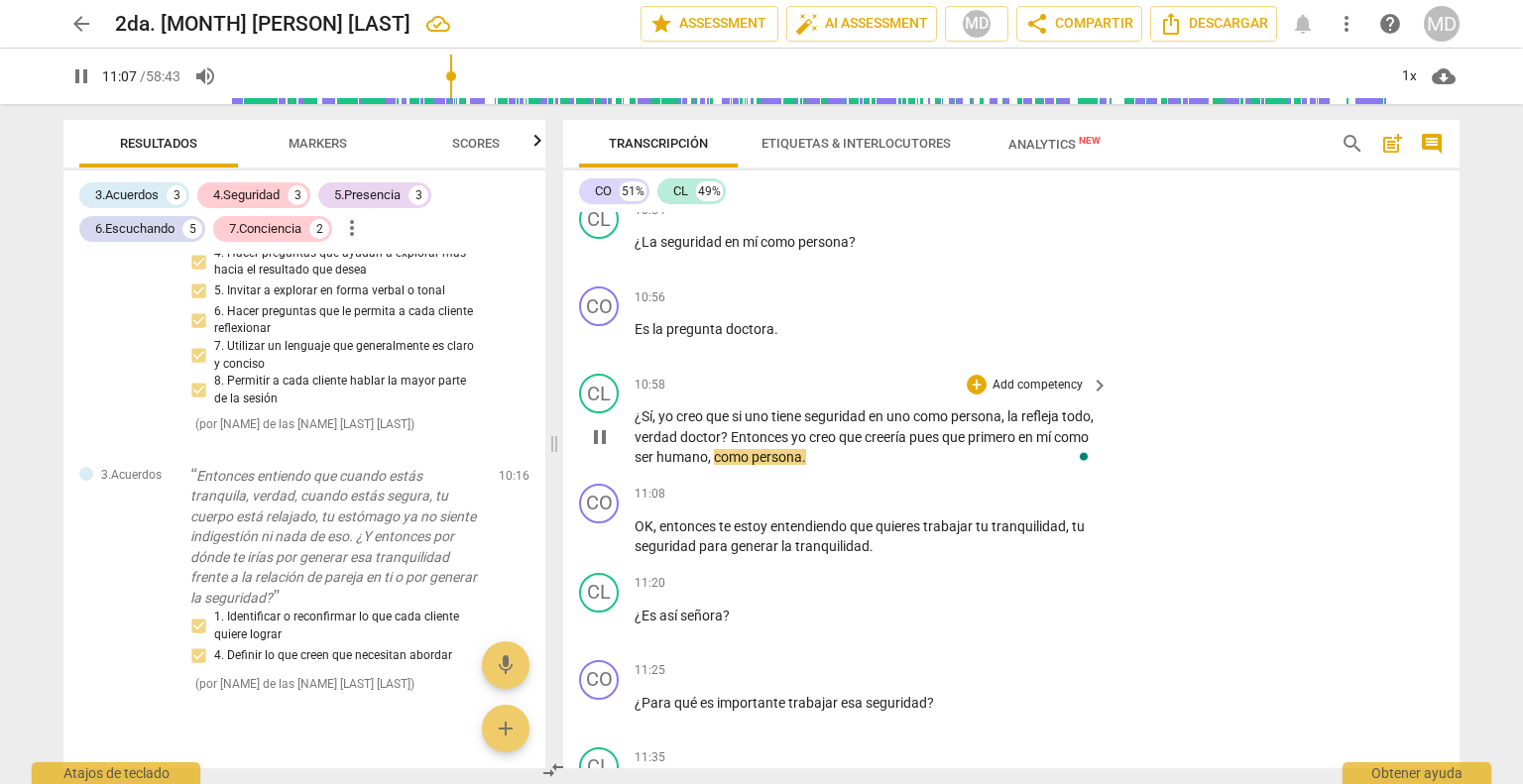 type on "668" 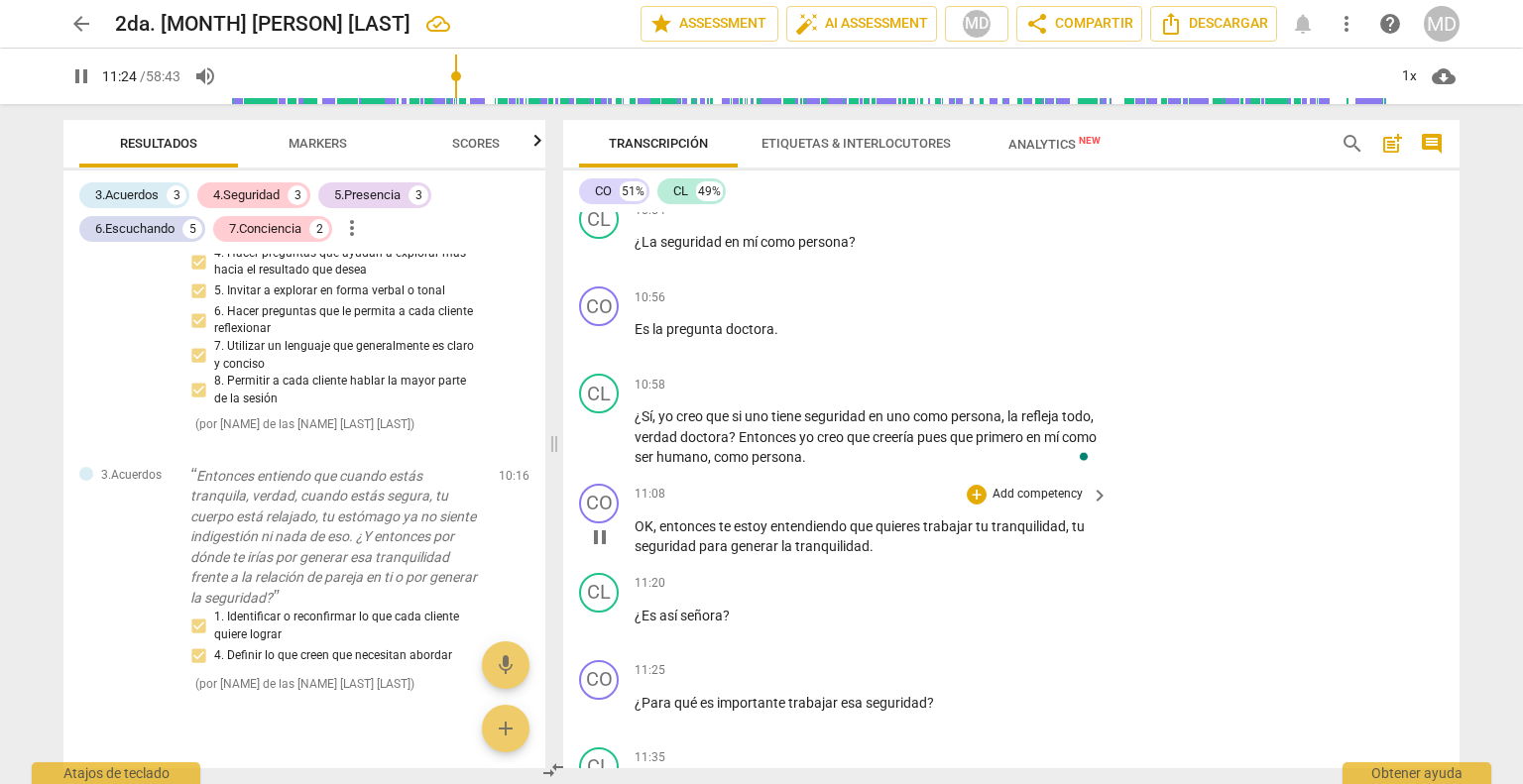click on "pause" at bounding box center (600, 537) 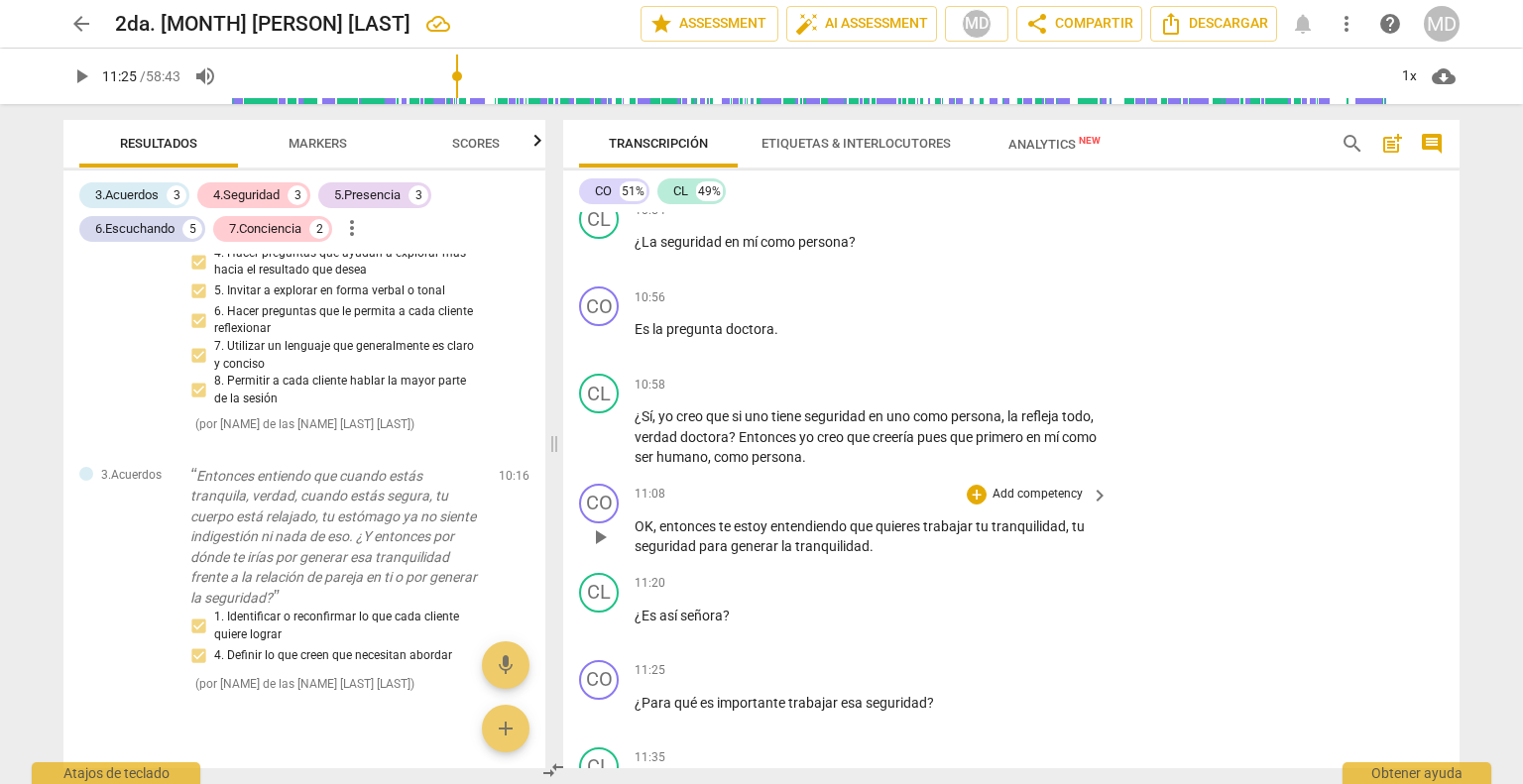 type on "685" 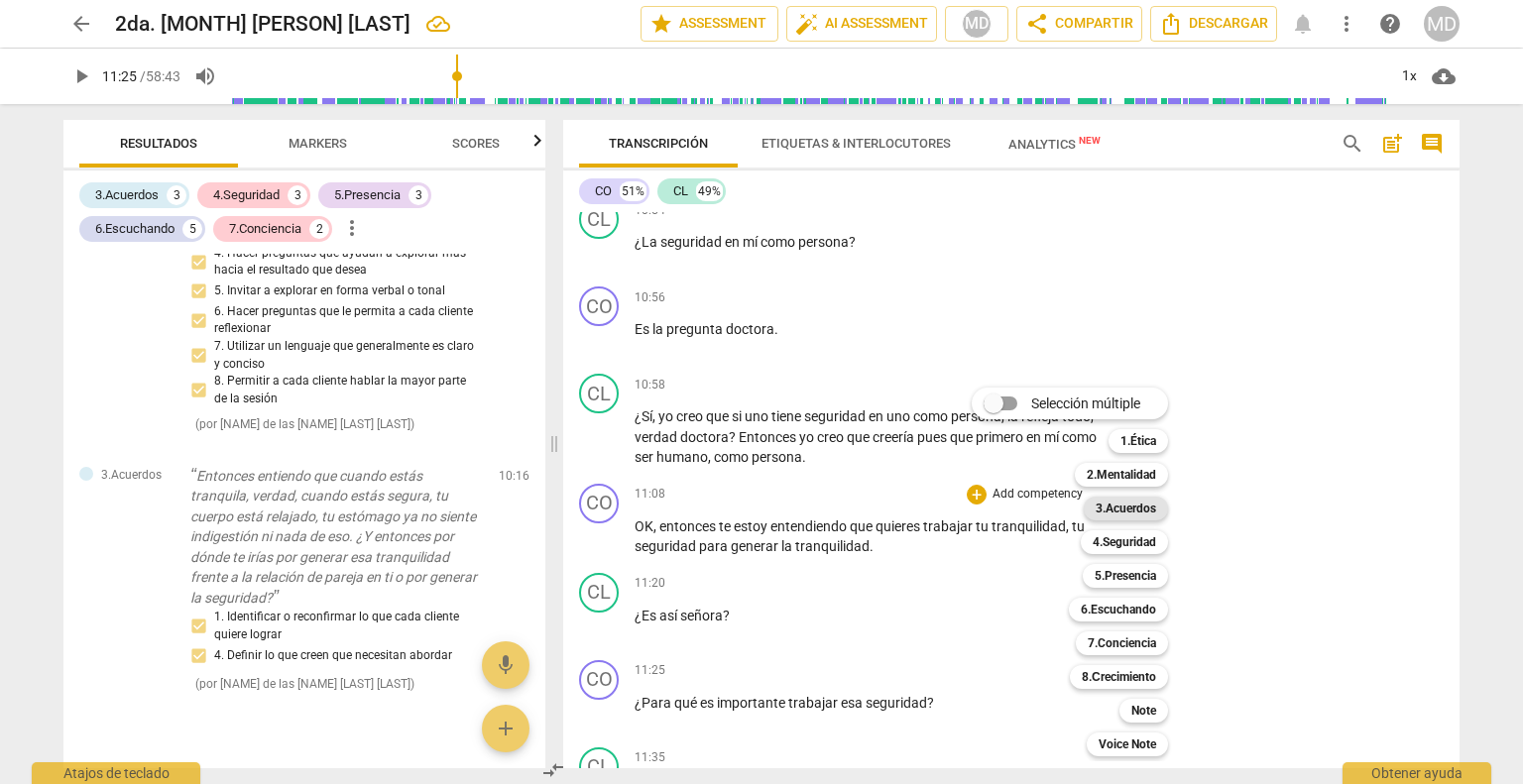 click on "3.Acuerdos" at bounding box center (1125, 508) 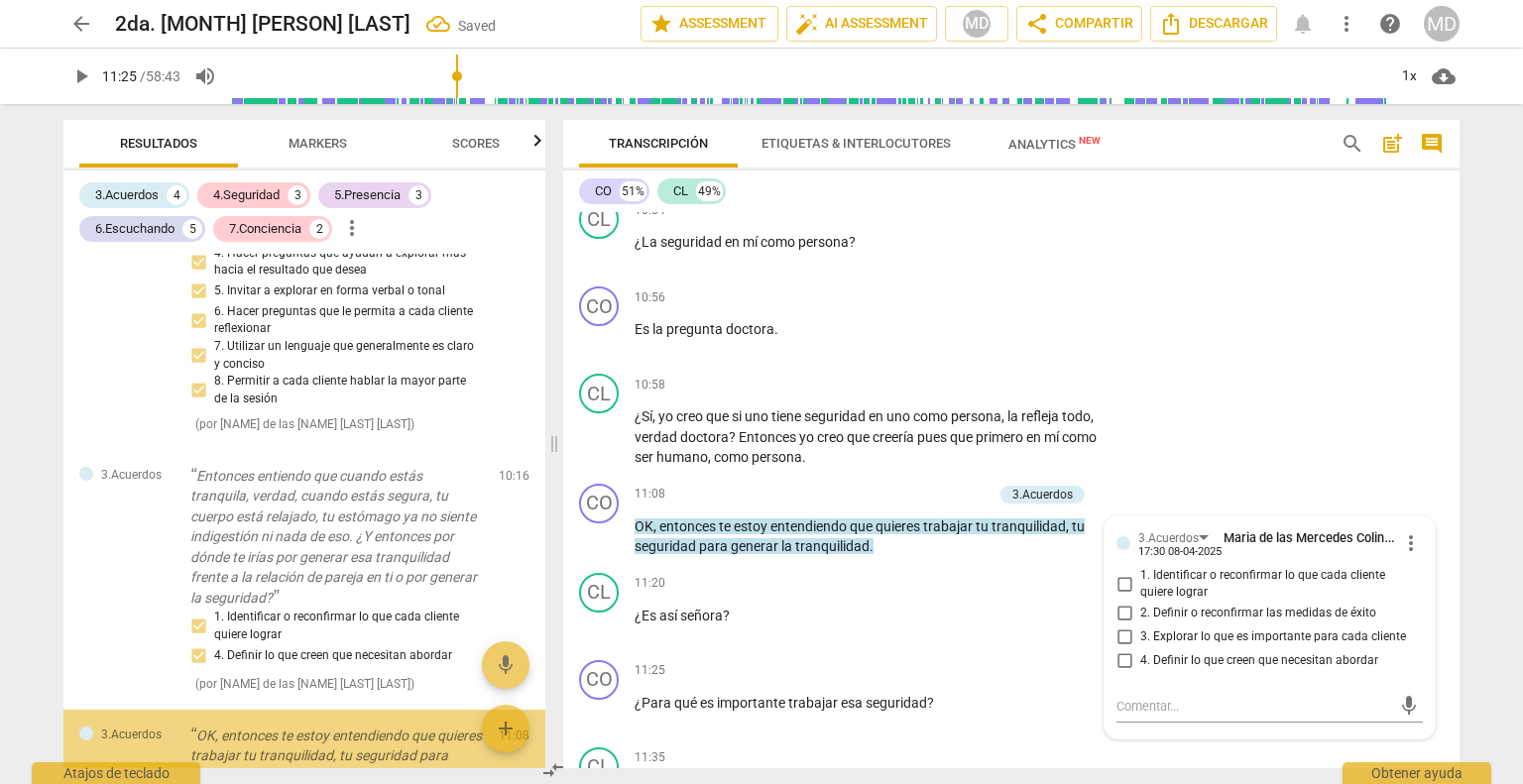 scroll, scrollTop: 3667, scrollLeft: 0, axis: vertical 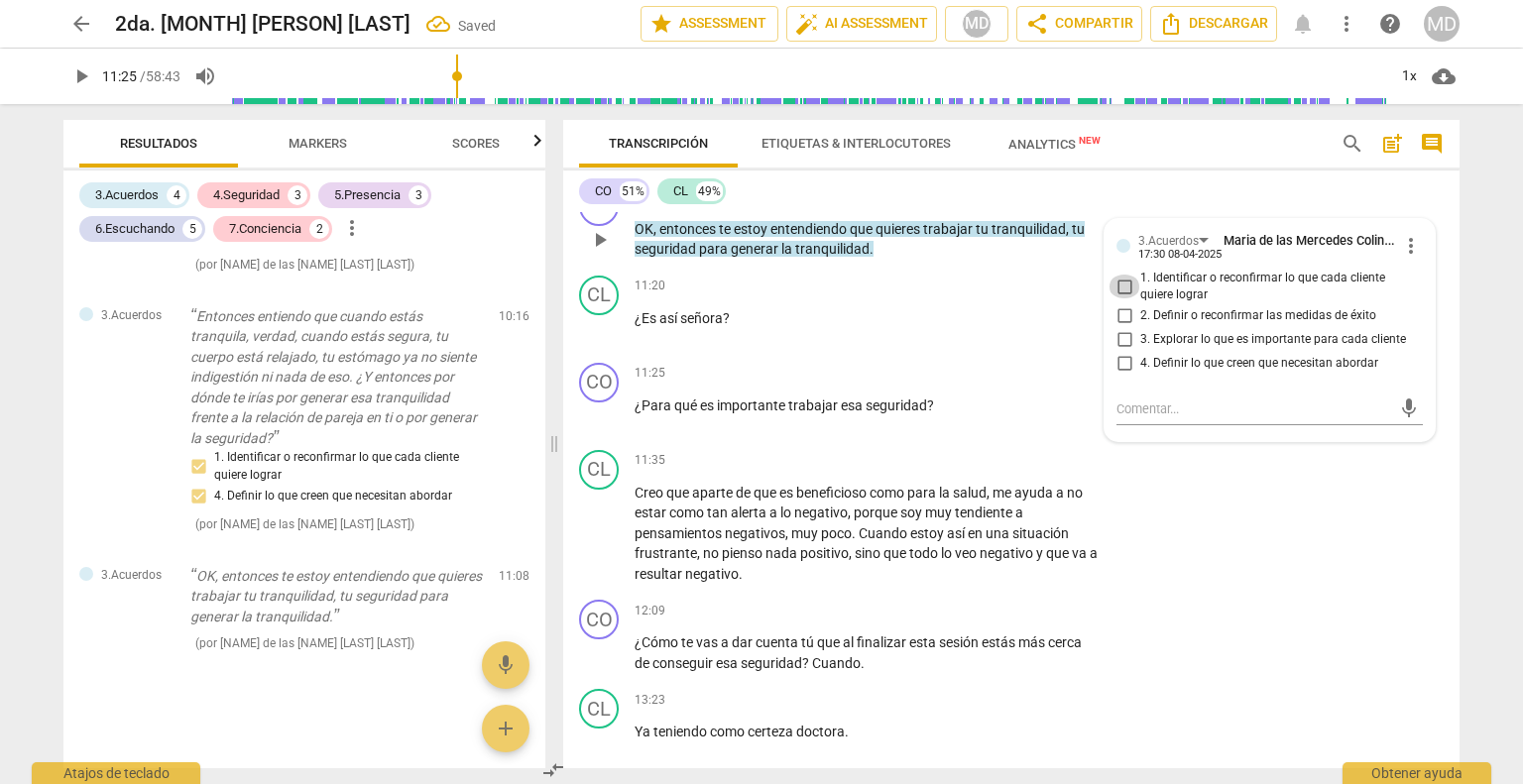 click on "1. Identificar o reconfirmar lo que cada cliente quiere lograr" at bounding box center (1124, 286) 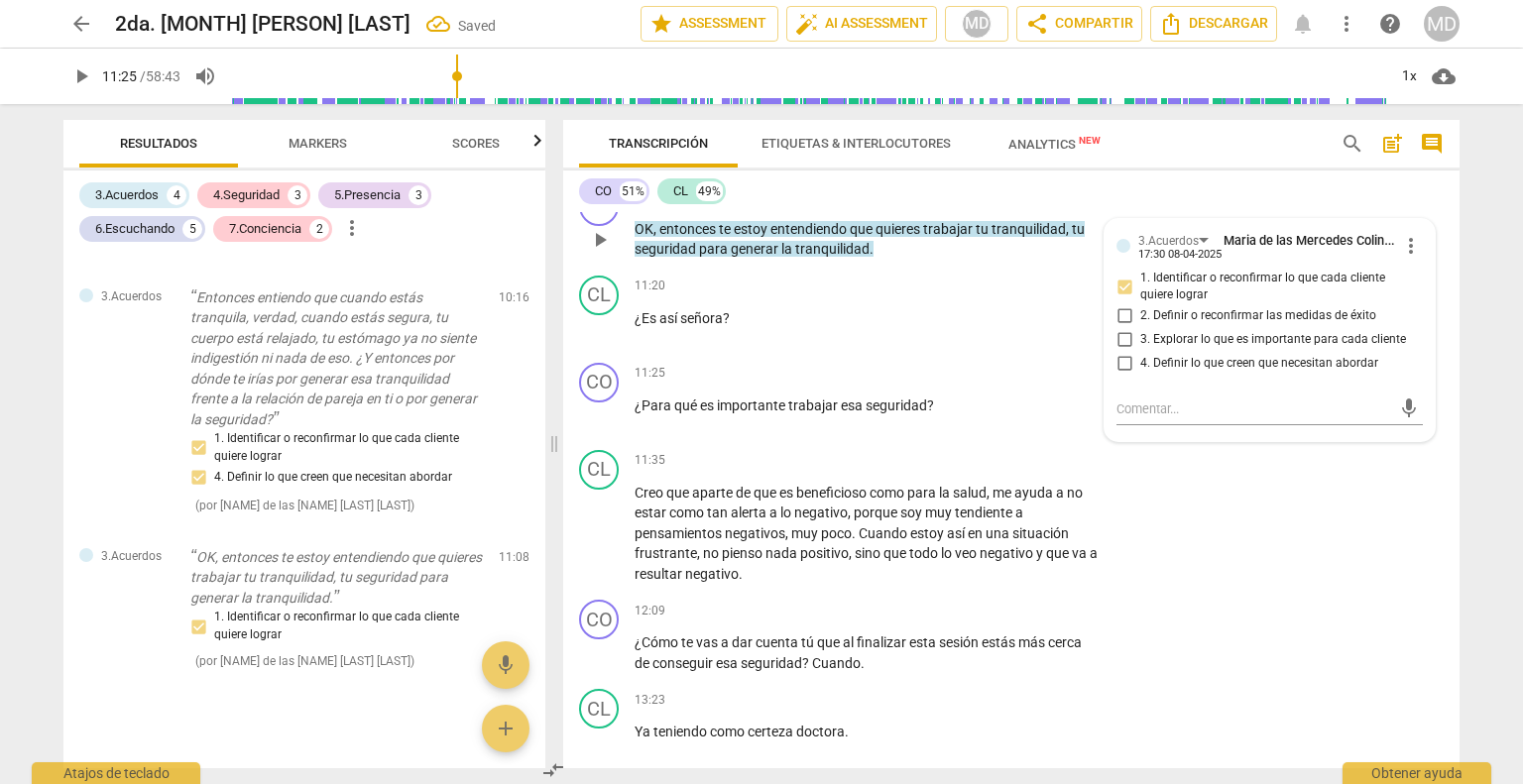 click on "4. Definir lo que creen que necesitan abordar" at bounding box center [1124, 364] 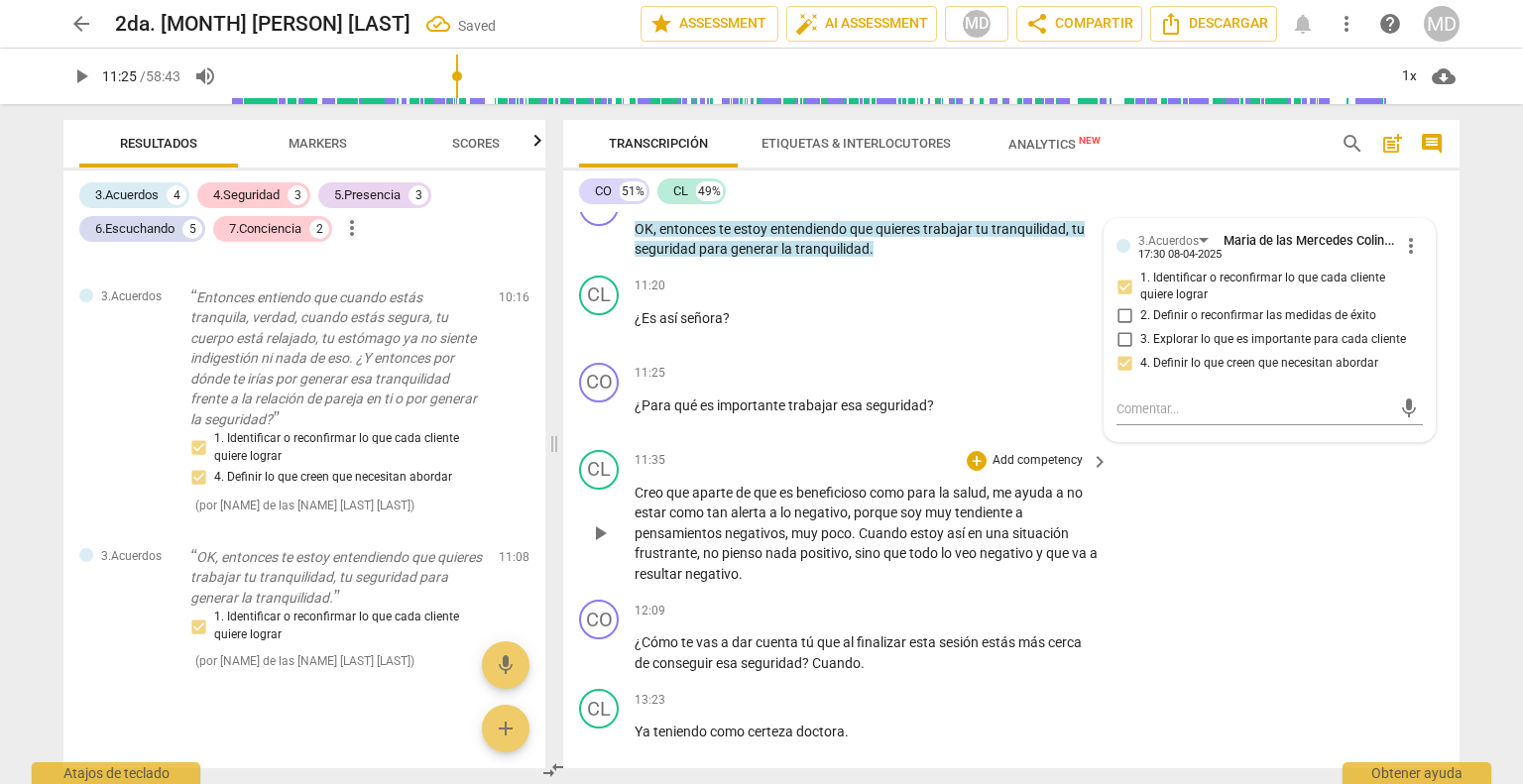 scroll, scrollTop: 3766, scrollLeft: 0, axis: vertical 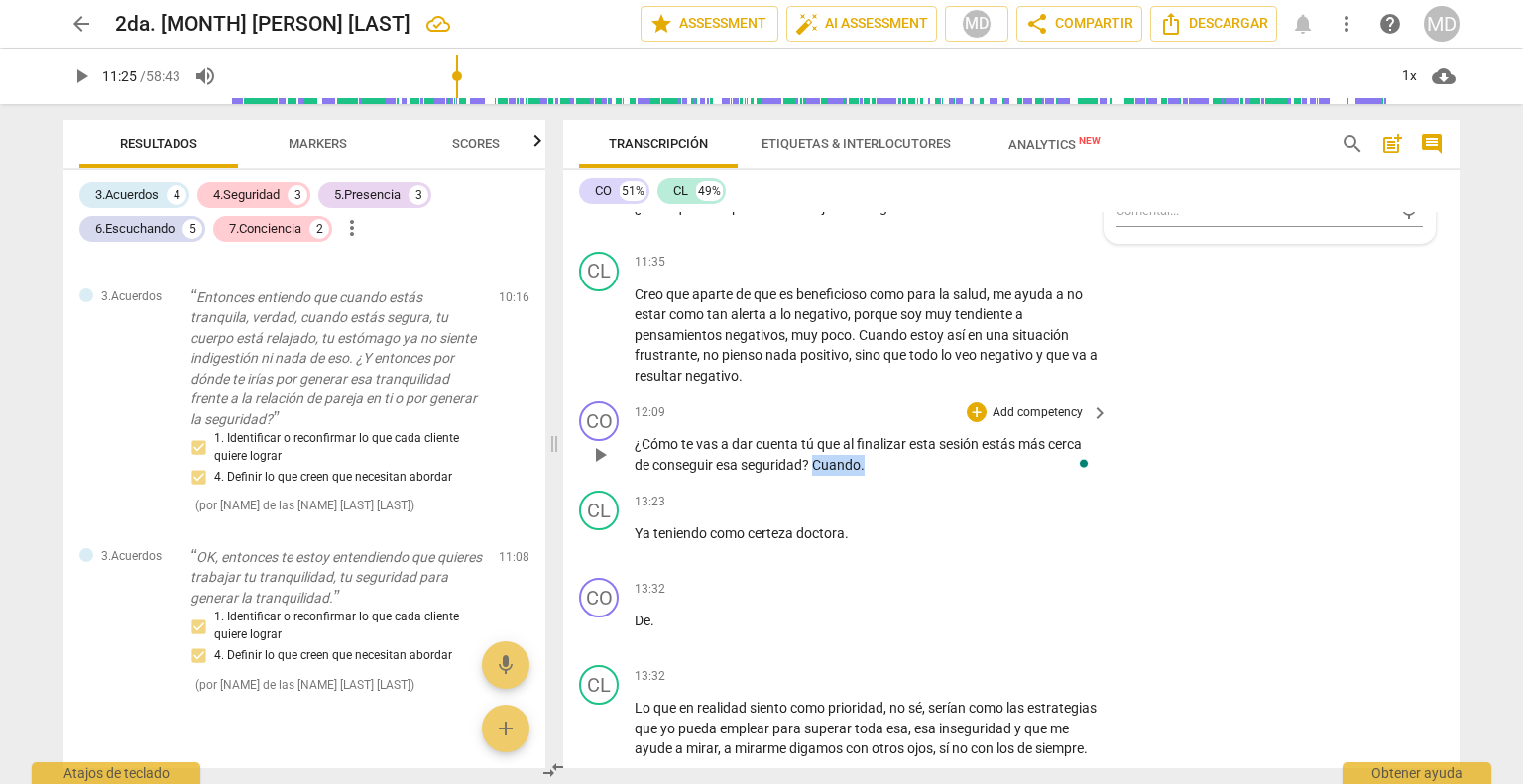 drag, startPoint x: 869, startPoint y: 541, endPoint x: 817, endPoint y: 542, distance: 52.009614 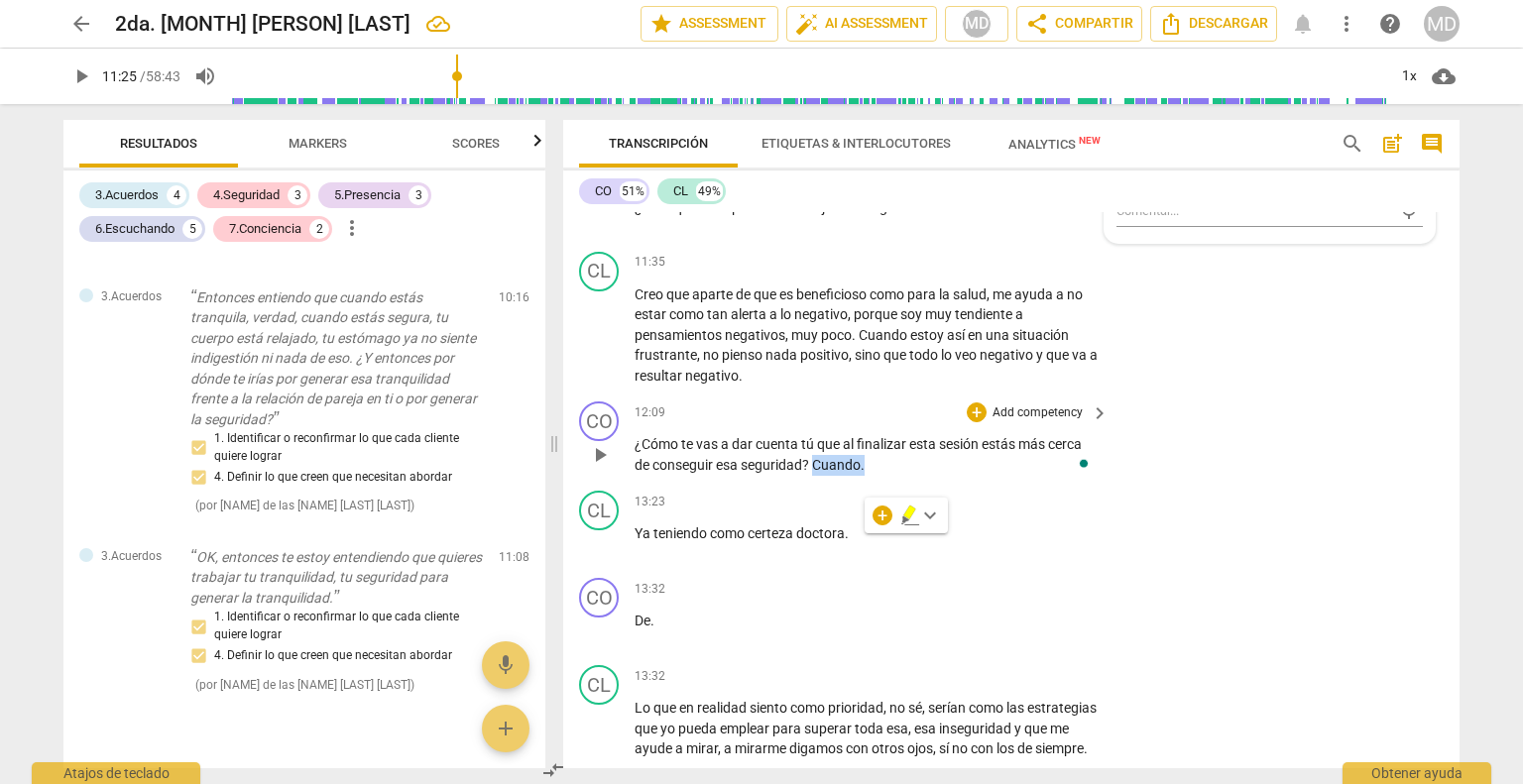 type 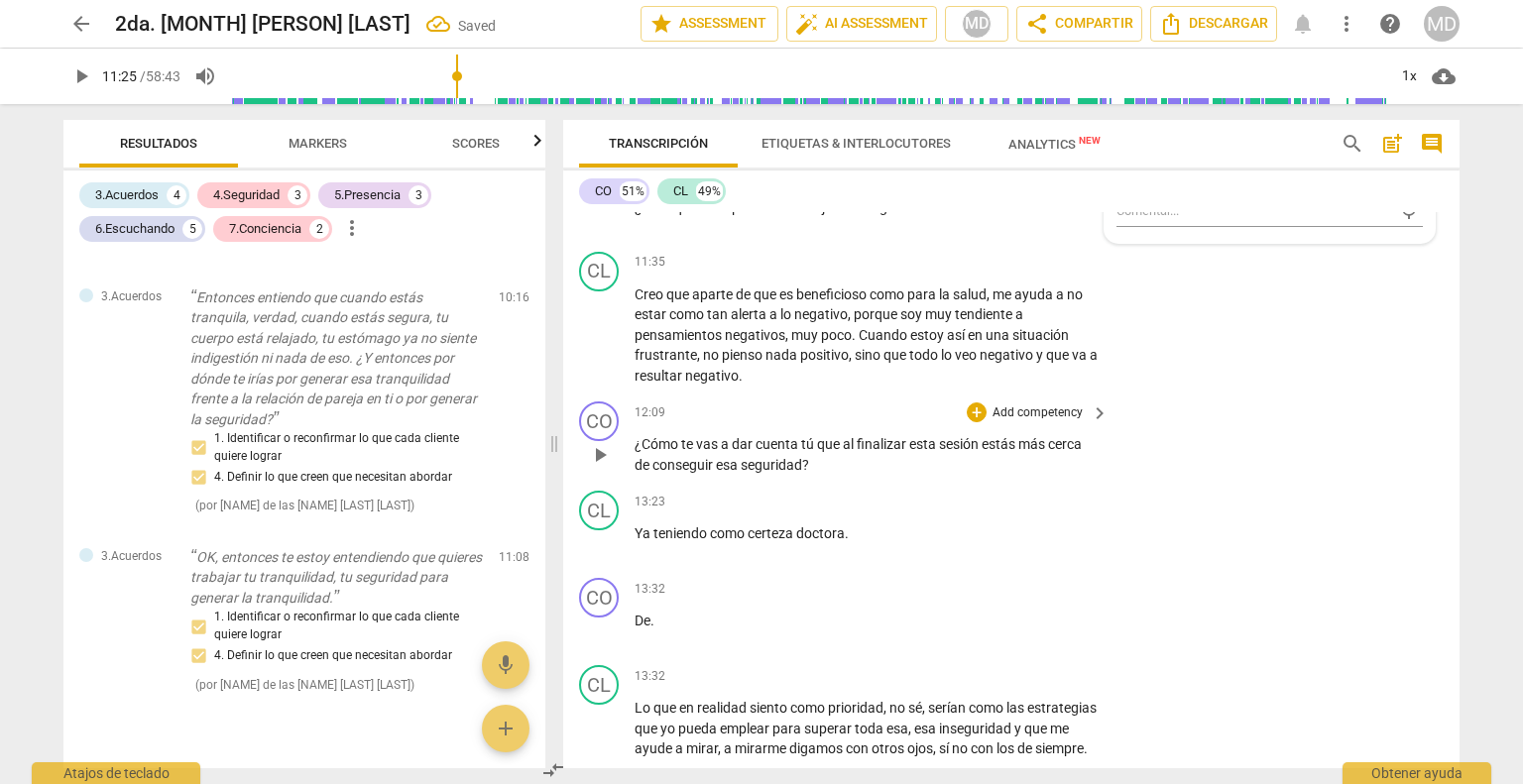 click on "Add competency" at bounding box center (1037, 413) 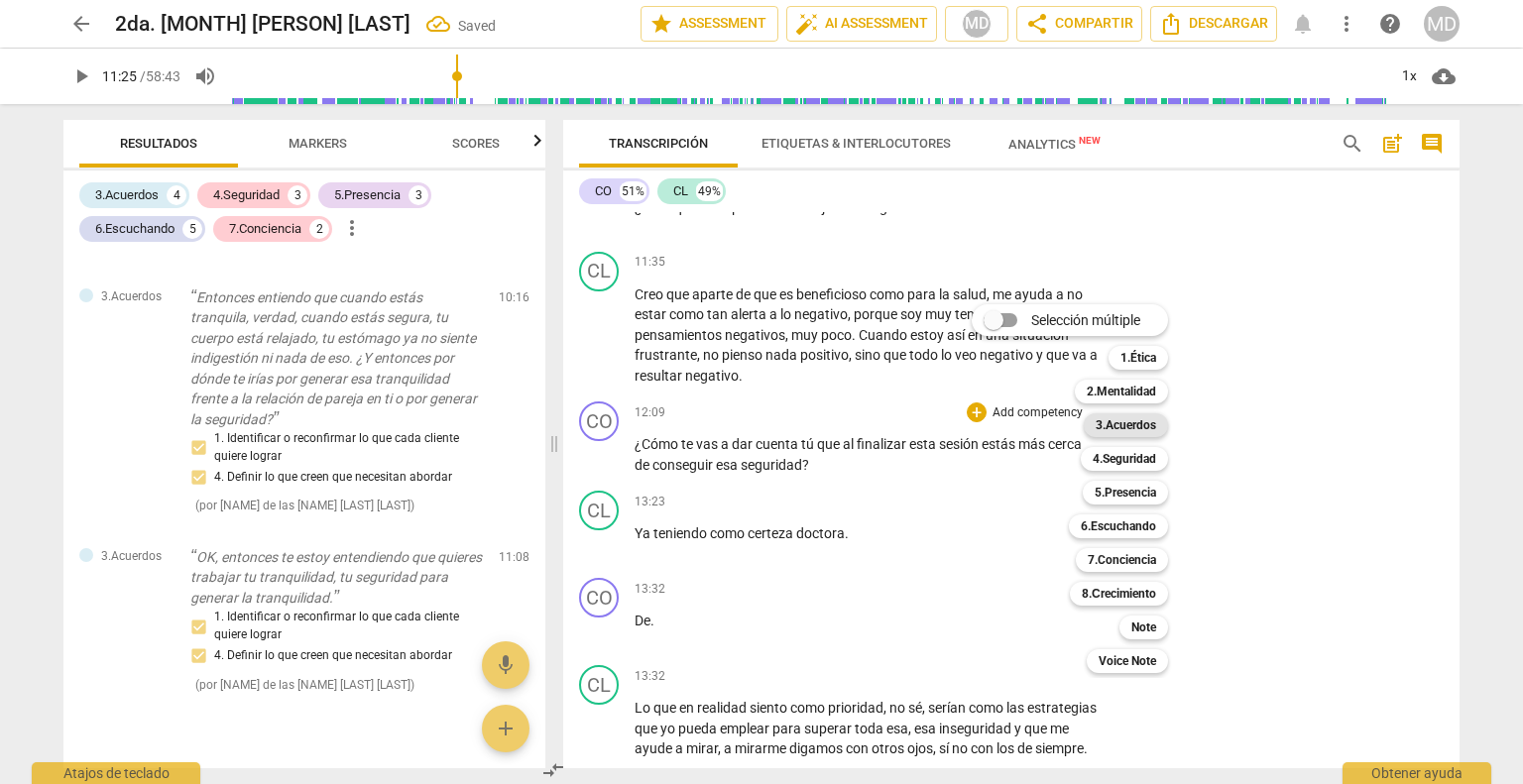 click on "3.Acuerdos" at bounding box center [1125, 425] 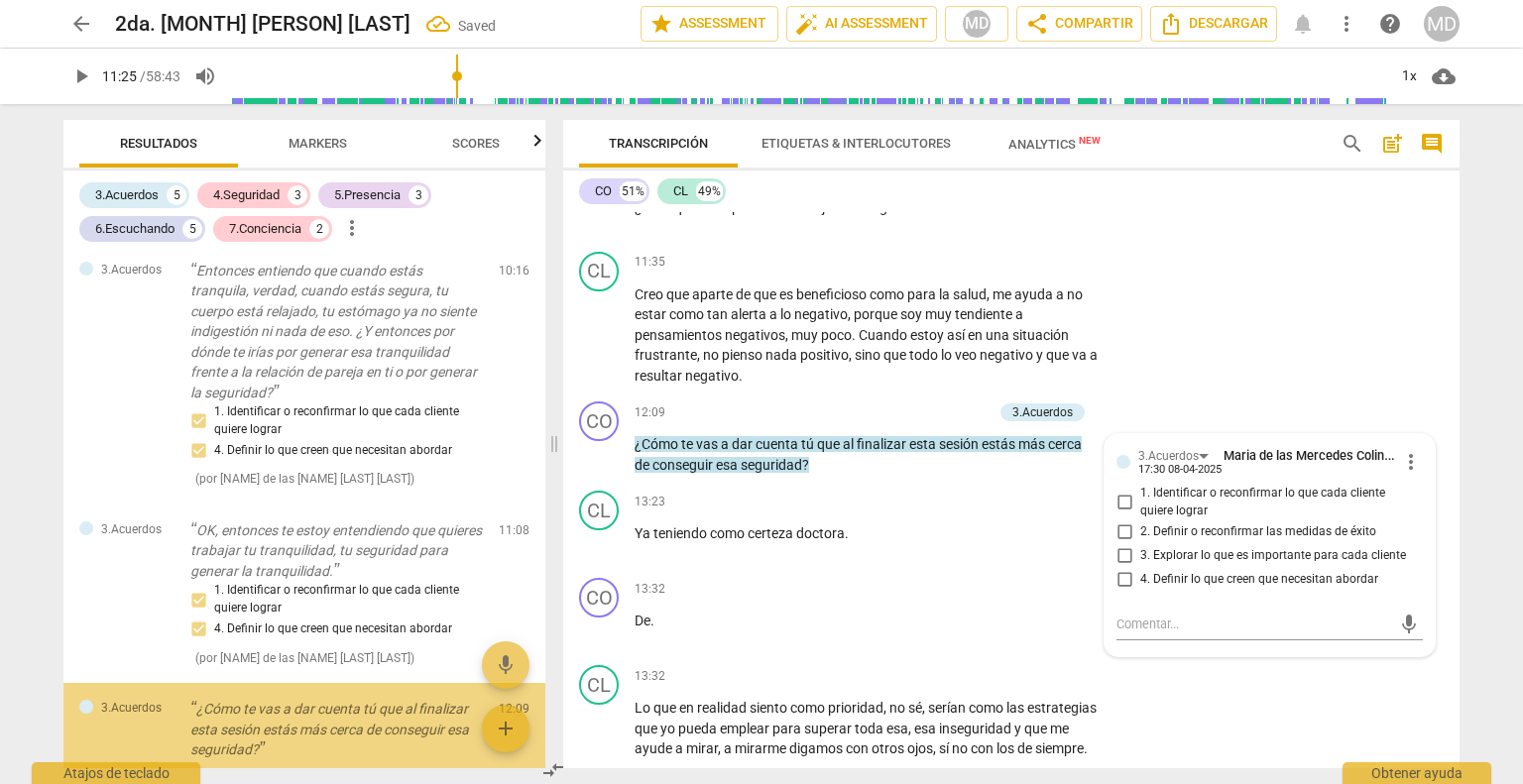 scroll, scrollTop: 3962, scrollLeft: 0, axis: vertical 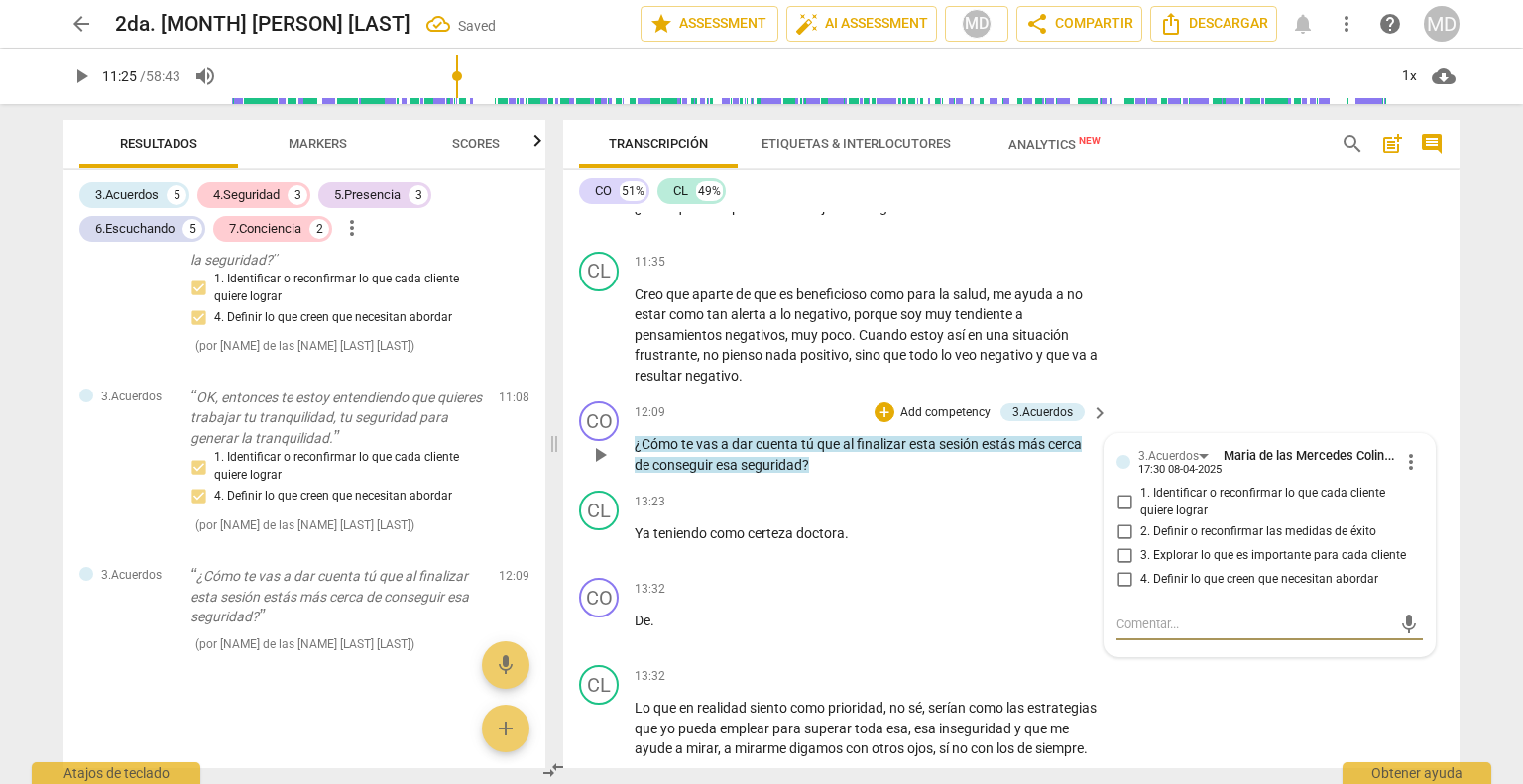 click on "2. Definir o reconfirmar las medidas de éxito" at bounding box center [1124, 531] 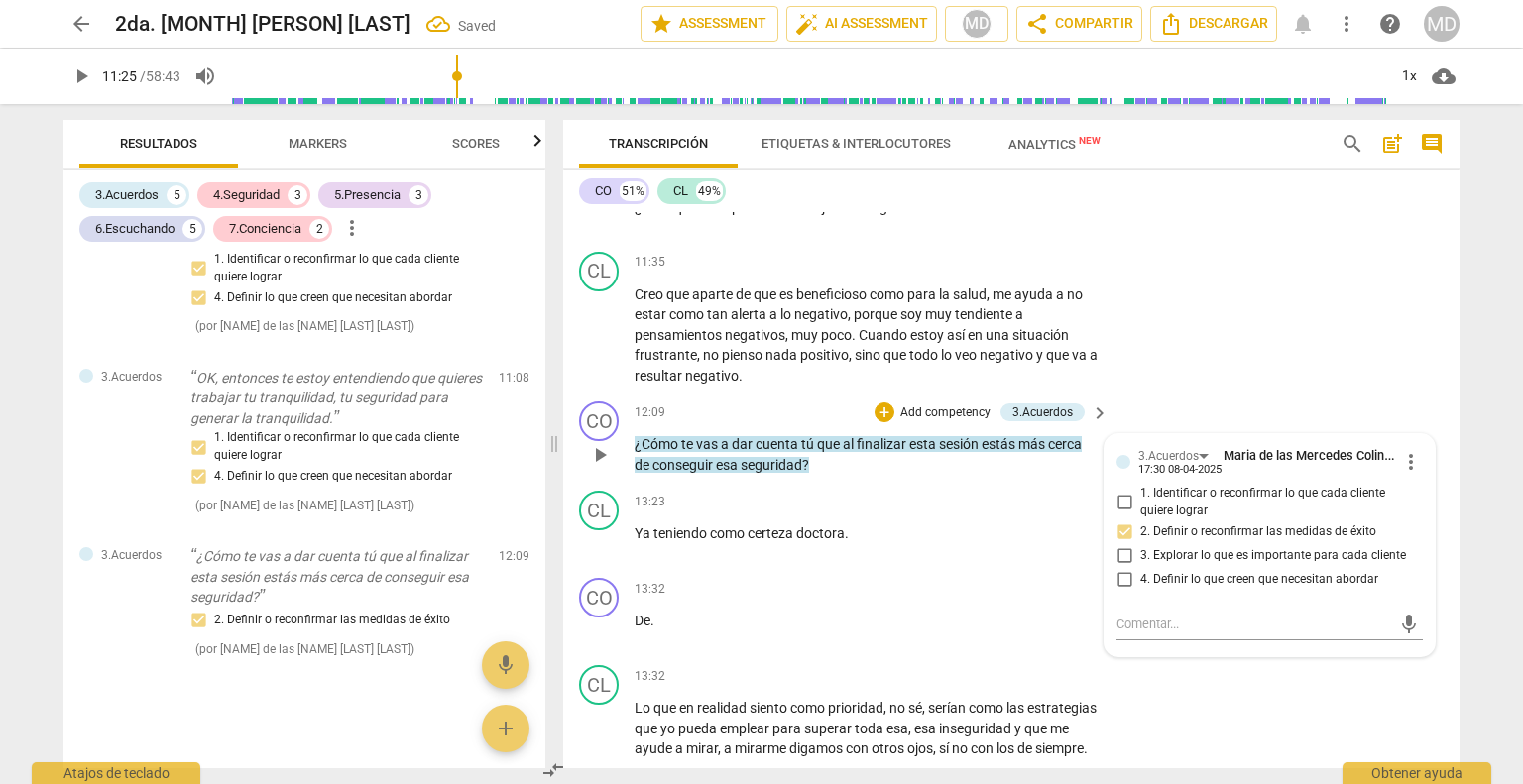 click on "4. Definir lo que creen que necesitan abordar" at bounding box center (1124, 579) 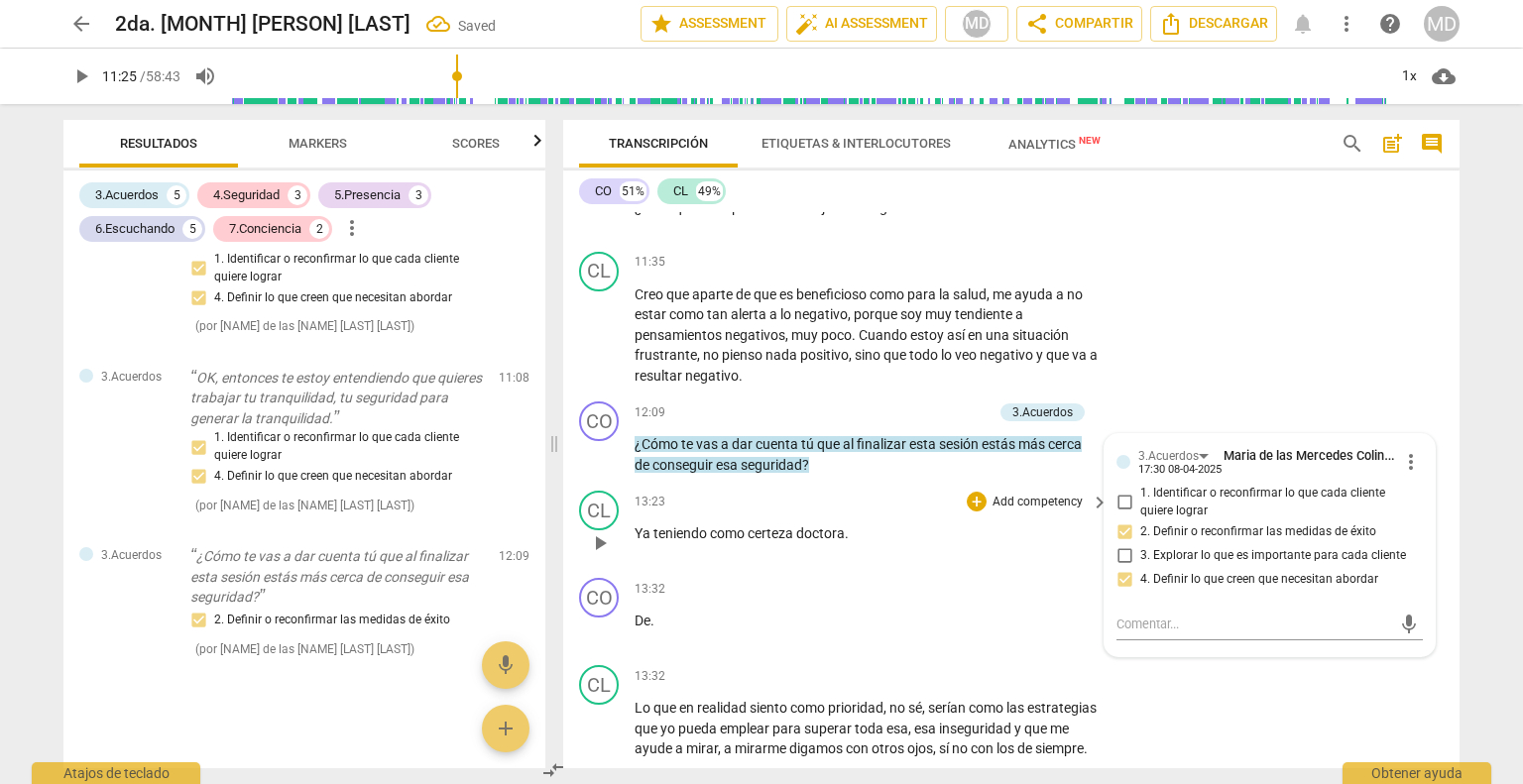scroll, scrollTop: 3973, scrollLeft: 0, axis: vertical 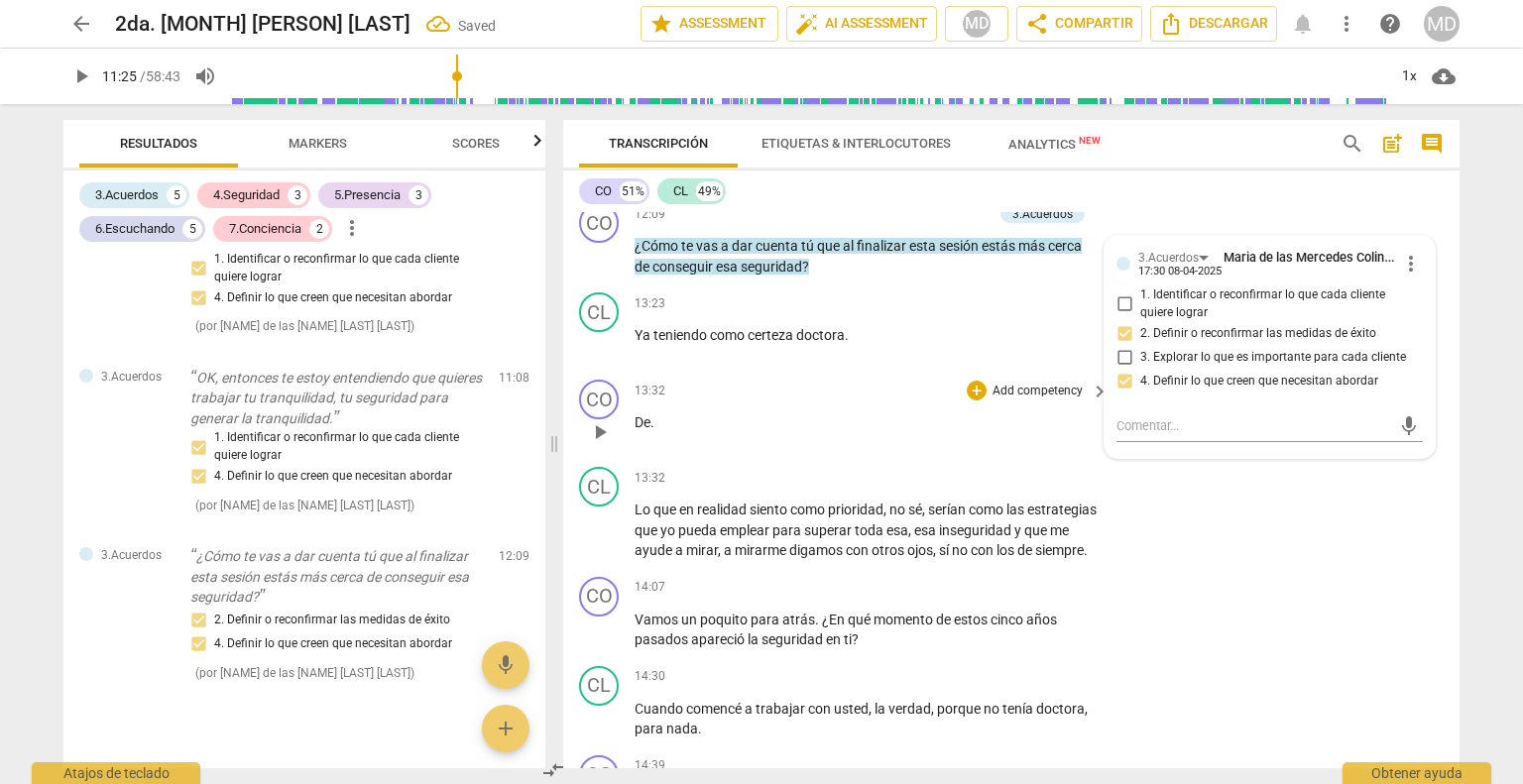 click on "play_arrow" at bounding box center [600, 432] 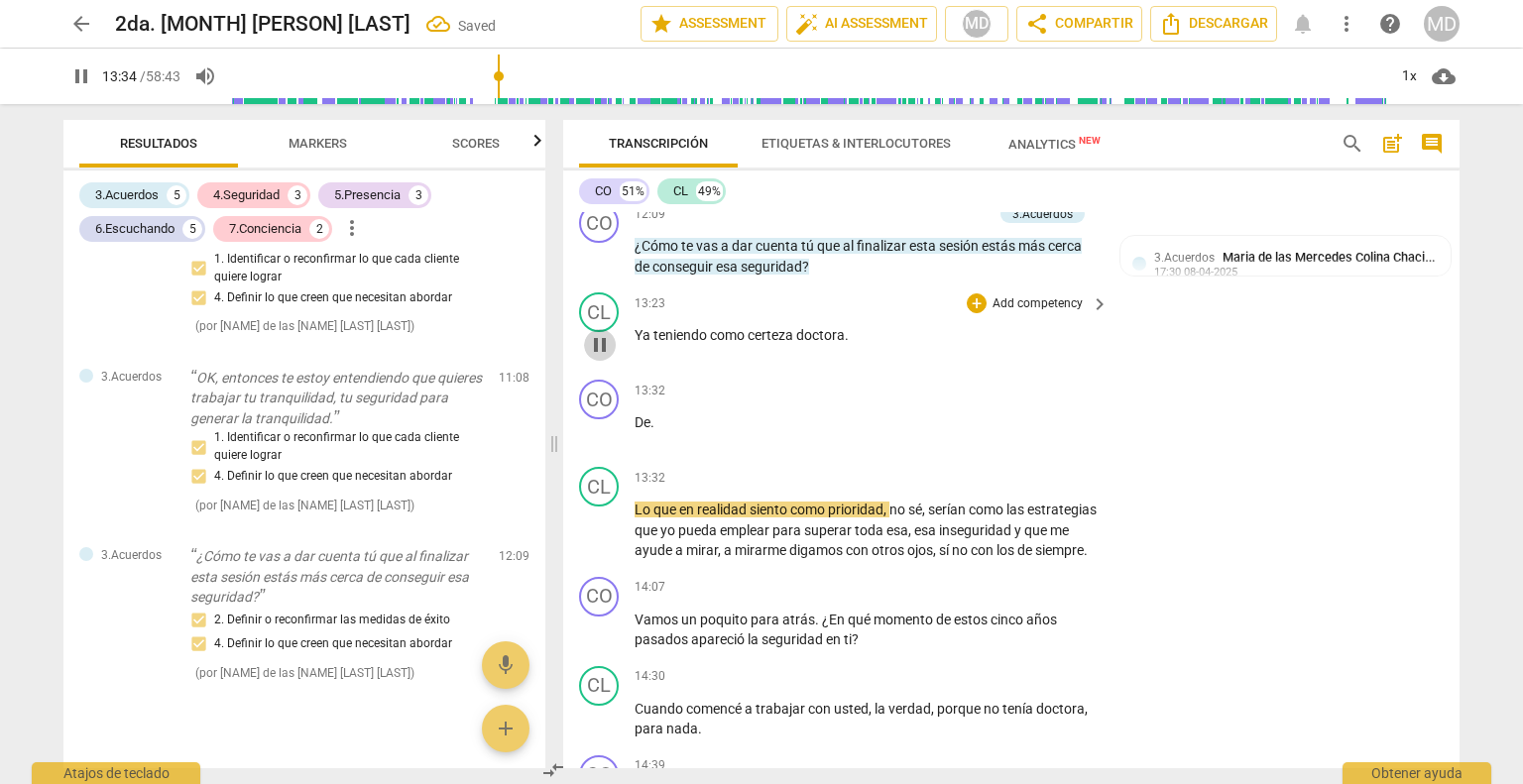 click on "pause" at bounding box center [600, 345] 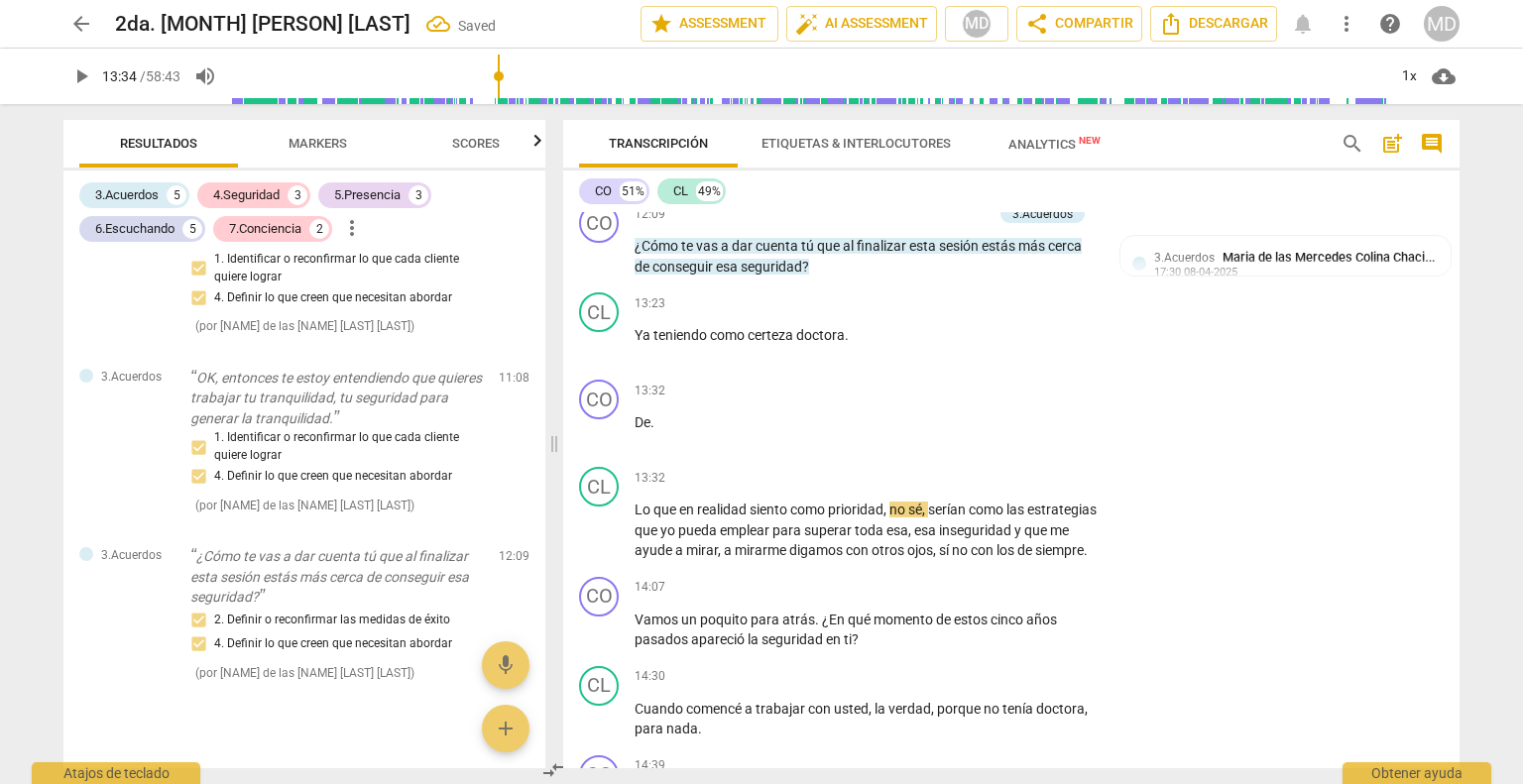 click on "conseguir" at bounding box center (684, 267) 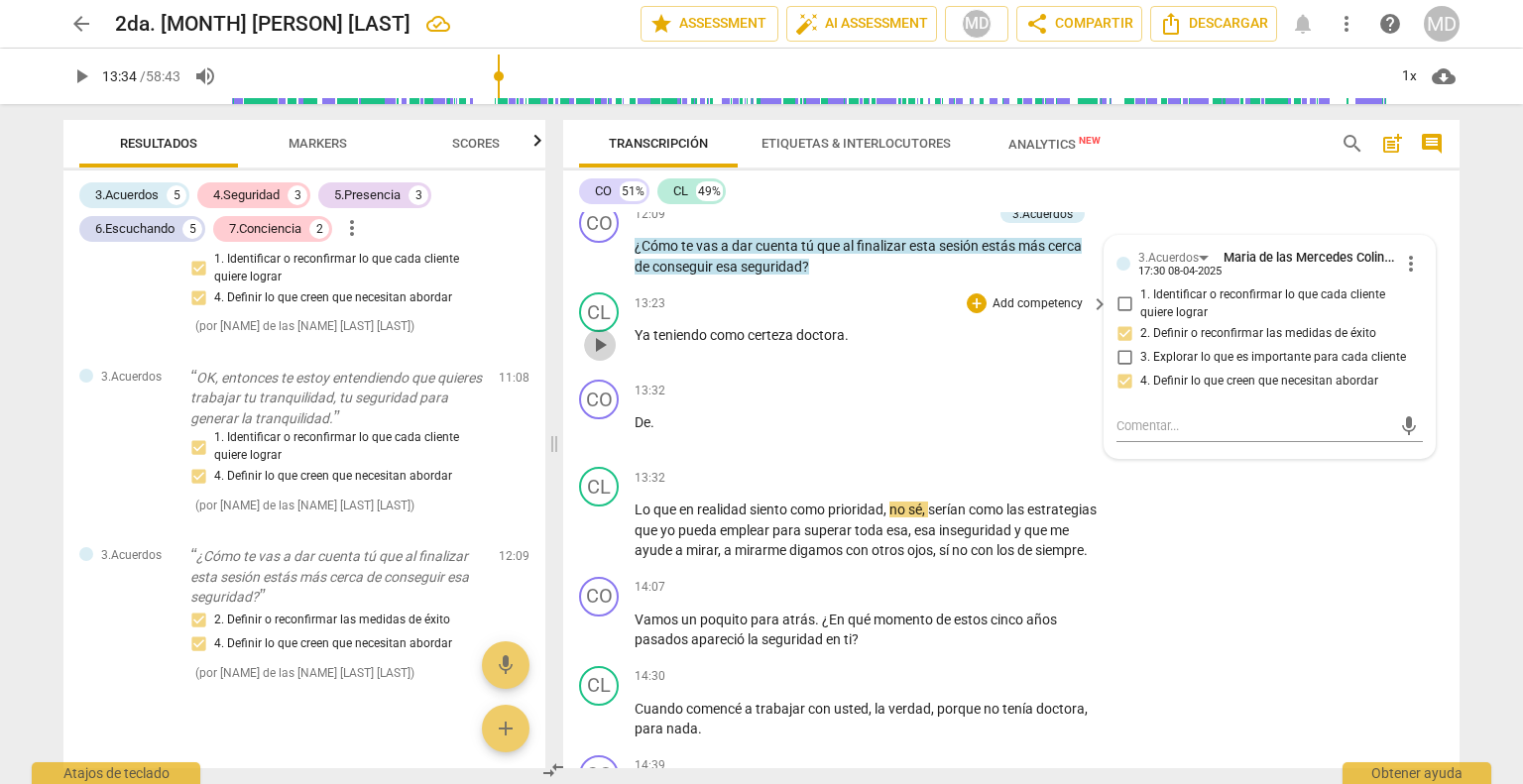 click on "play_arrow" at bounding box center [600, 345] 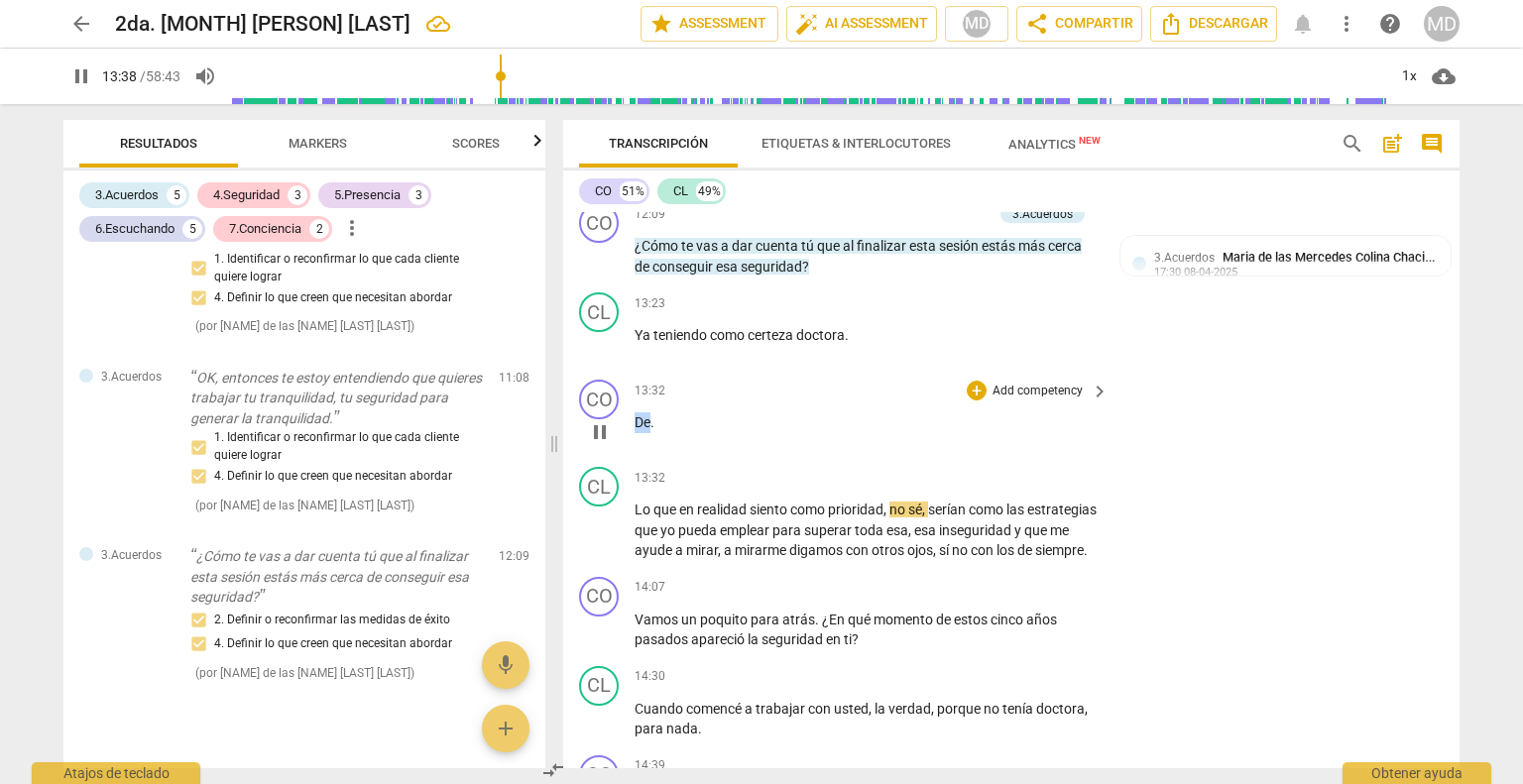 drag, startPoint x: 650, startPoint y: 493, endPoint x: 636, endPoint y: 495, distance: 14.142136 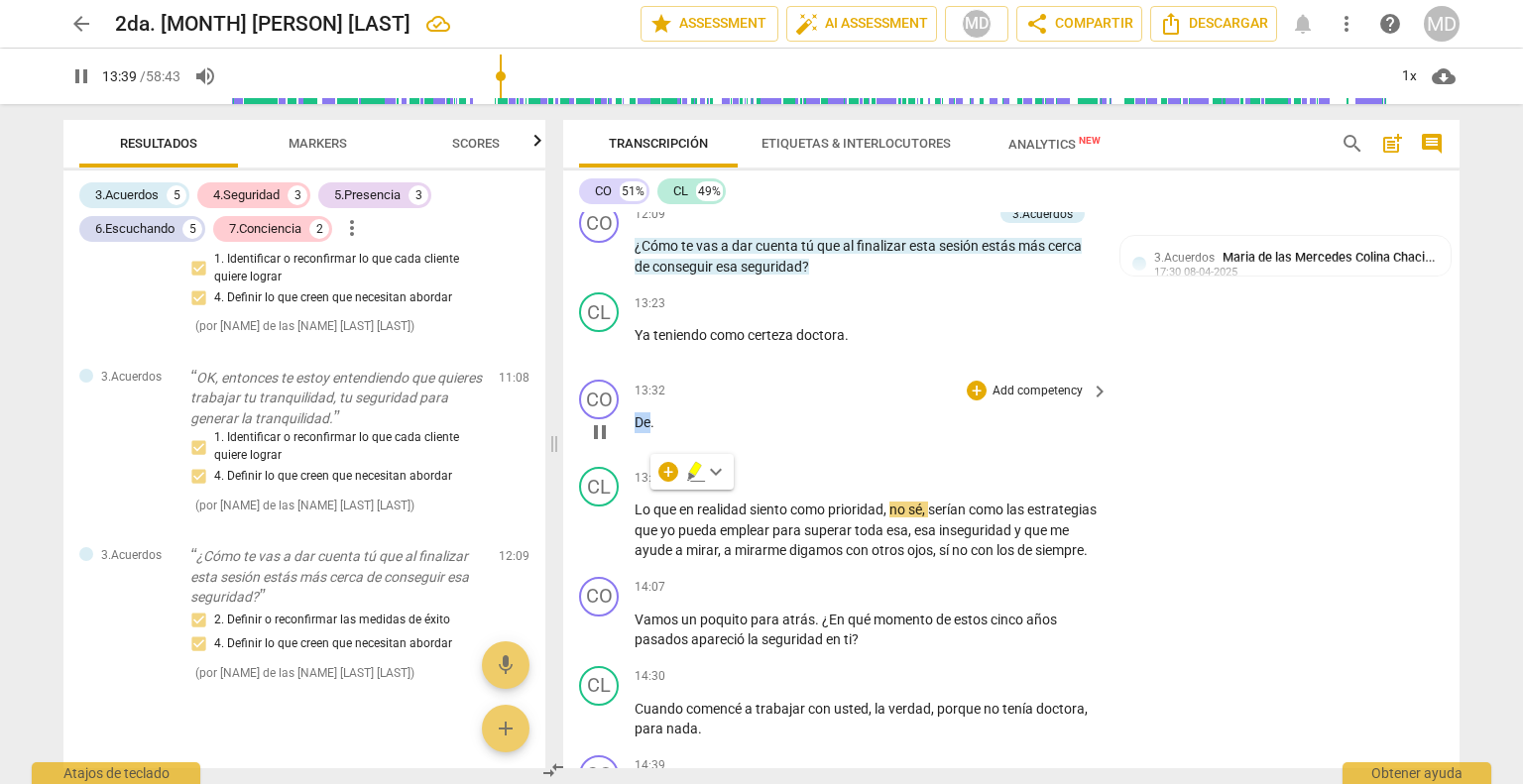 type on "820" 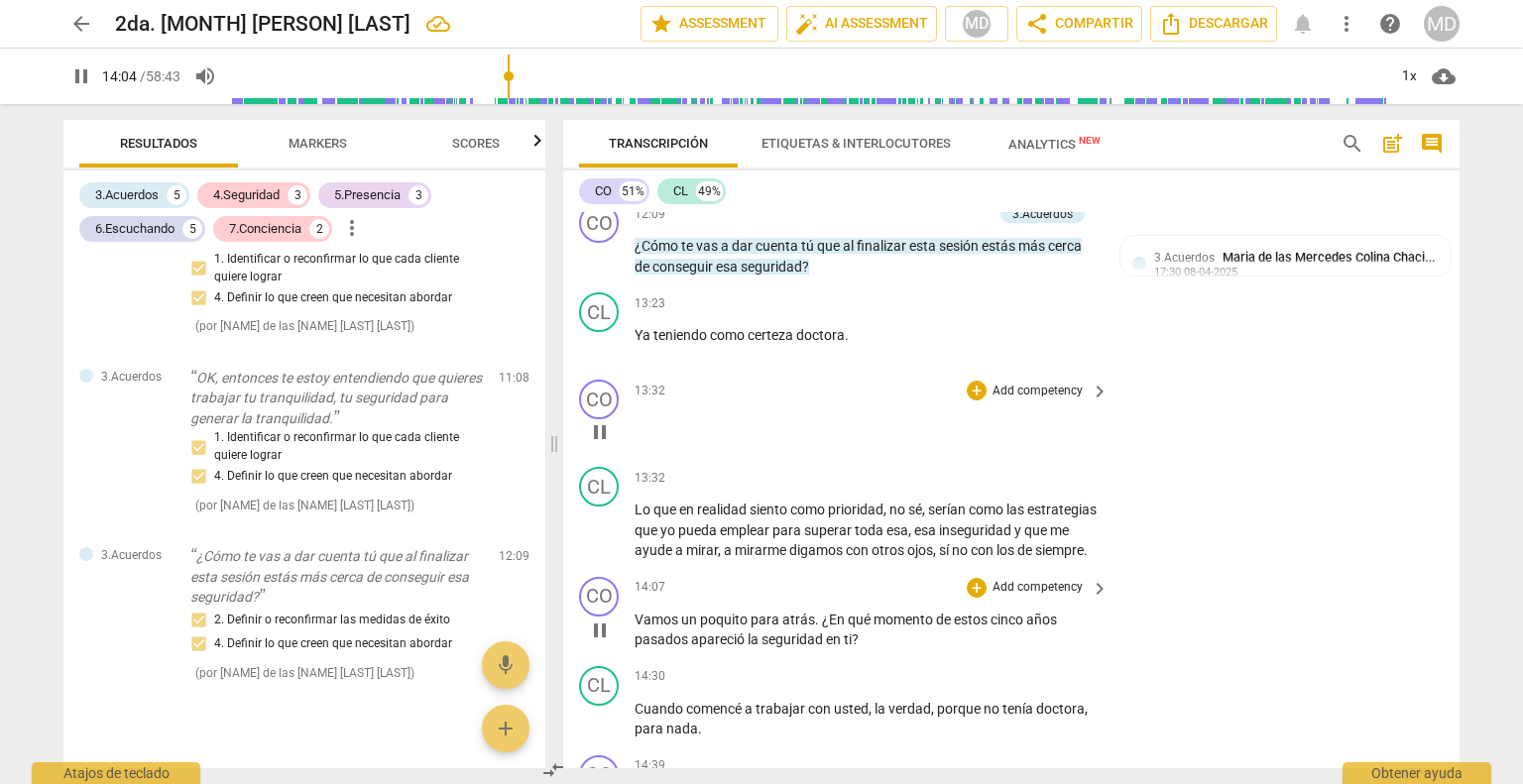 click on "format_bold format_list_bulleted [NAME] de las [NAME] [LAST] [LAST] delete Summary: Reporte de sesión de coaching Coach. [NAME] [LAST]. Cliente [NAME] [LAST] Fecha: 25 de [MONTH] N° Sesión 2 CO play_arrow pause 00:02 + Add competency 4.Seguridad keyboard_arrow_right Hola Mari, ¿Cómo estás? 4.Seguridad [NAME] de las [NAME] [LAST] [LAST] 15:09 07-29-2025 1. Demostrar el respeto CL play_arrow pause 00:05 + Add competency keyboard_arrow_right Bien doctora, gracias, gracias a Dios. CO play_arrow pause 00:10 + Add competency 4.Seguridad keyboard_arrow_right Mari, la semana pasada habíamos hablado previo trabajaste la capacidad para tomar decisiones con seguridad, ¿Verdad? Y uno de los compromisos fue asumir que la casa de tu pareja también era tu casa. En esta oportunidad qué quieres trabajar, ¿Quieres seguir allí o quieres trabajar algo distinto? 4.Seguridad 15:09 07-29-2025" at bounding box center [1011, 490] 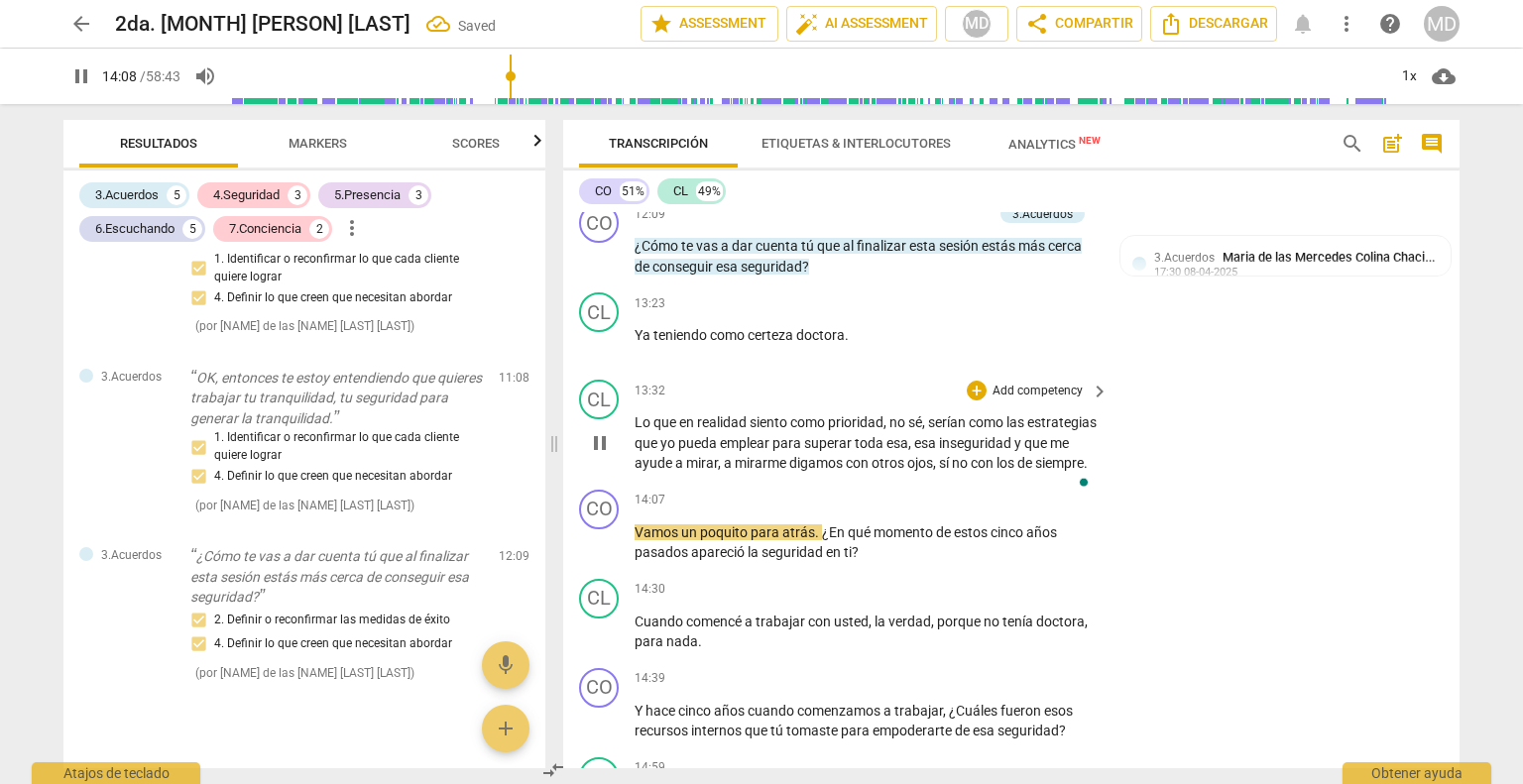 click on "sí" at bounding box center [945, 463] 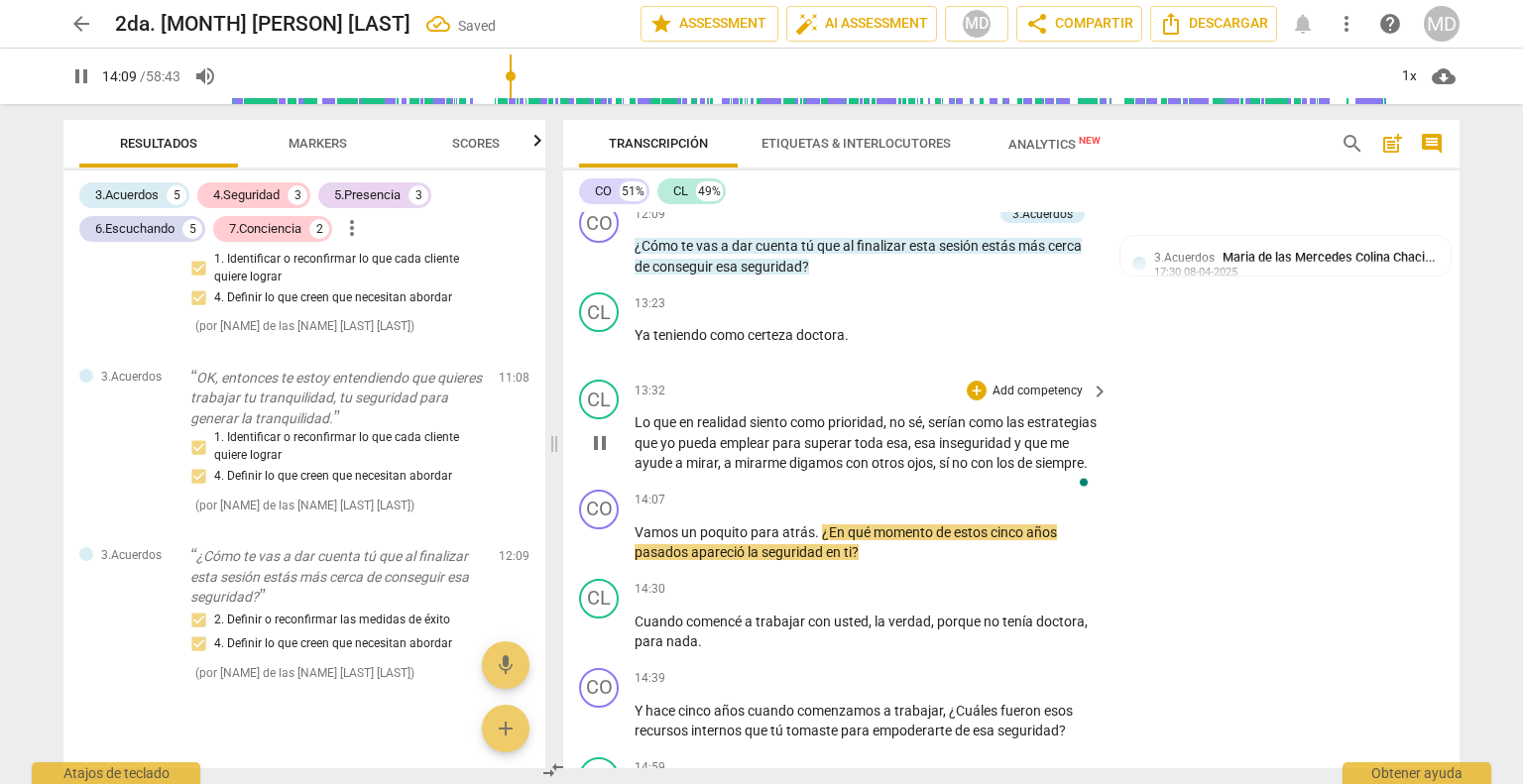 type on "850" 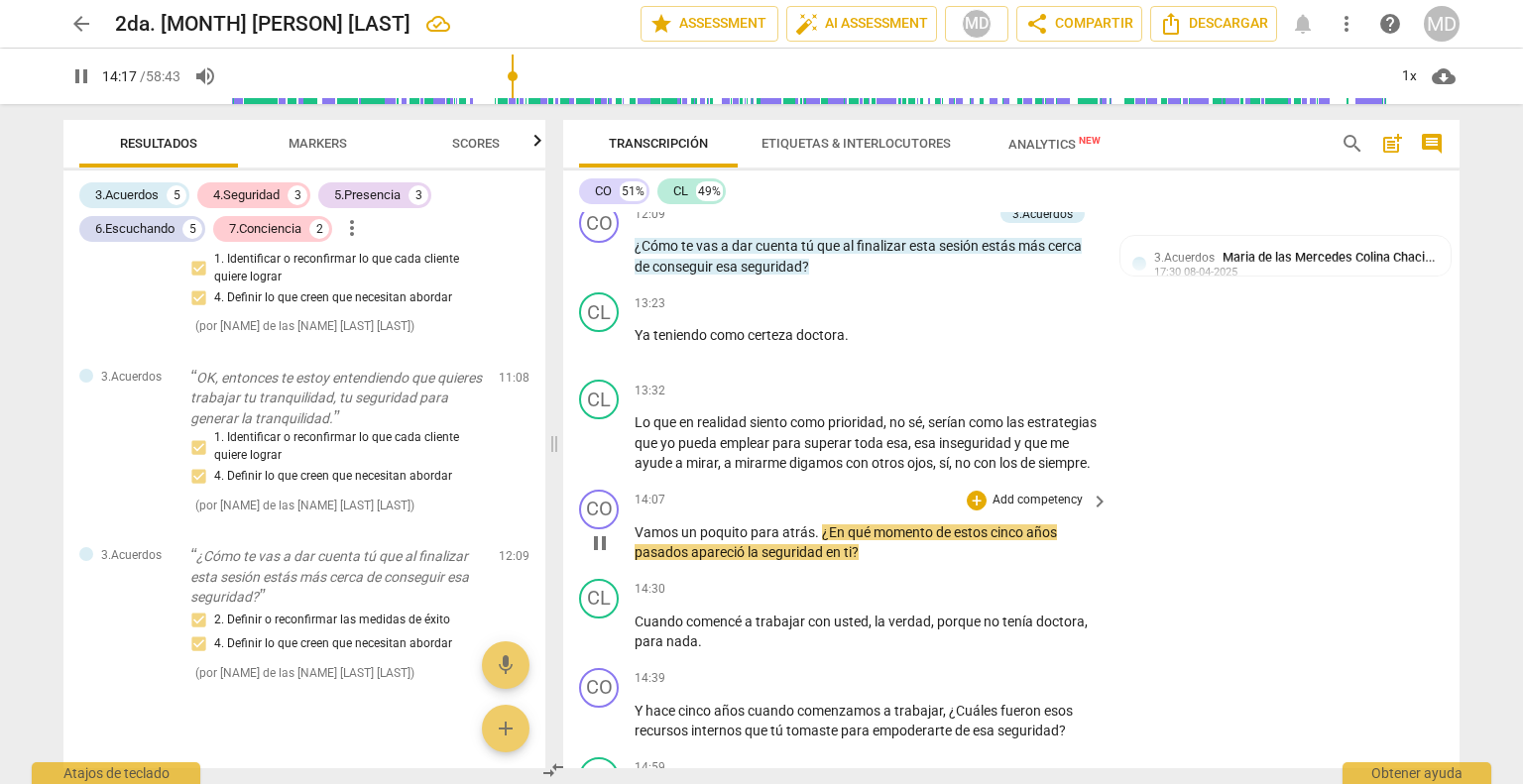 click on "Add competency" at bounding box center (1037, 501) 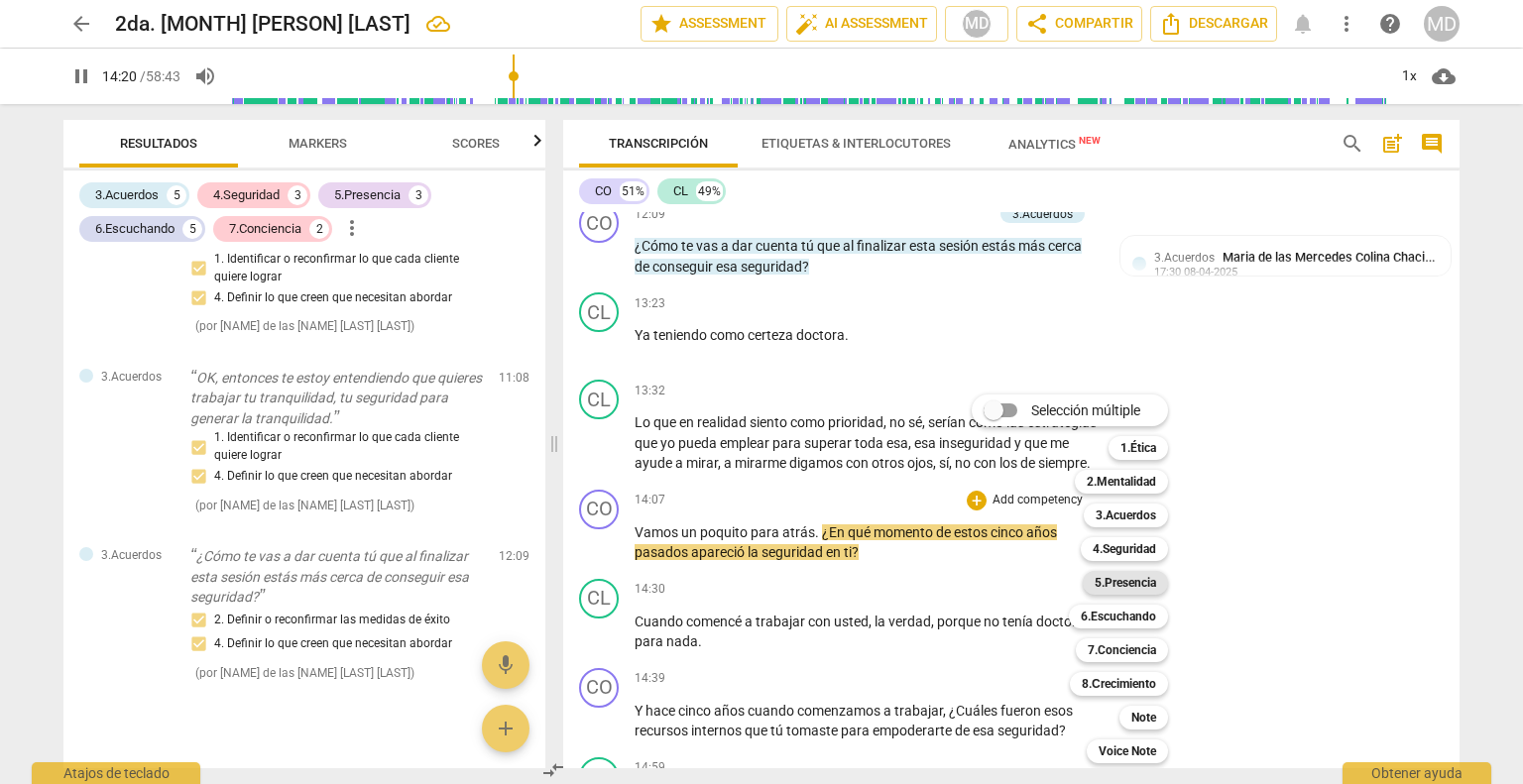 click on "5.Presencia" at bounding box center (1125, 583) 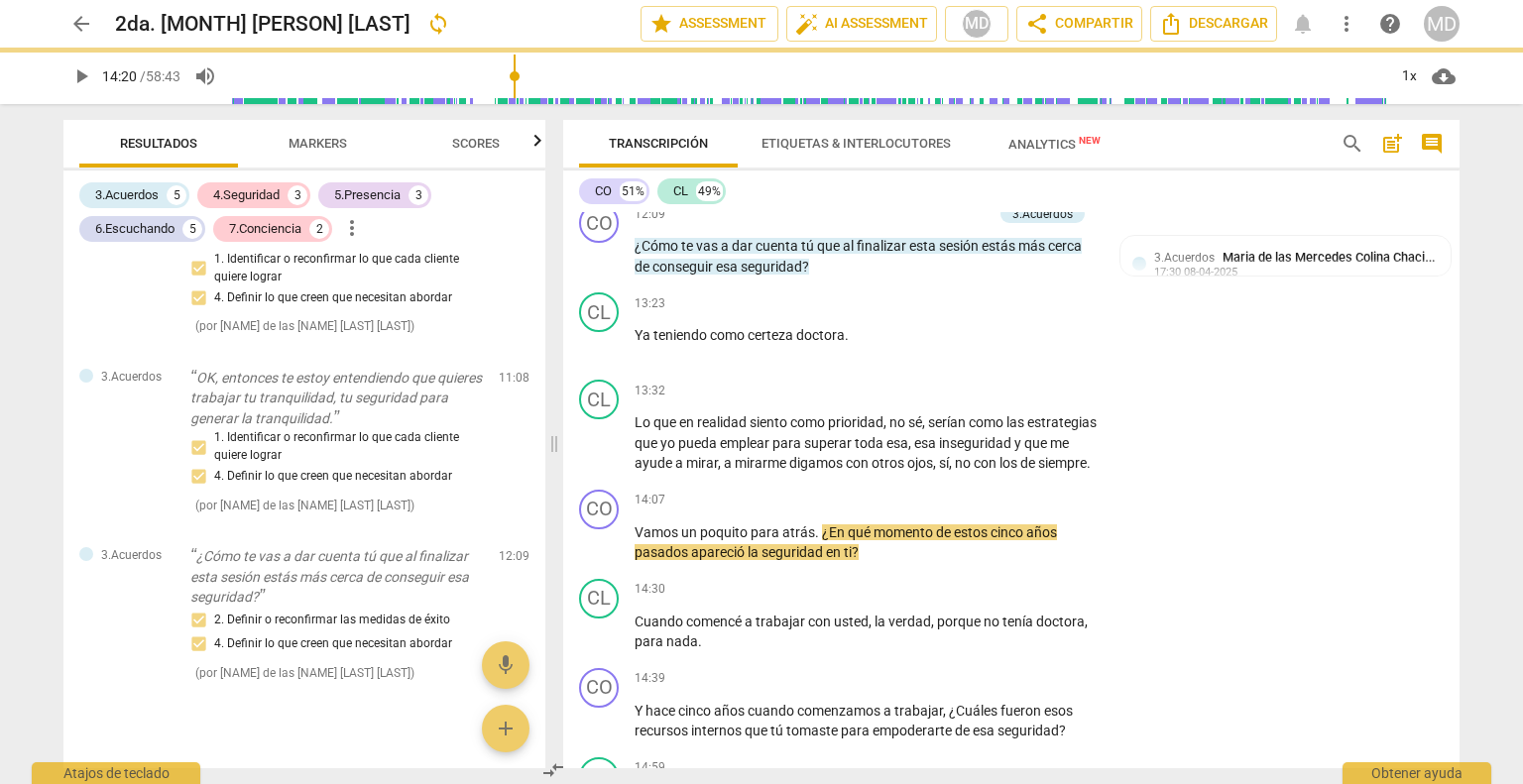 type on "861" 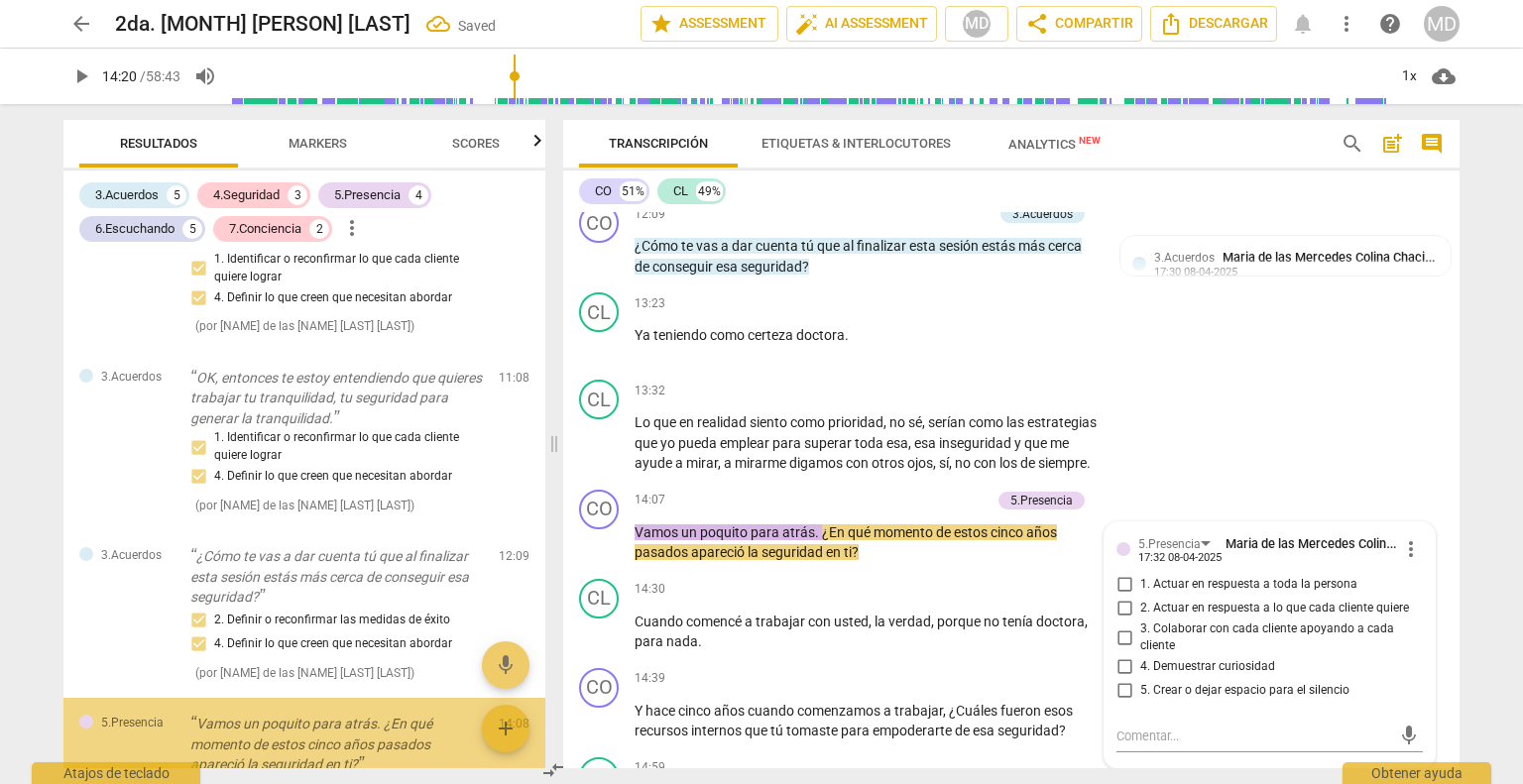 scroll, scrollTop: 4409, scrollLeft: 0, axis: vertical 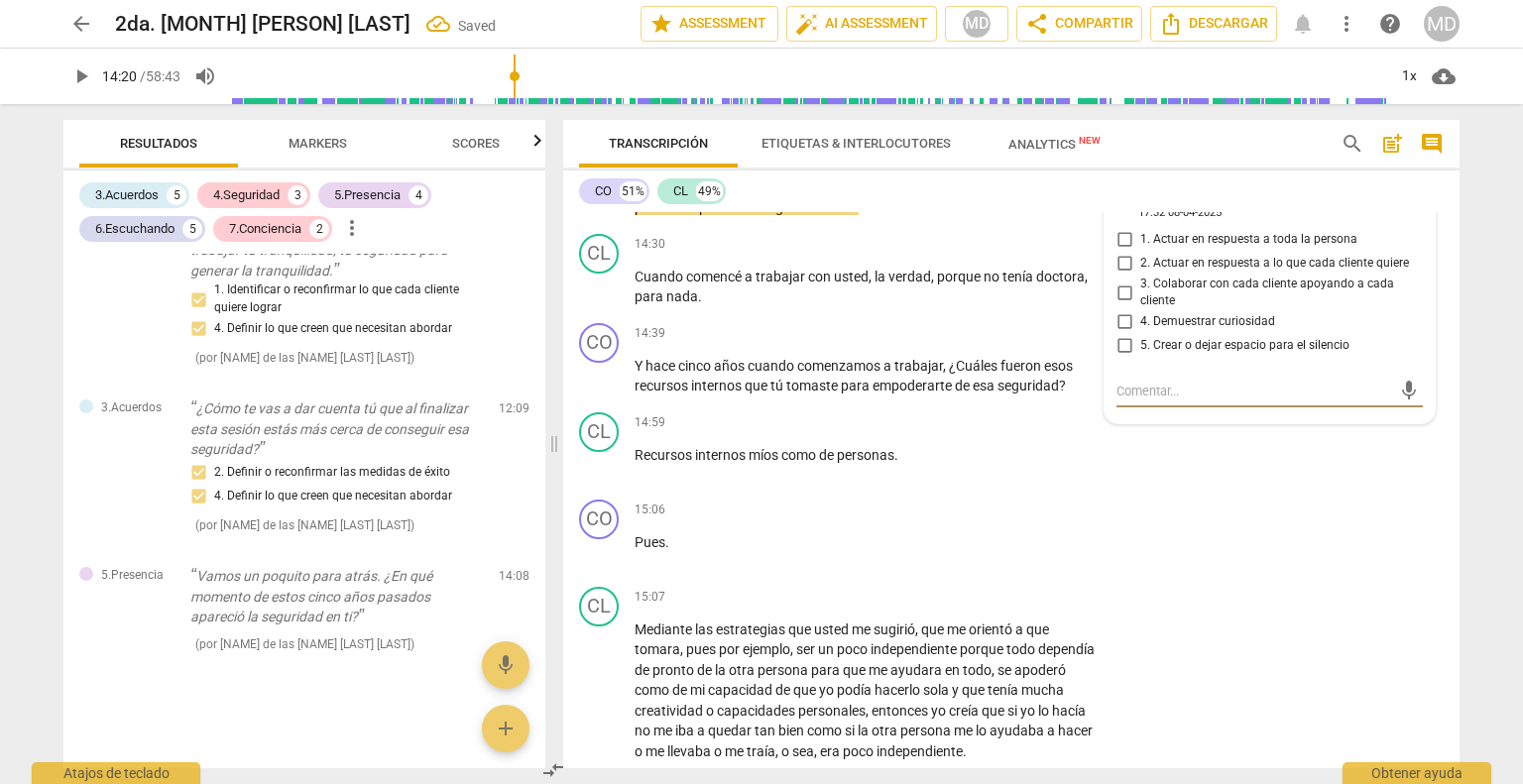 click on "1. Actuar en respuesta a toda la persona" at bounding box center (1124, 240) 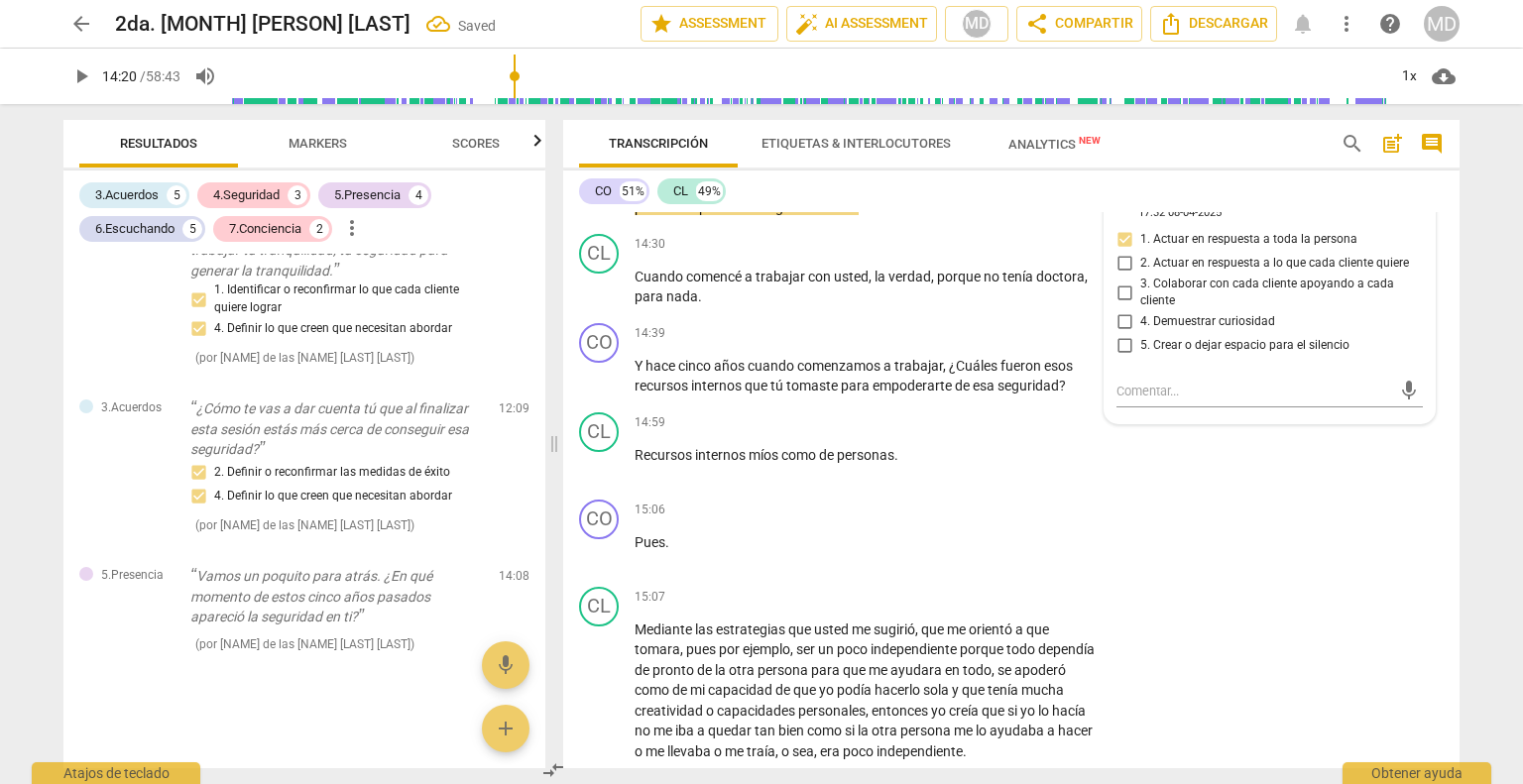 click on "2. Actuar en respuesta a lo que cada cliente quiere" at bounding box center (1124, 264) 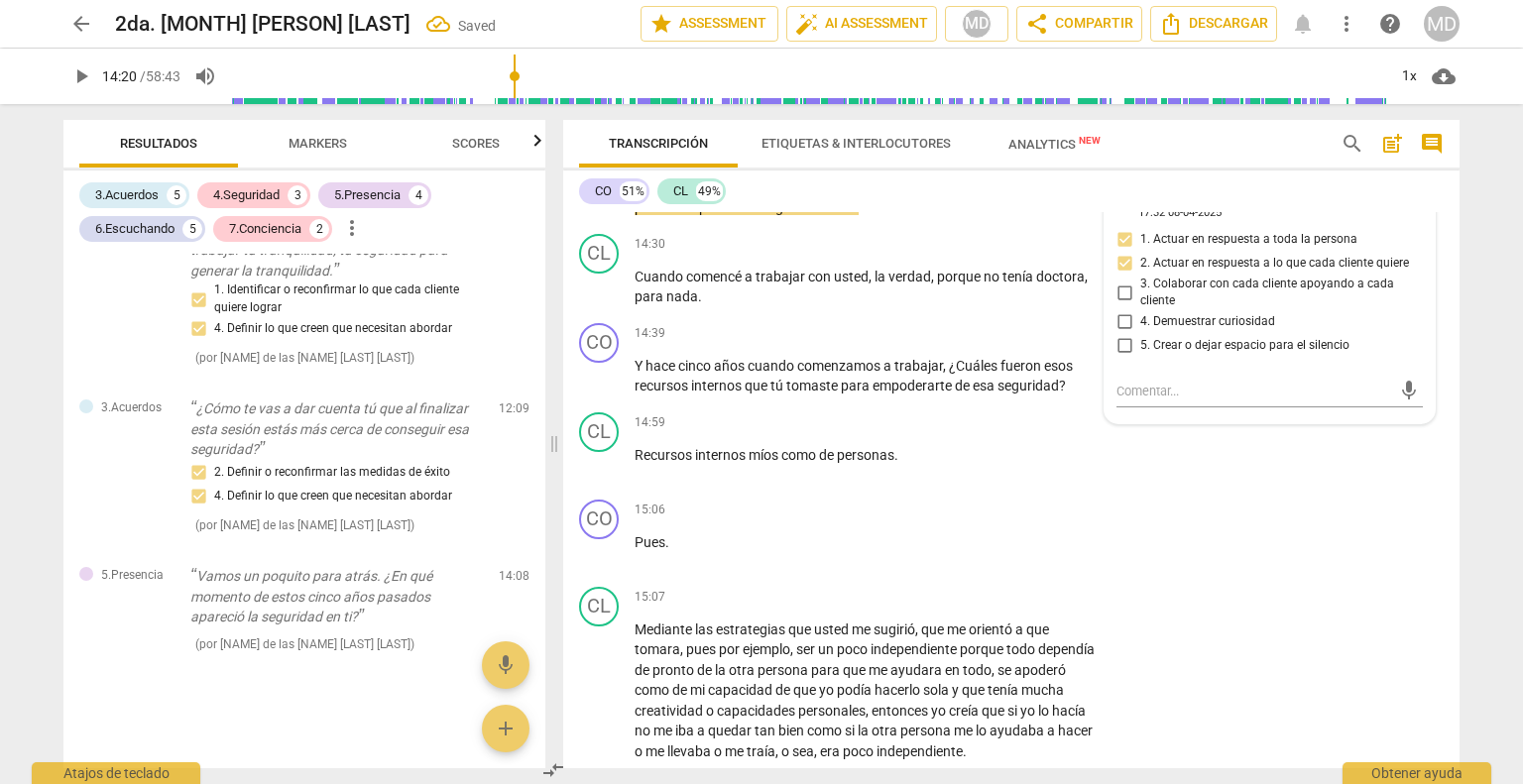 click on "3. Colaborar con cada cliente apoyando a cada cliente" at bounding box center (1124, 292) 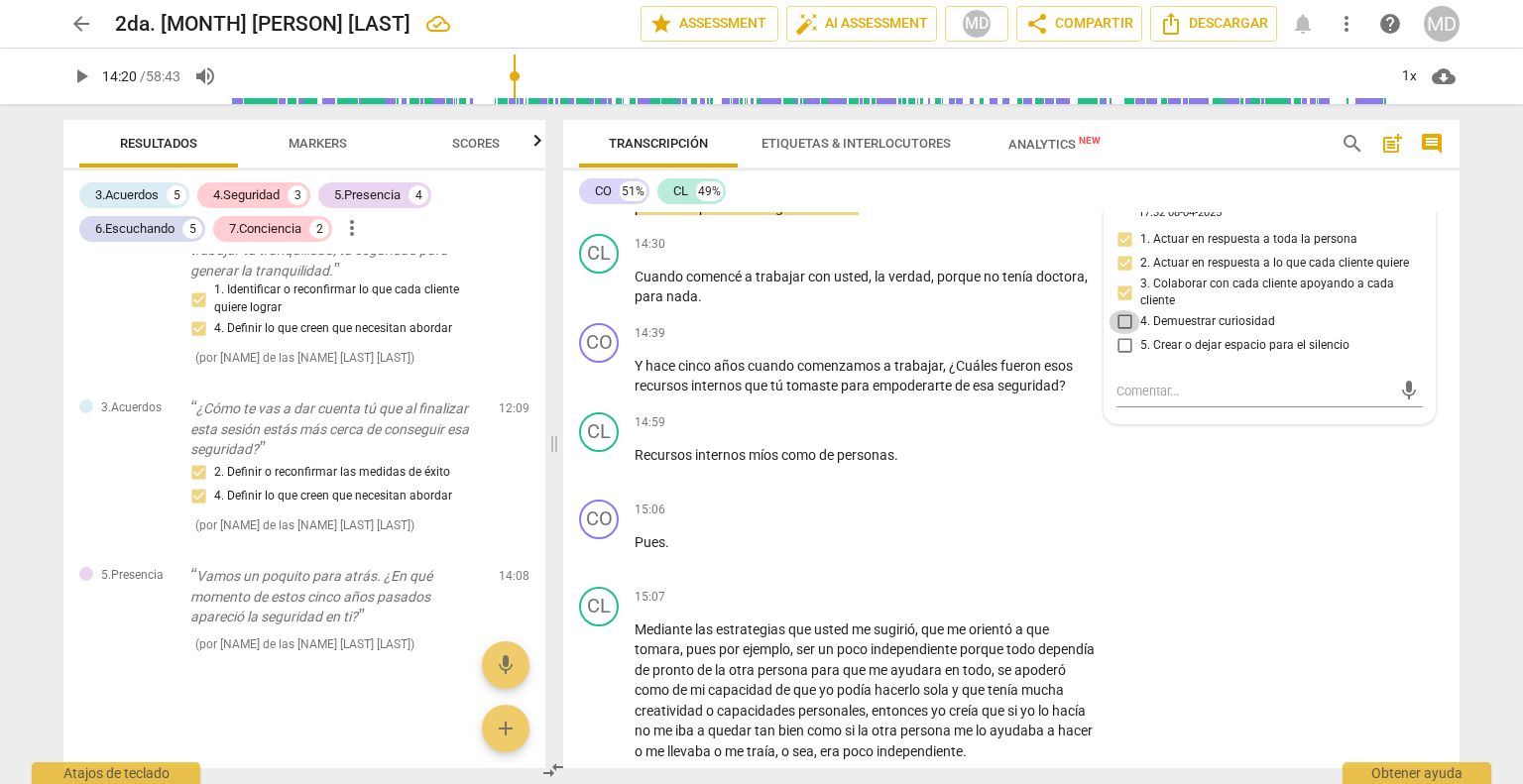 click on "4. Demuestrar curiosidad" at bounding box center [1124, 322] 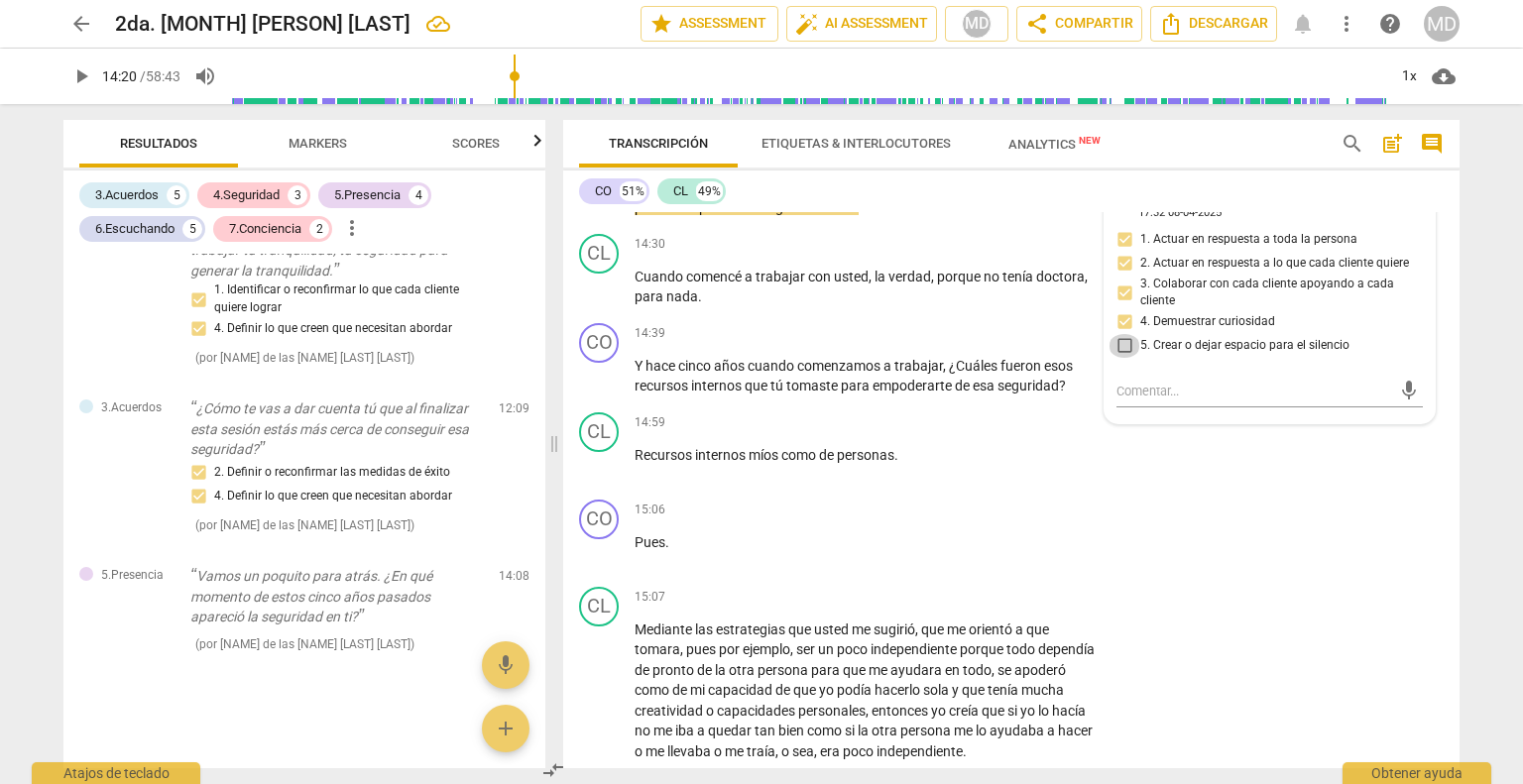 click on "5. Crear o dejar espacio para el silencio" at bounding box center (1124, 346) 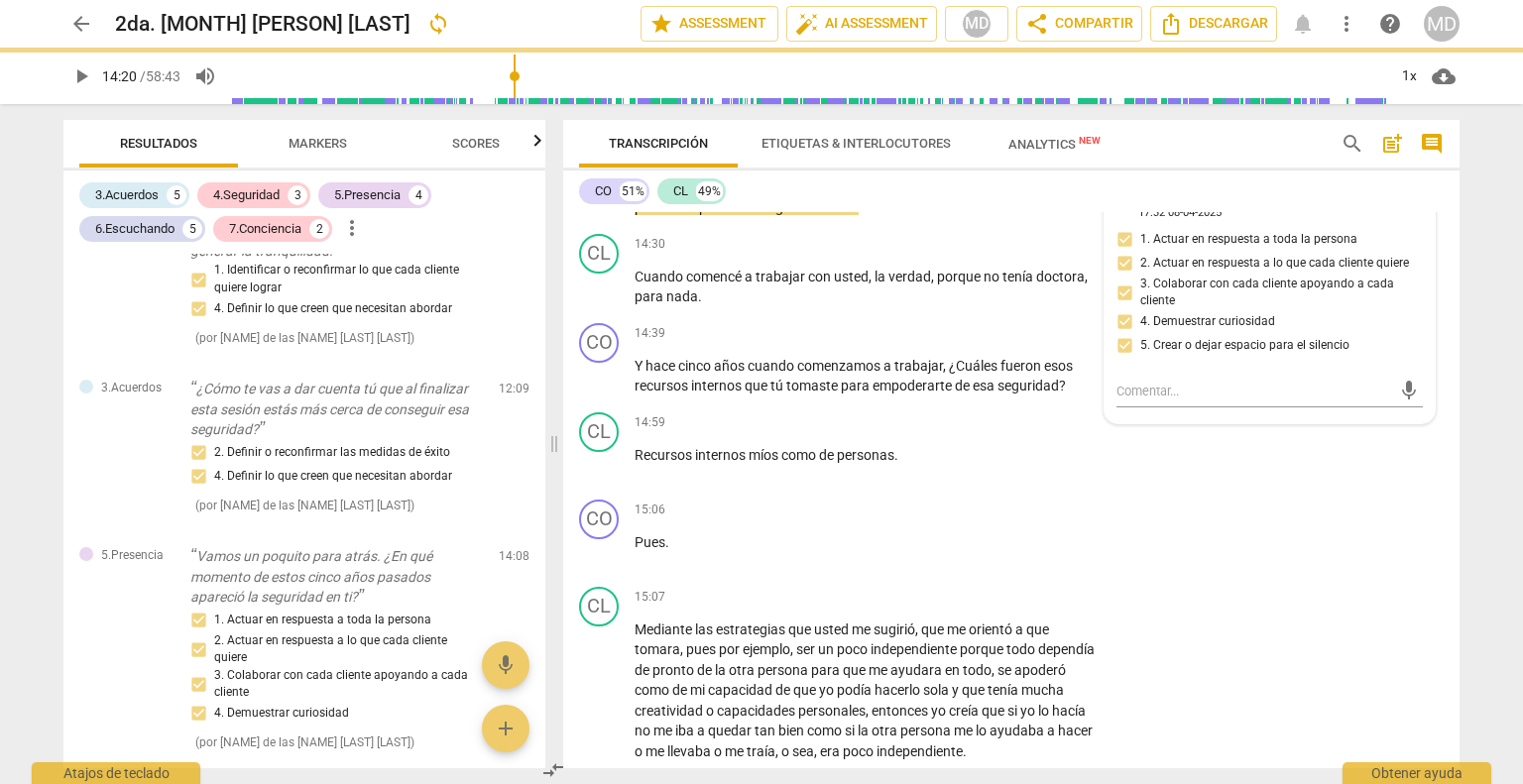 click on "Add competency" at bounding box center [943, 156] 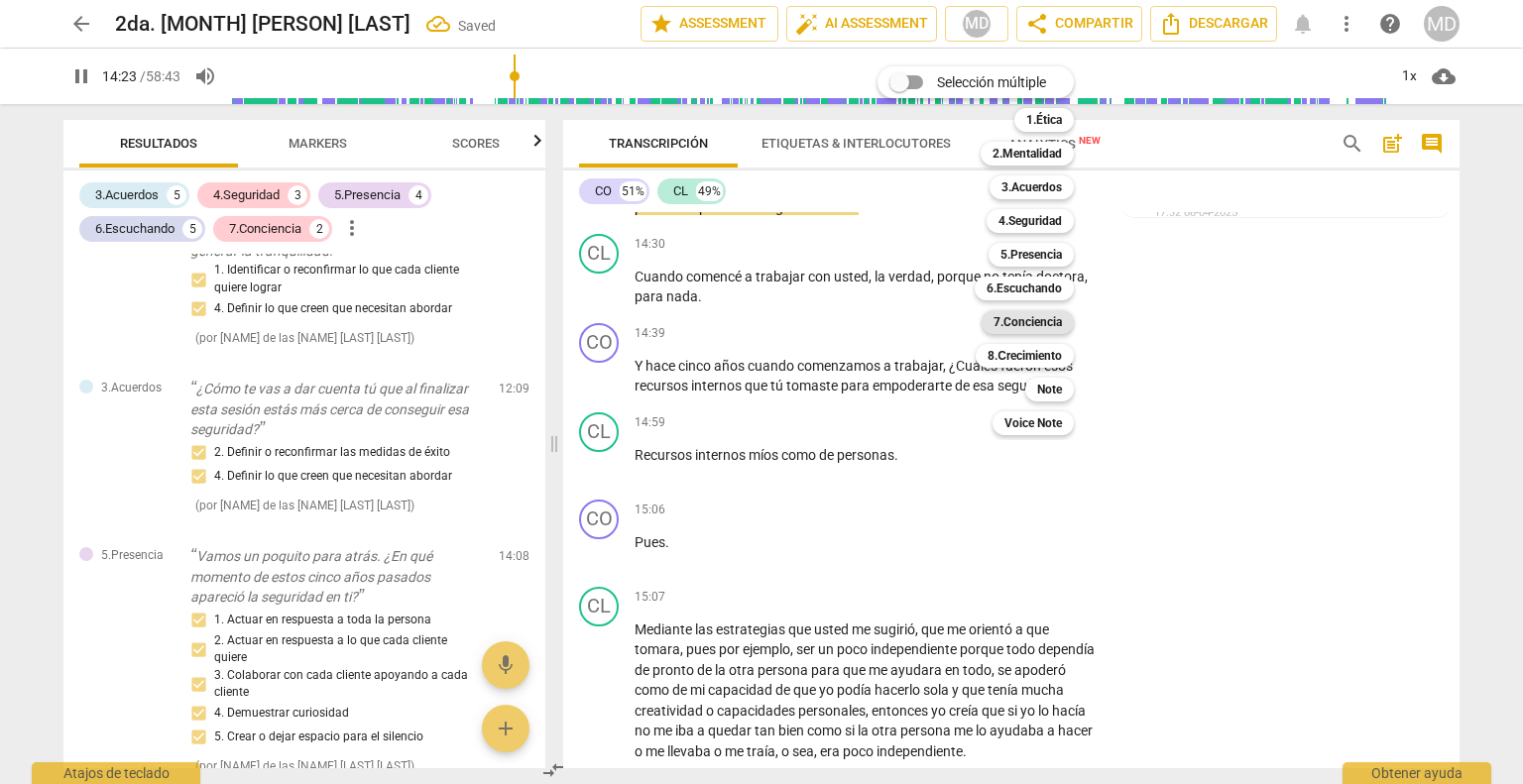 click on "7.Conciencia" at bounding box center [1027, 322] 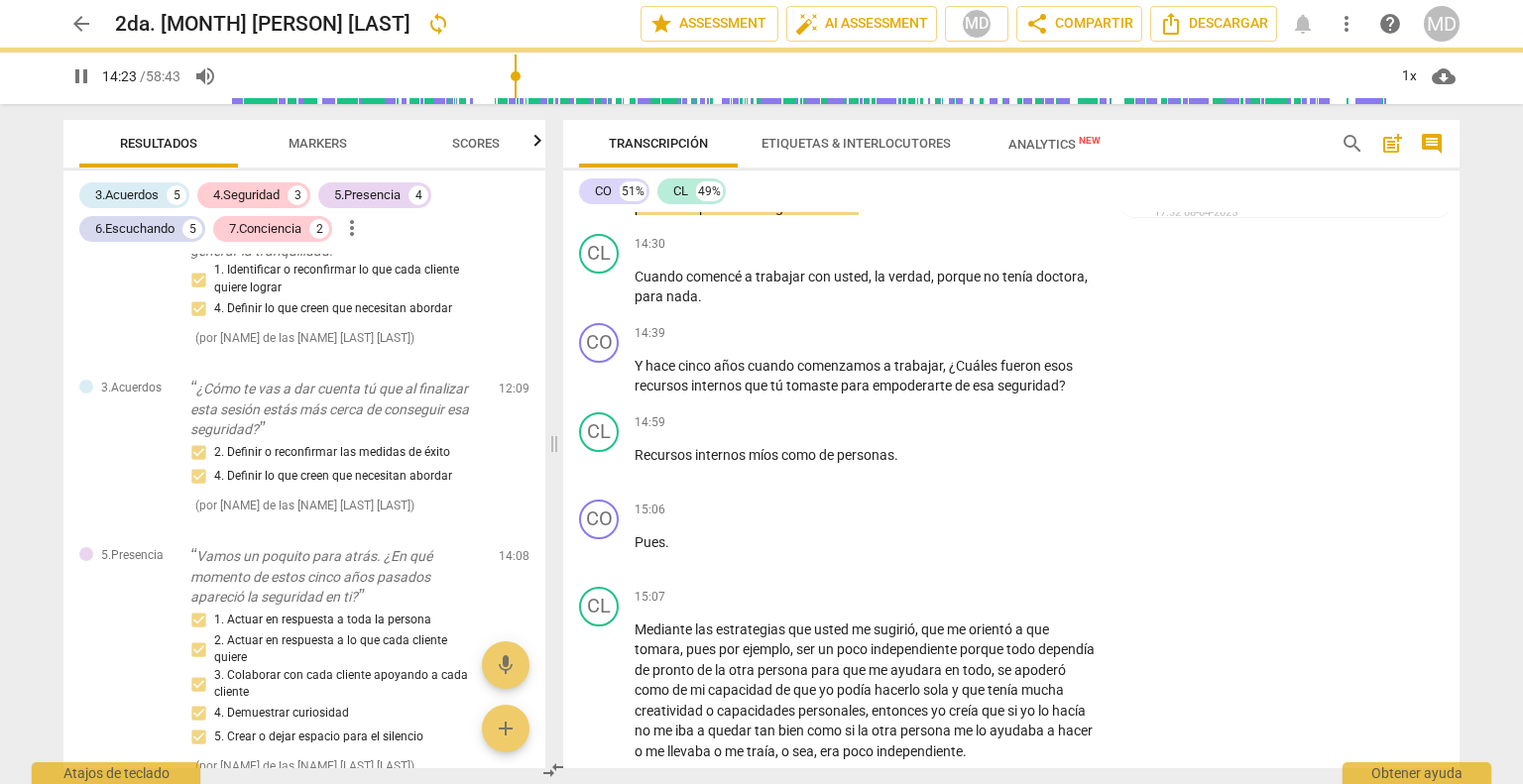 type on "864" 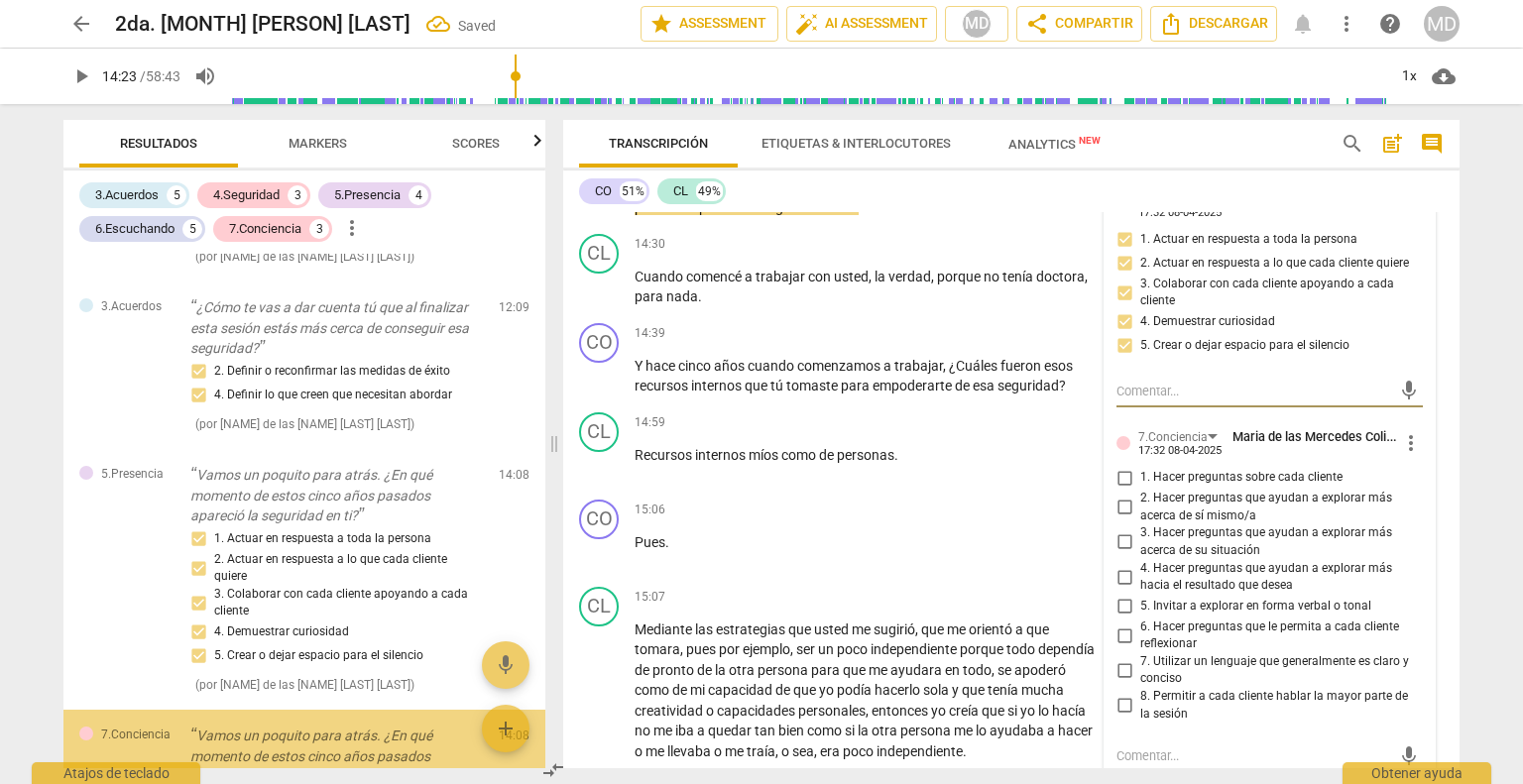 scroll, scrollTop: 4390, scrollLeft: 0, axis: vertical 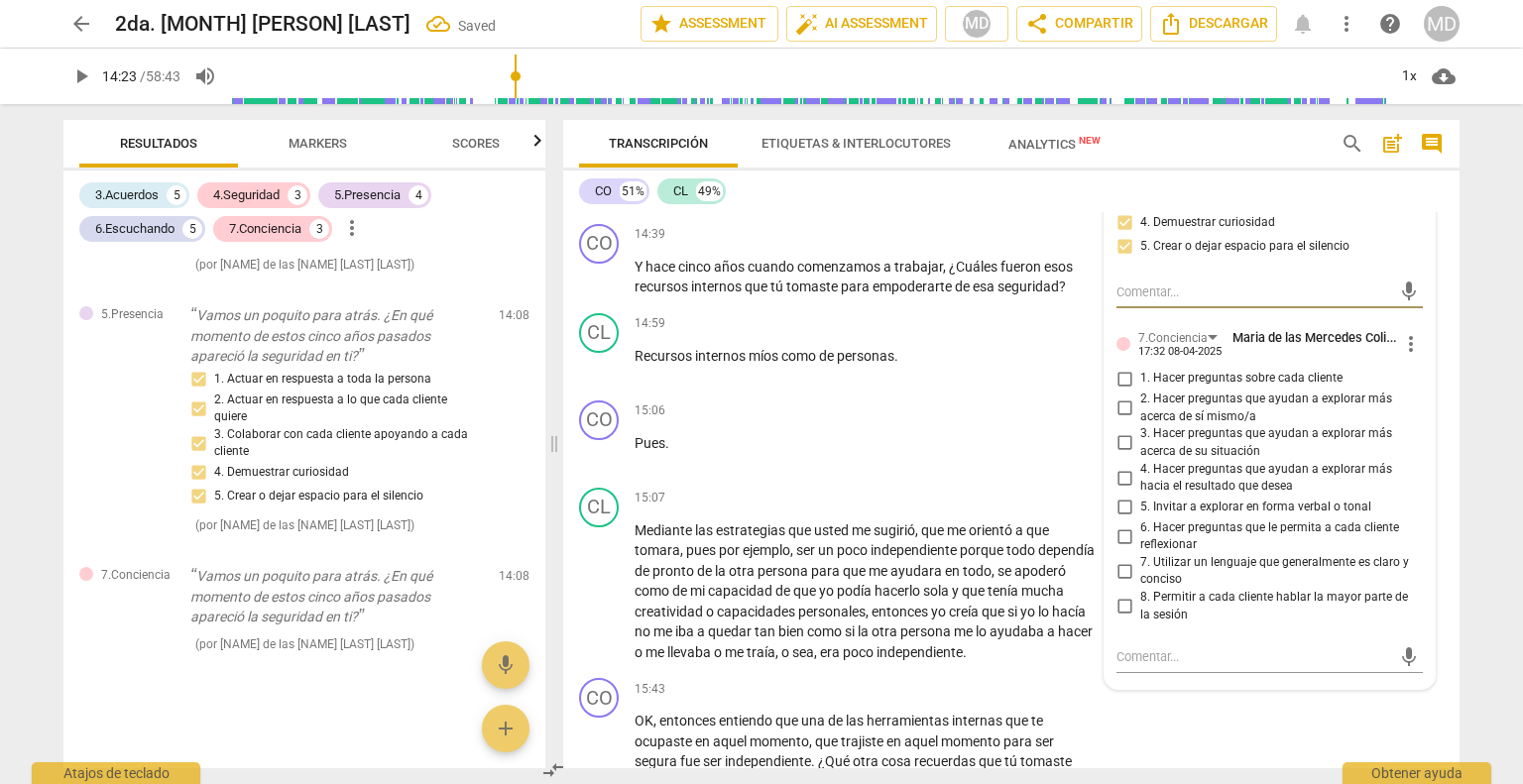 click on "1. Hacer preguntas sobre cada cliente" at bounding box center (1124, 379) 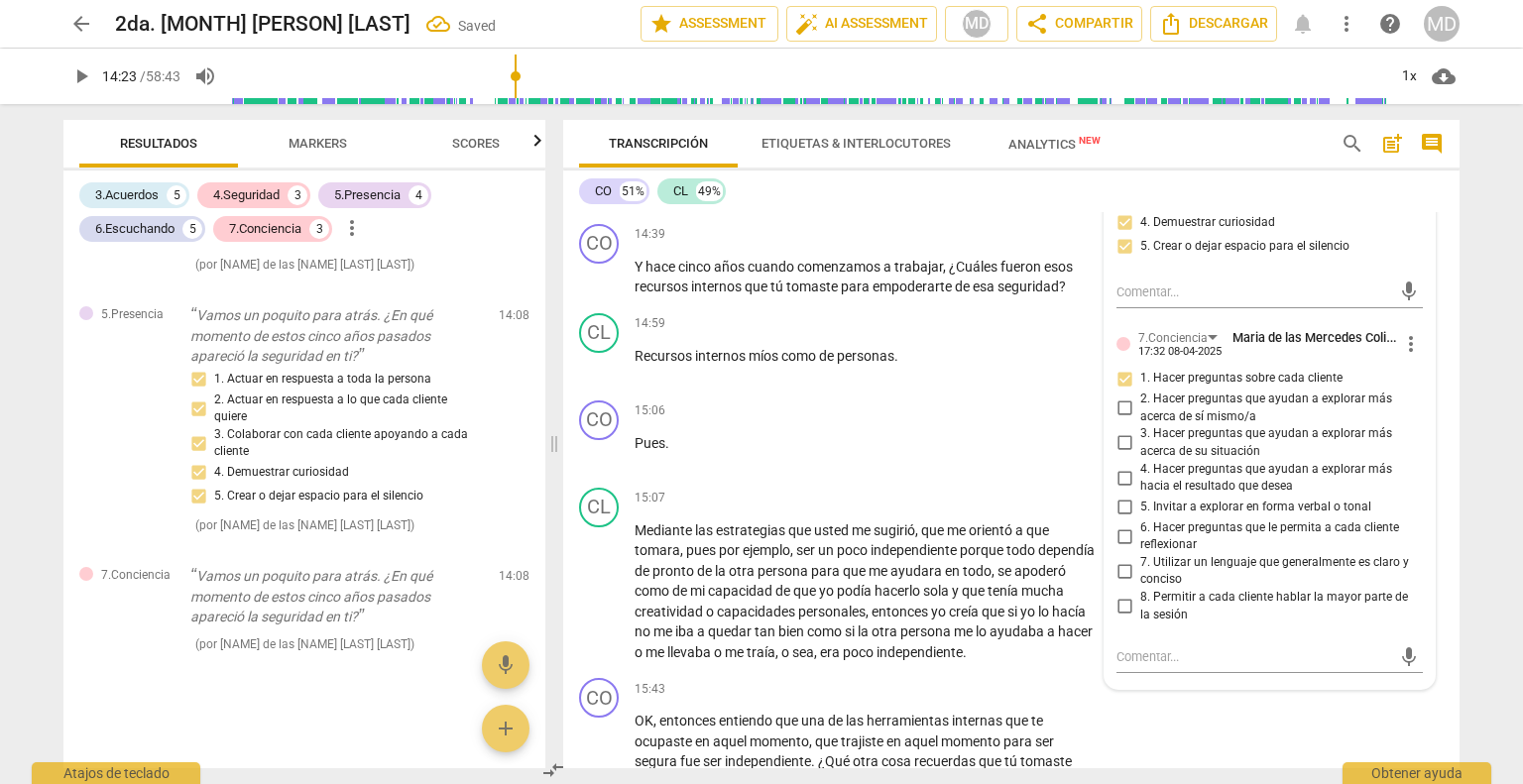 click on "2. Hacer preguntas que ayudan a explorar más acerca de sí mismo/a" at bounding box center (1124, 408) 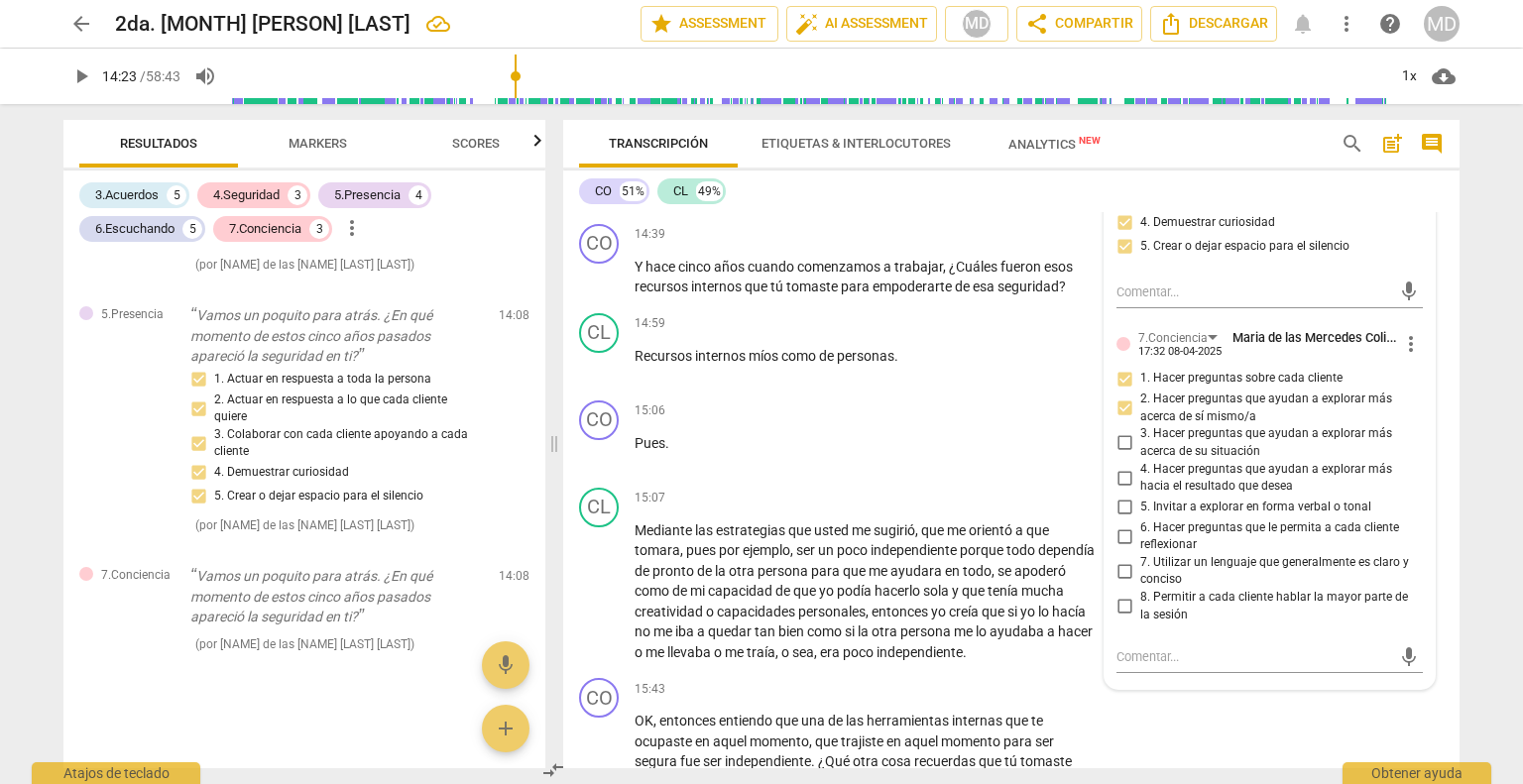 click on "3. Hacer preguntas que ayudan a explorar más acerca de su situación" at bounding box center (1124, 443) 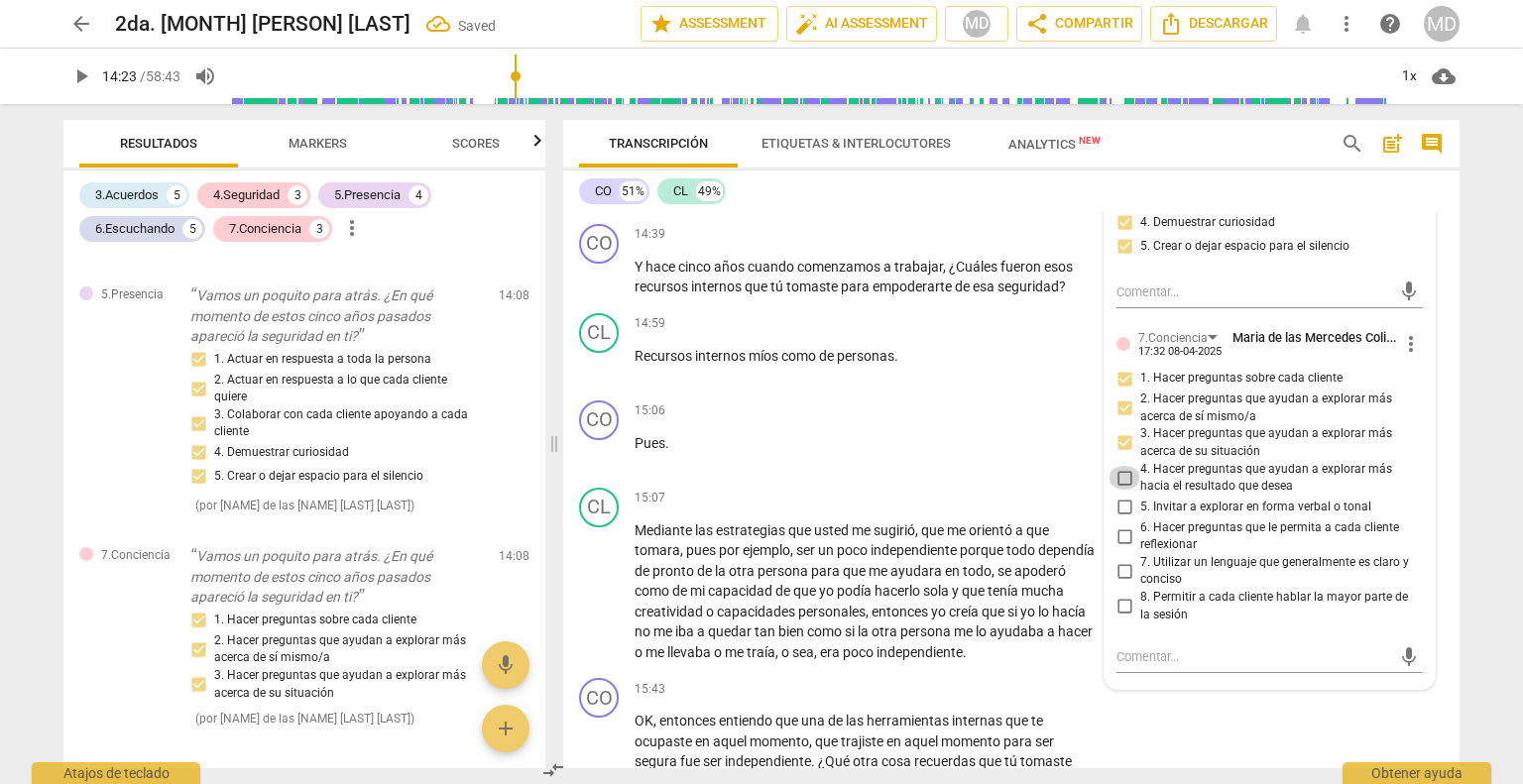 click on "4. Hacer preguntas que ayudan a explorar más hacia el resultado que desea" at bounding box center (1124, 478) 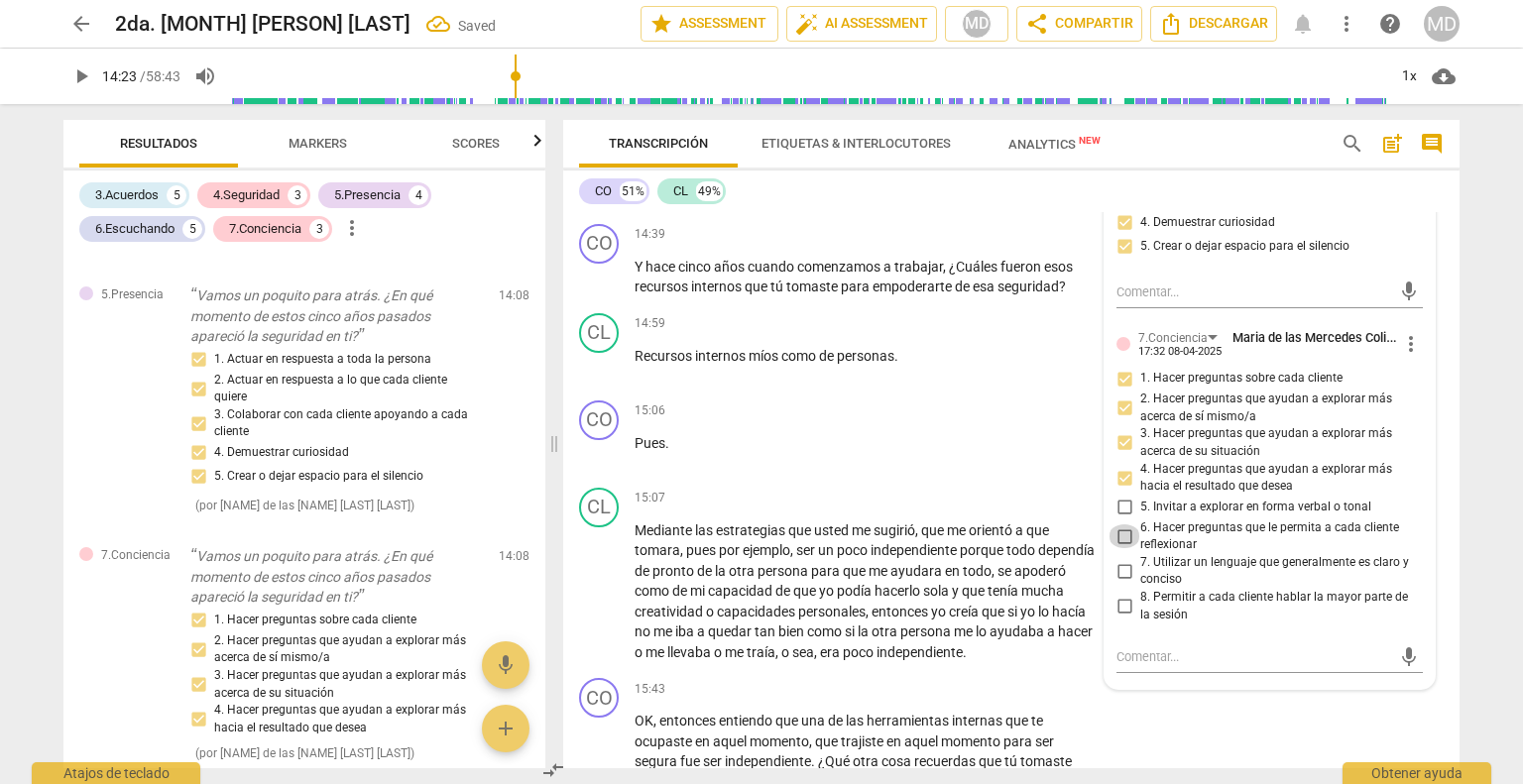 click on "6. Hacer preguntas que le permita a cada cliente reflexionar" at bounding box center [1124, 536] 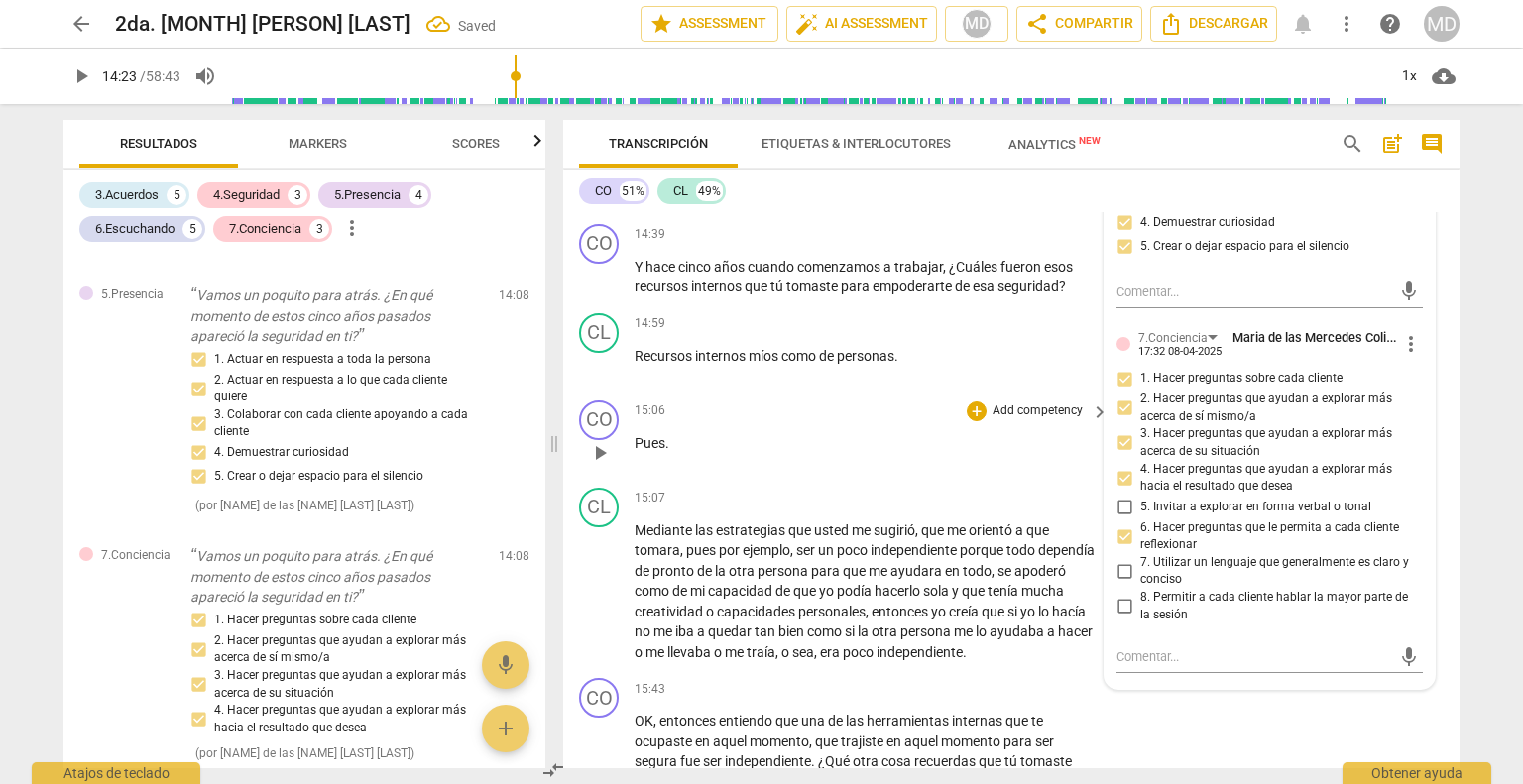 click on "15:06 + Add competency keyboard_arrow_right Pues ." at bounding box center (873, 436) 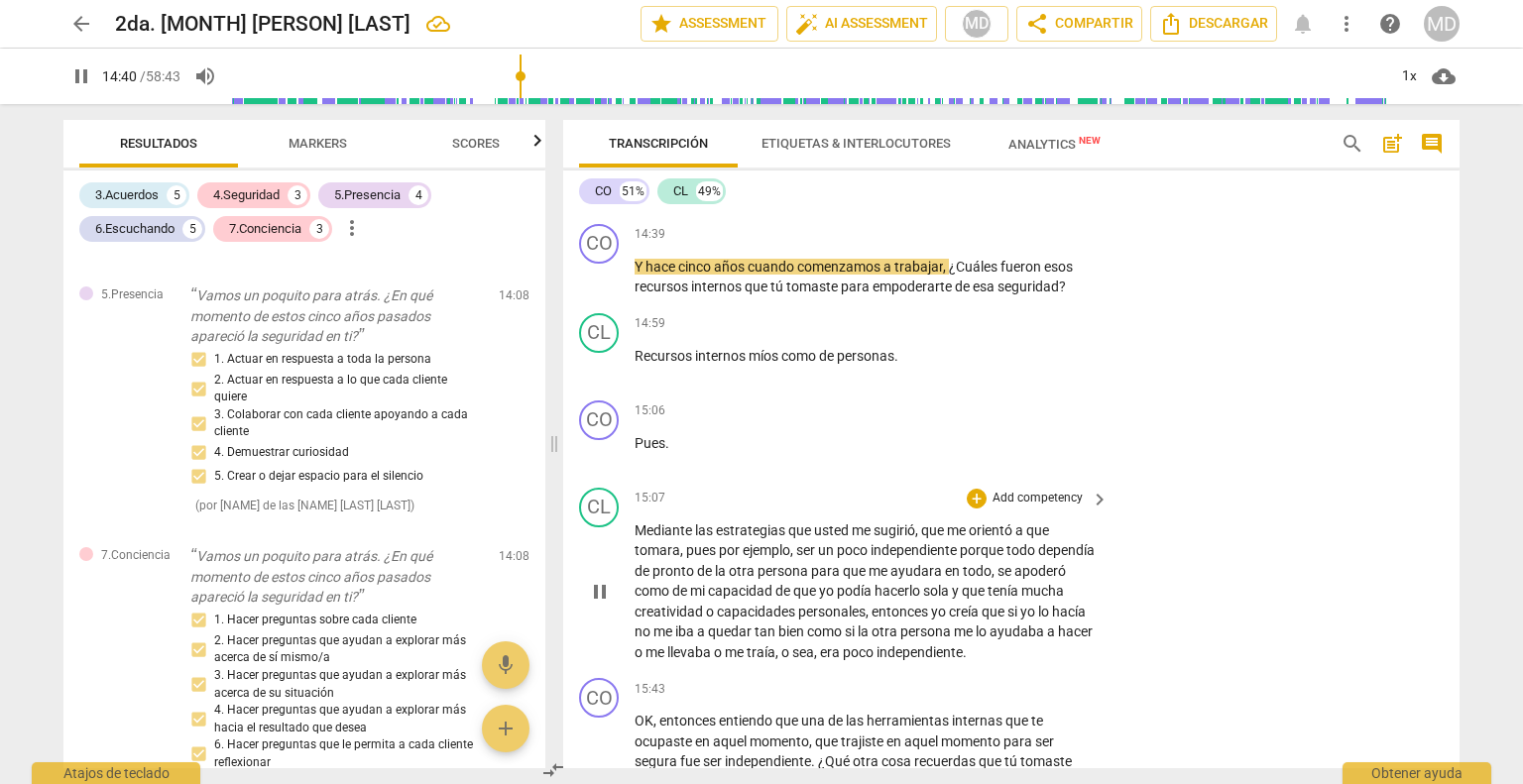 click on "pause" at bounding box center [600, 592] 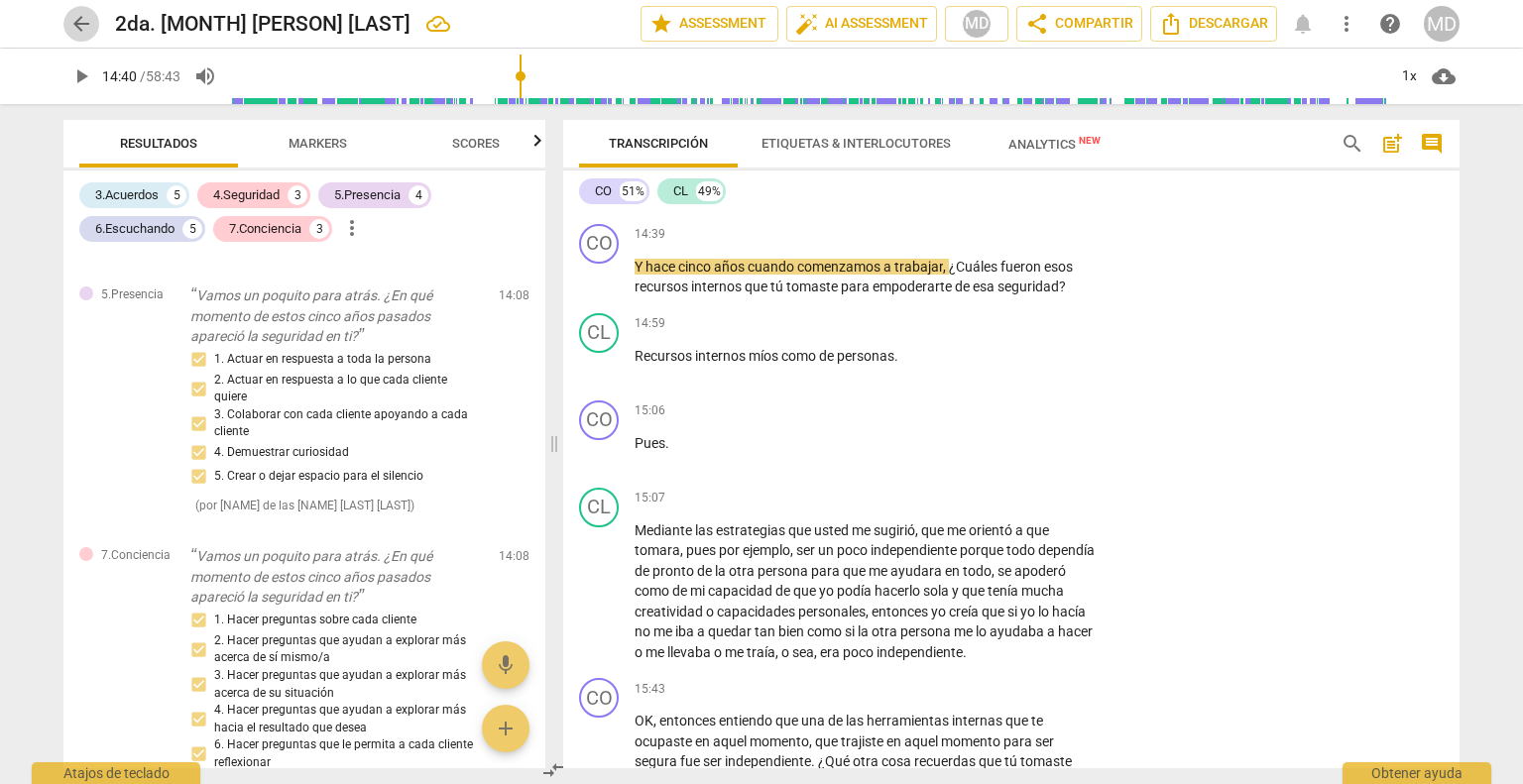 click on "arrow_back" at bounding box center (81, 24) 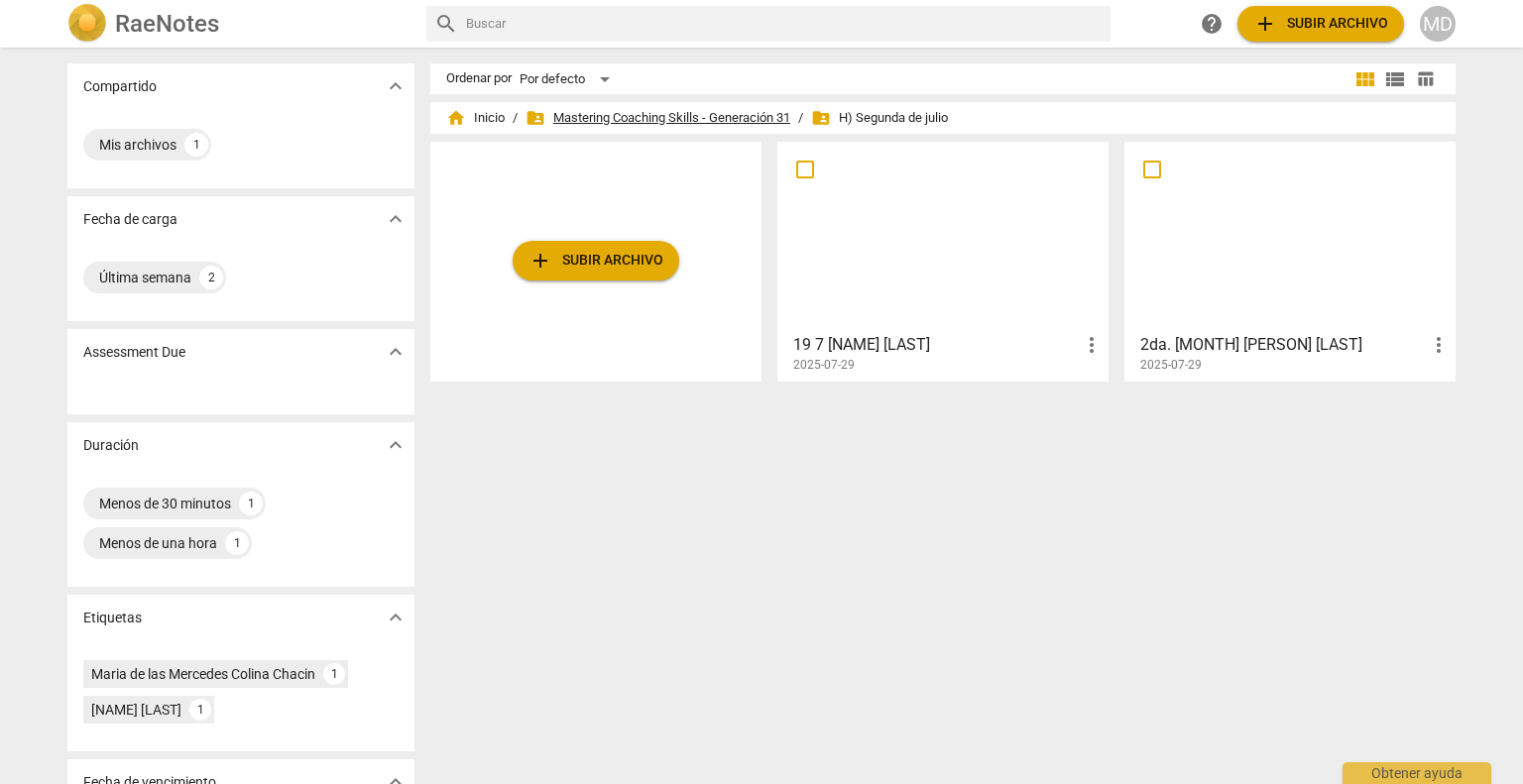 click on "folder_shared Mastering Coaching Skills - Generación 31" at bounding box center [657, 118] 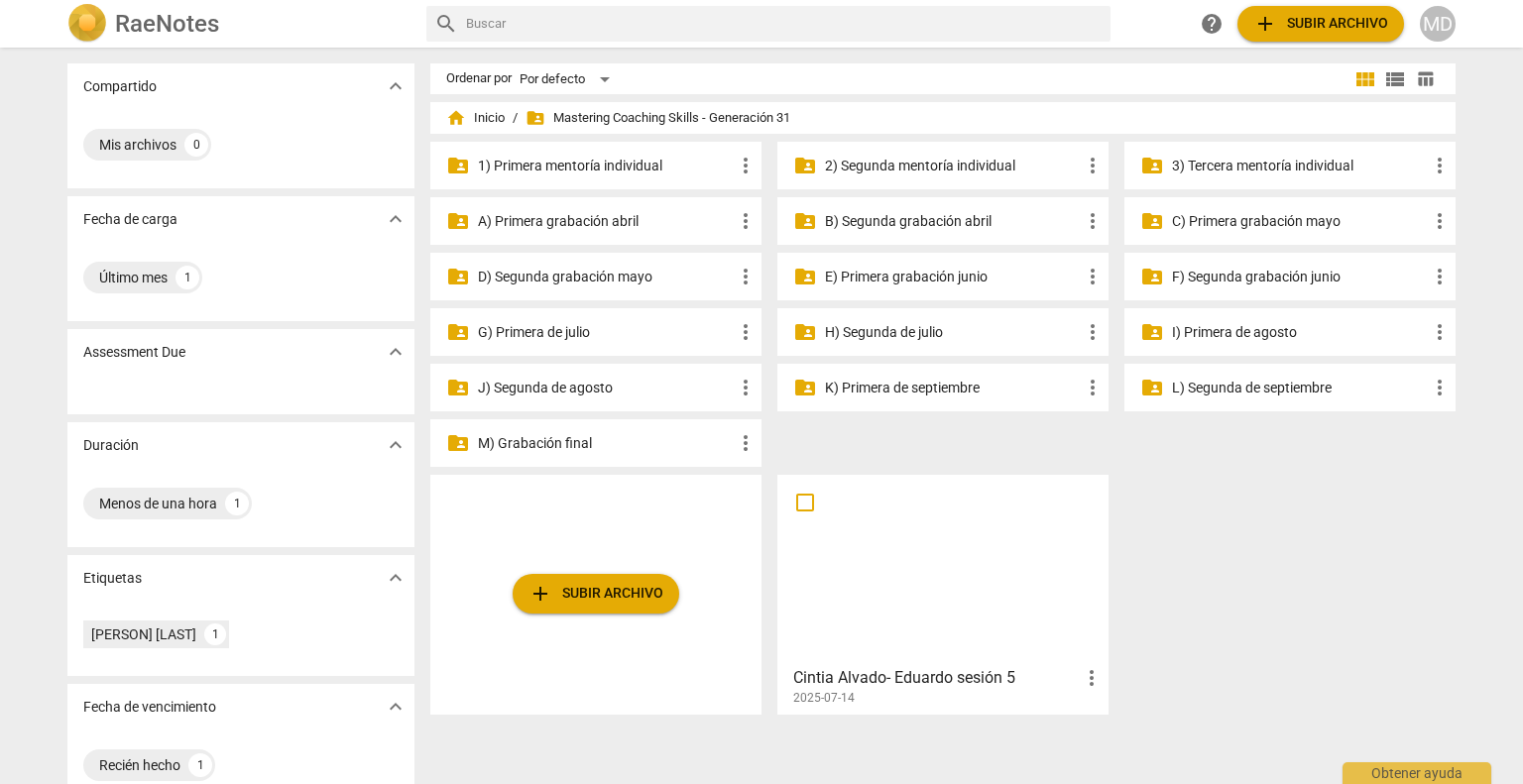click on "G) Primera de julio" at bounding box center [606, 332] 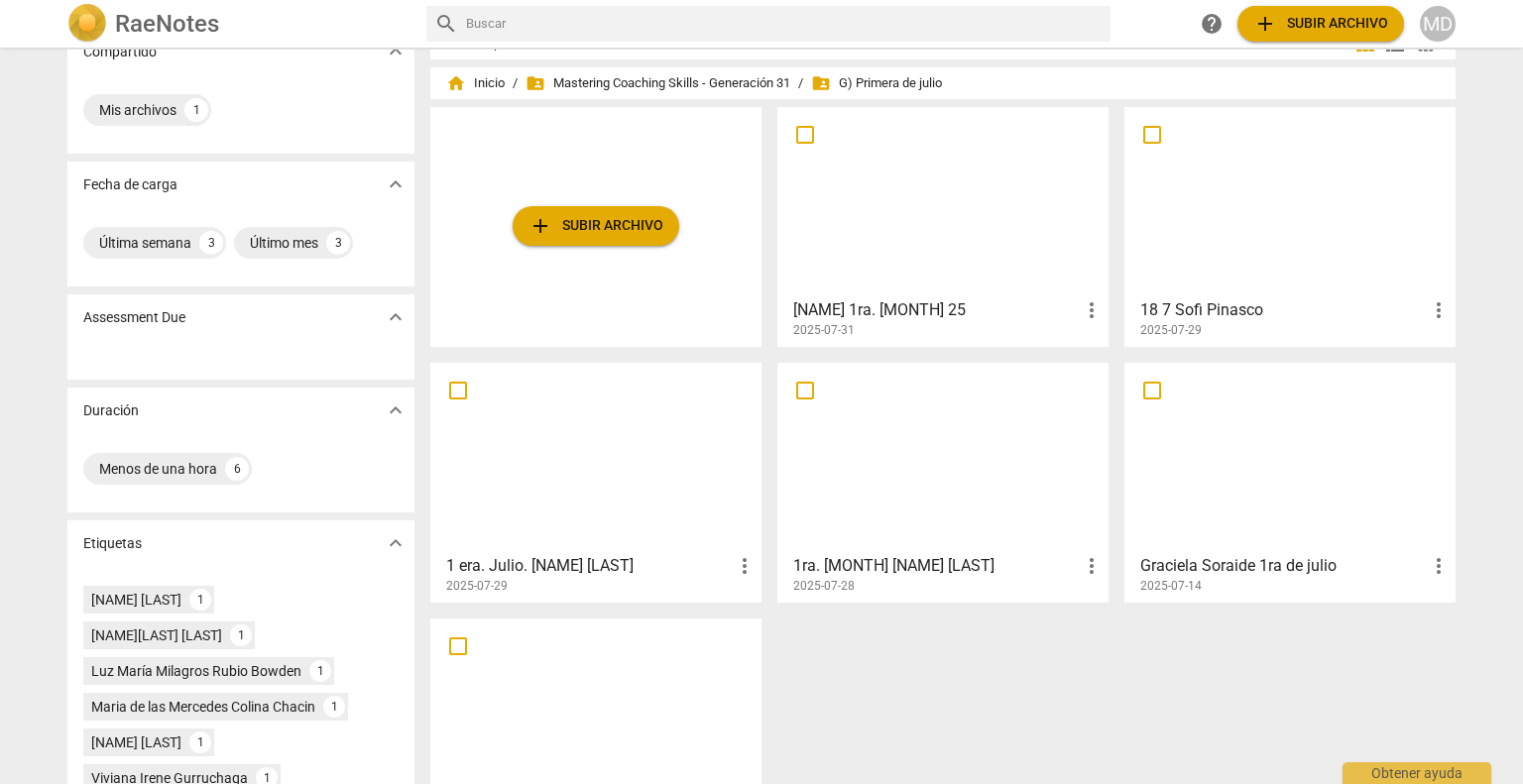 scroll, scrollTop: 0, scrollLeft: 0, axis: both 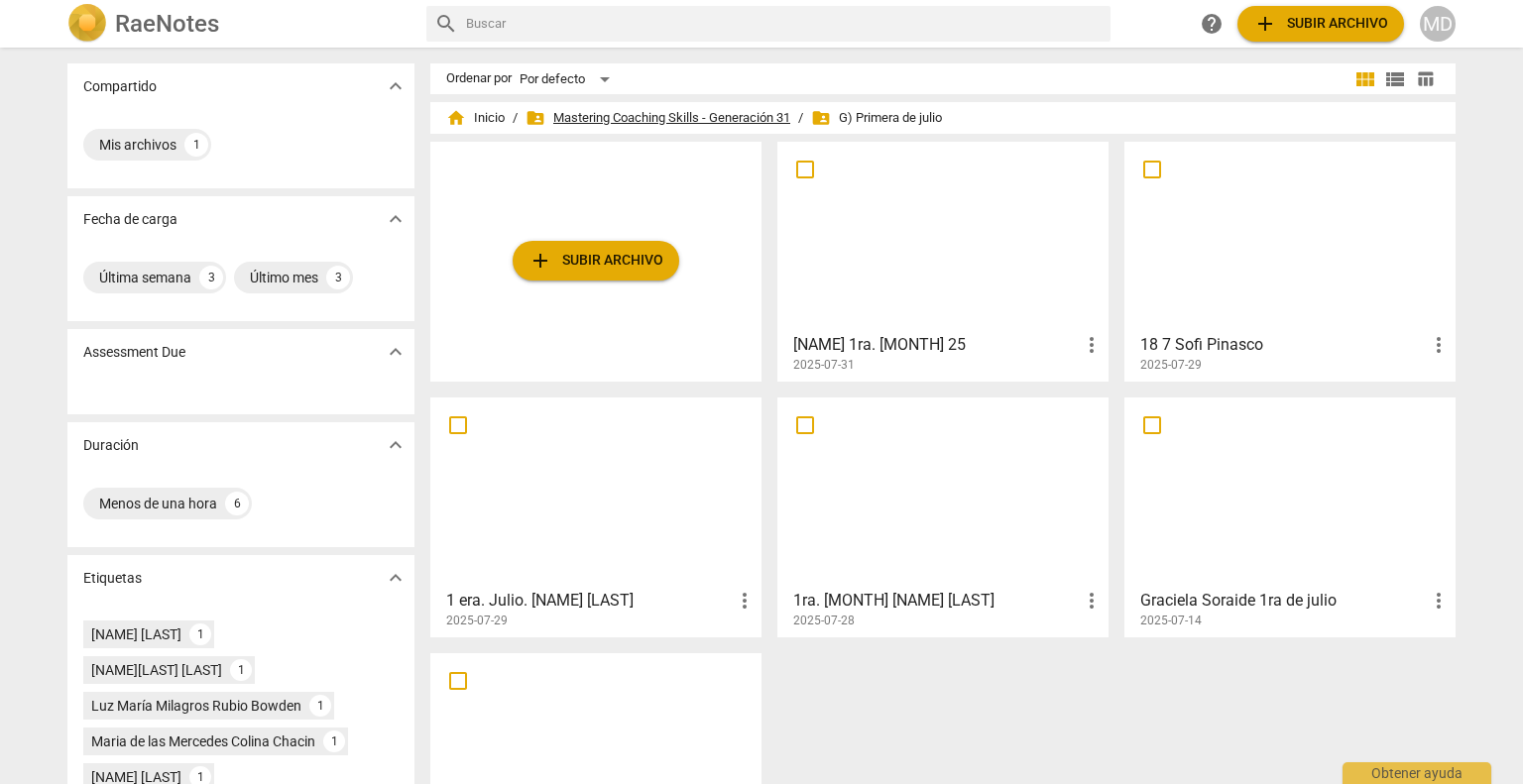 click on "folder_shared Mastering Coaching Skills - Generación 31" at bounding box center [657, 118] 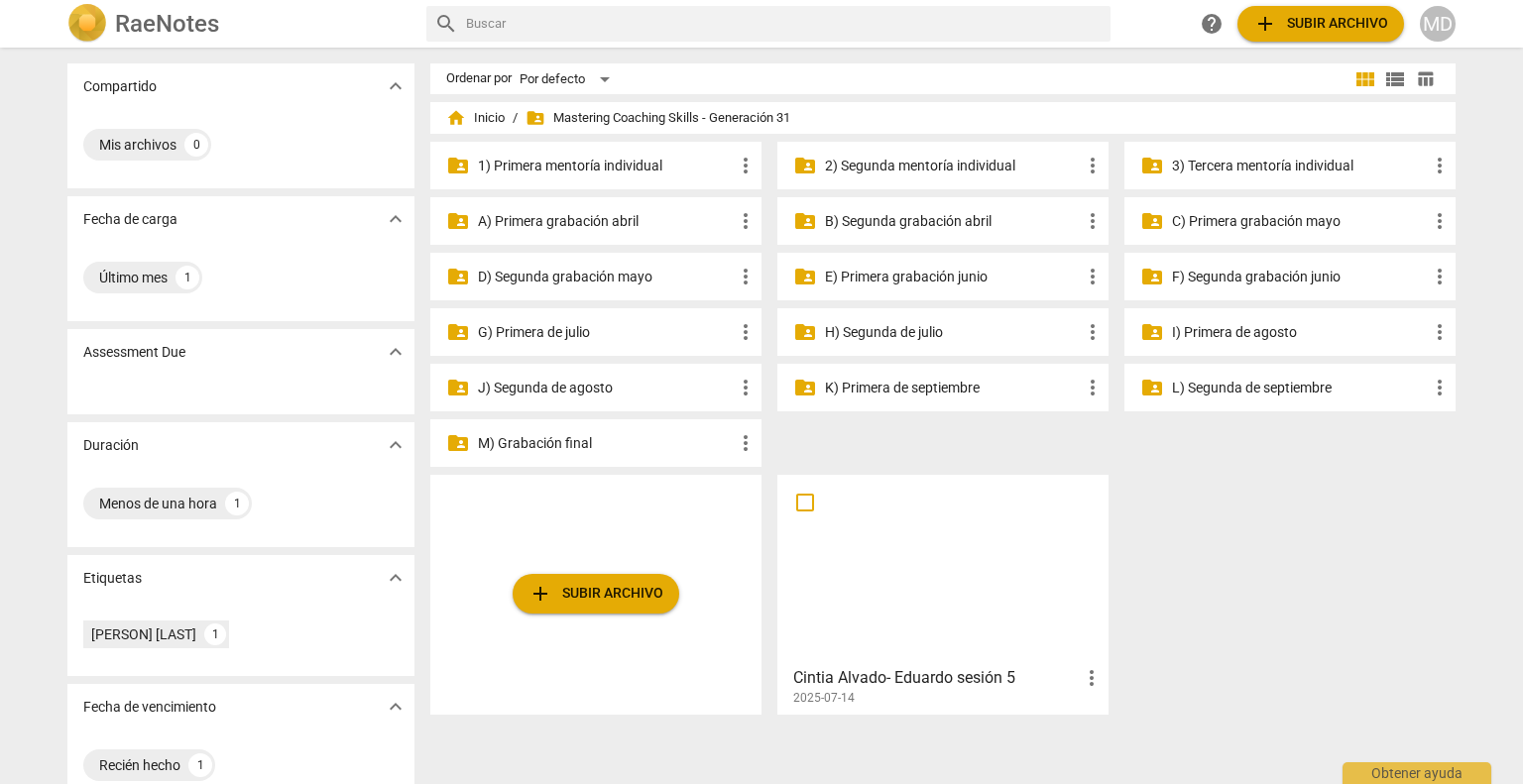 click on "H) Segunda de julio" at bounding box center [953, 332] 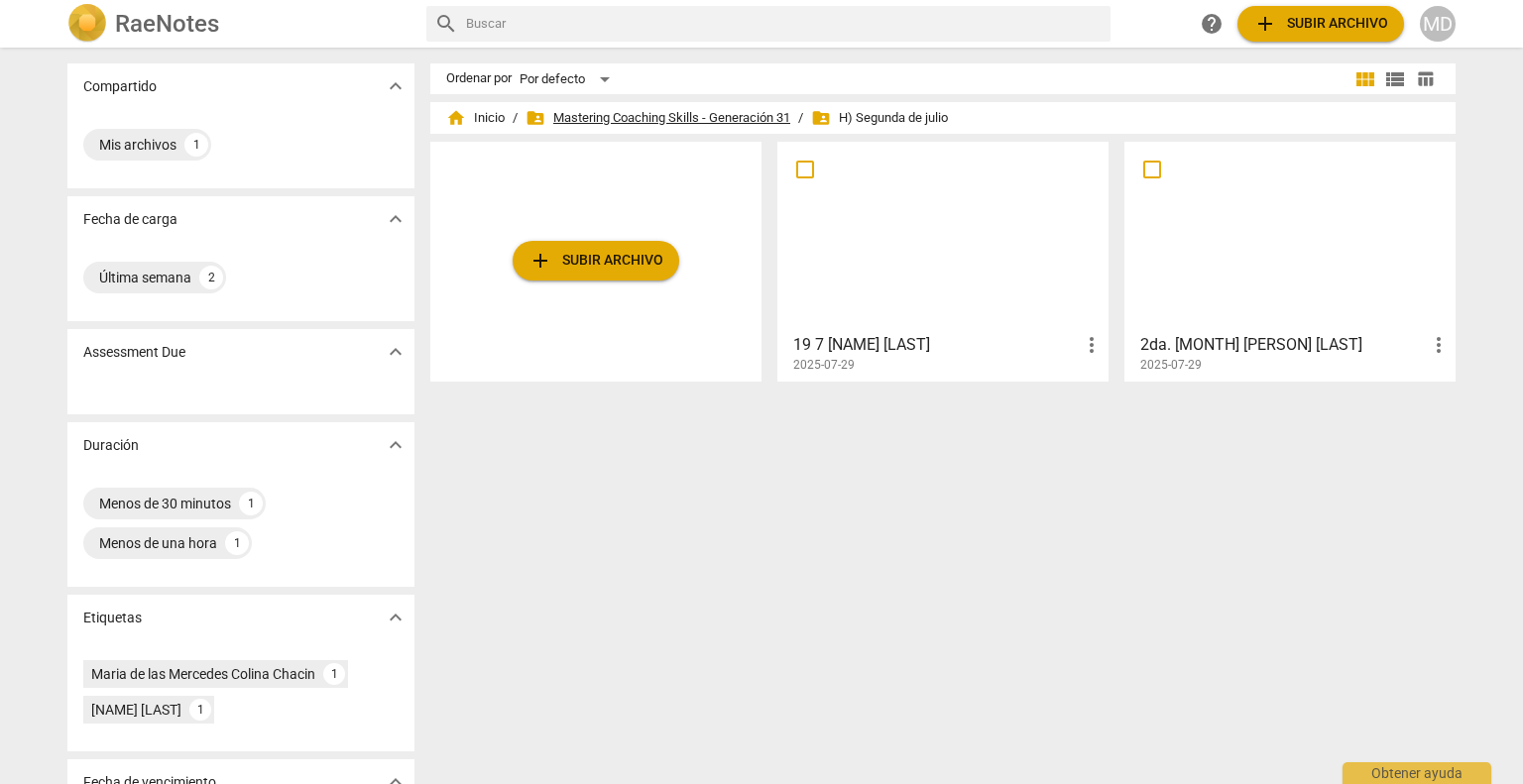 click on "folder_shared Mastering Coaching Skills - Generación 31" at bounding box center (657, 118) 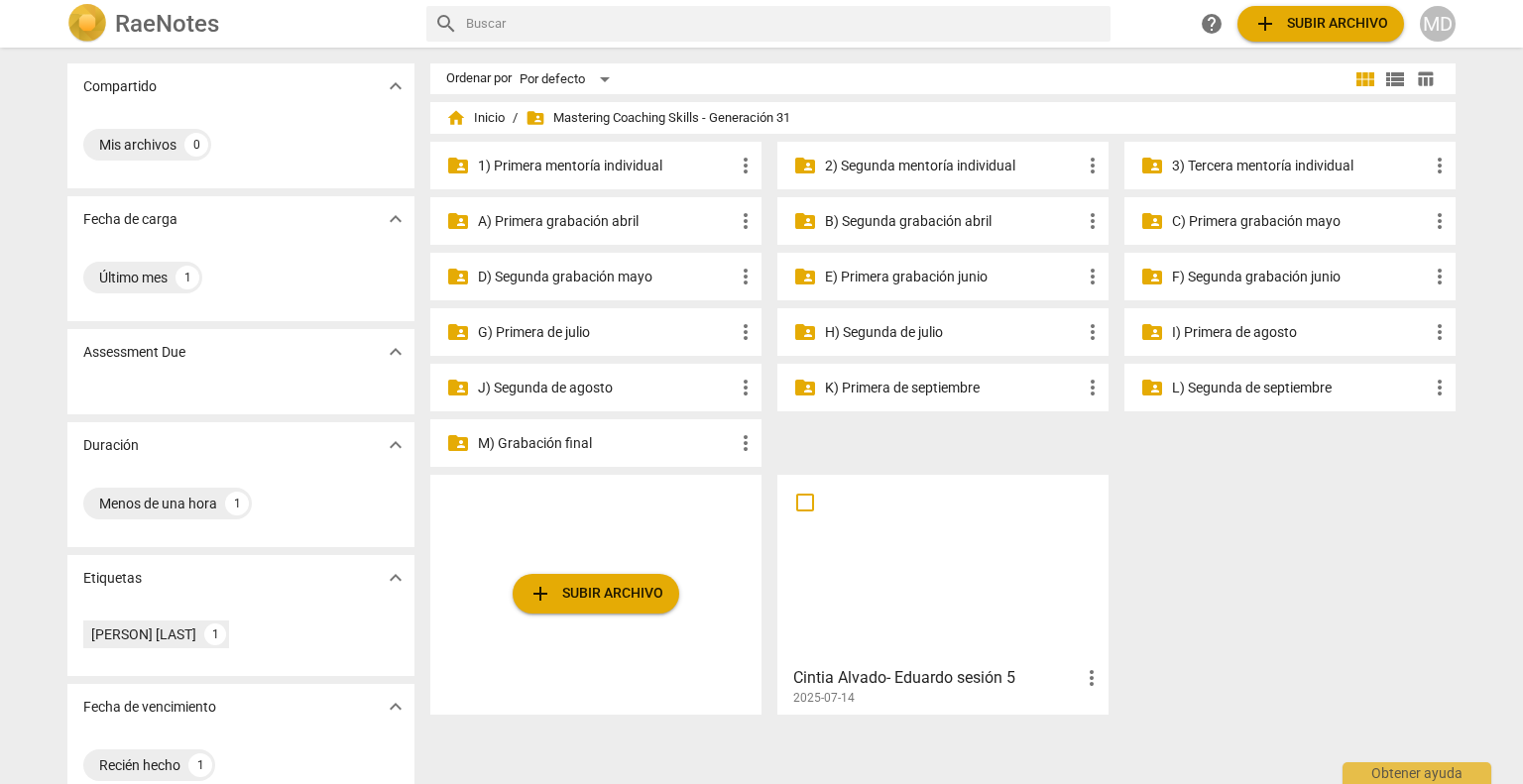 click on "G) Primera de julio" at bounding box center (606, 332) 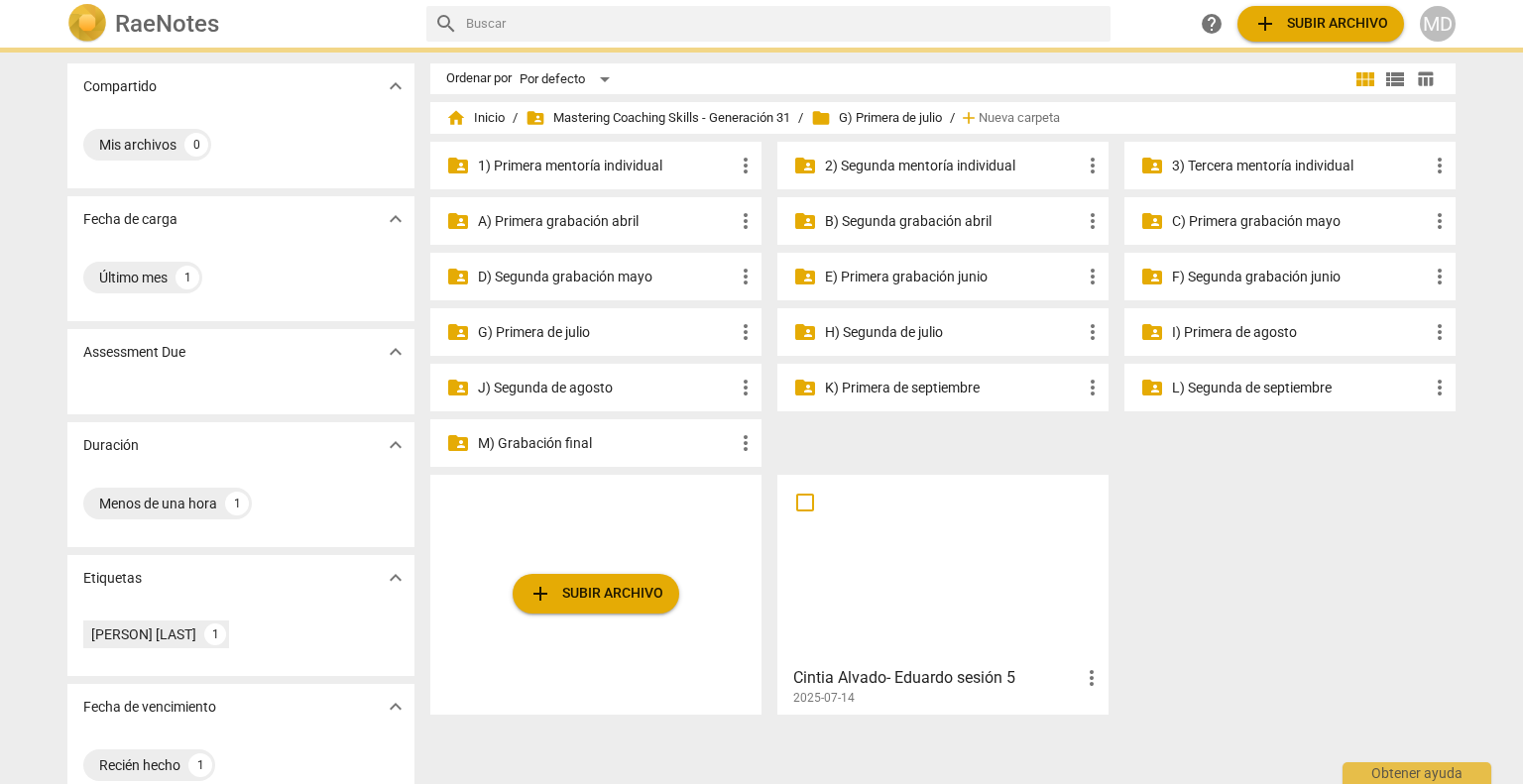 click on "G) Primera de julio" at bounding box center [606, 332] 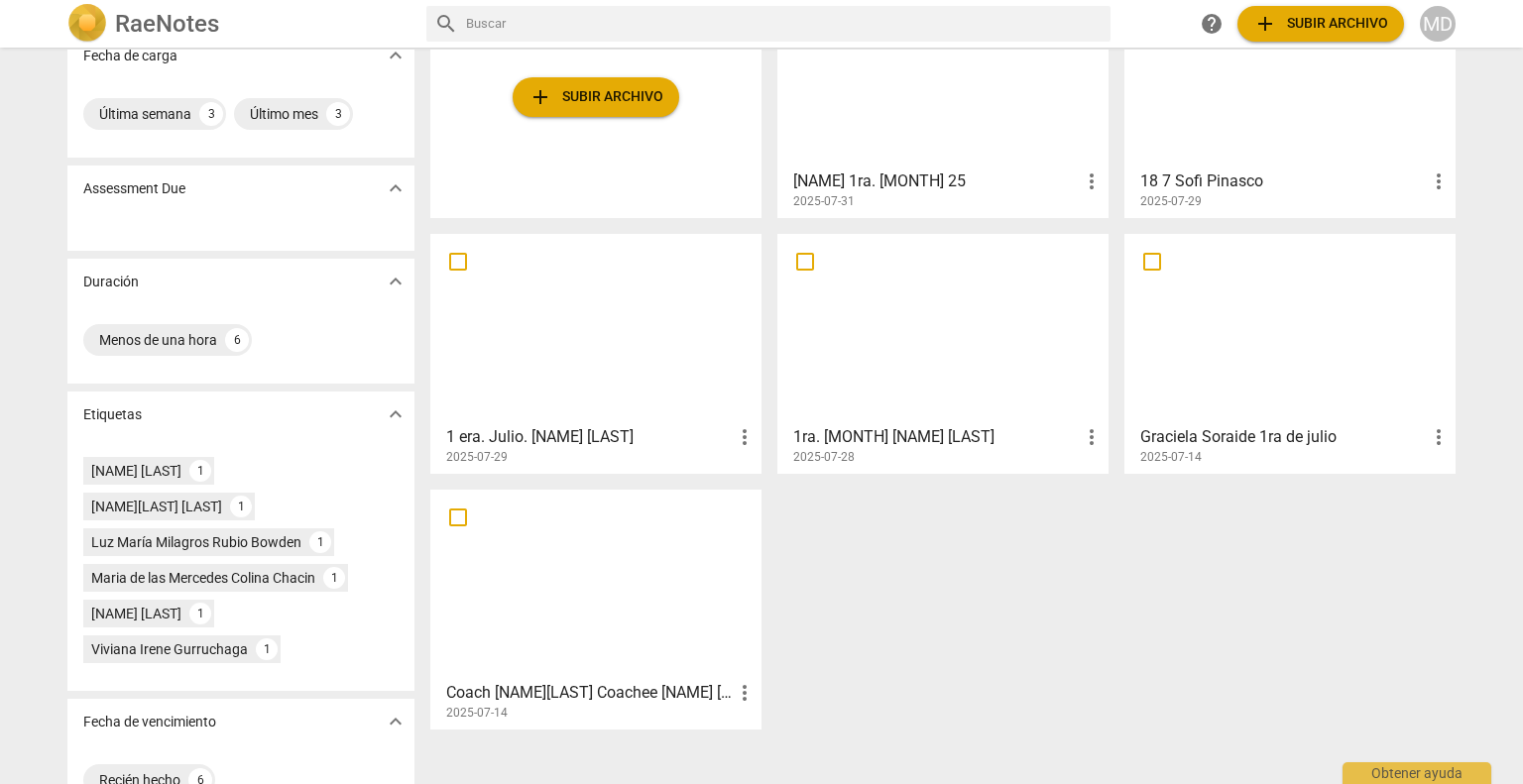 scroll, scrollTop: 174, scrollLeft: 0, axis: vertical 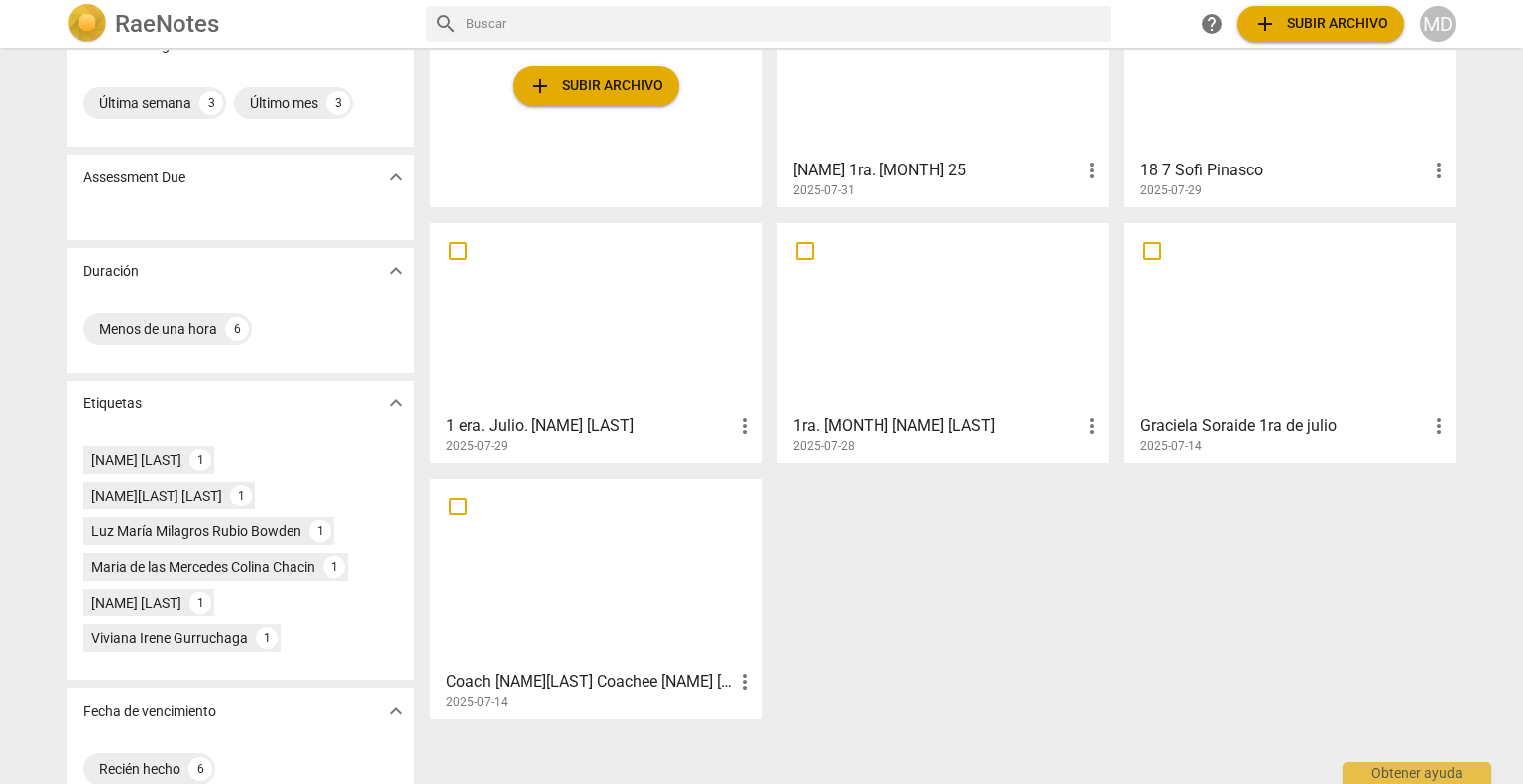 click at bounding box center (596, 573) 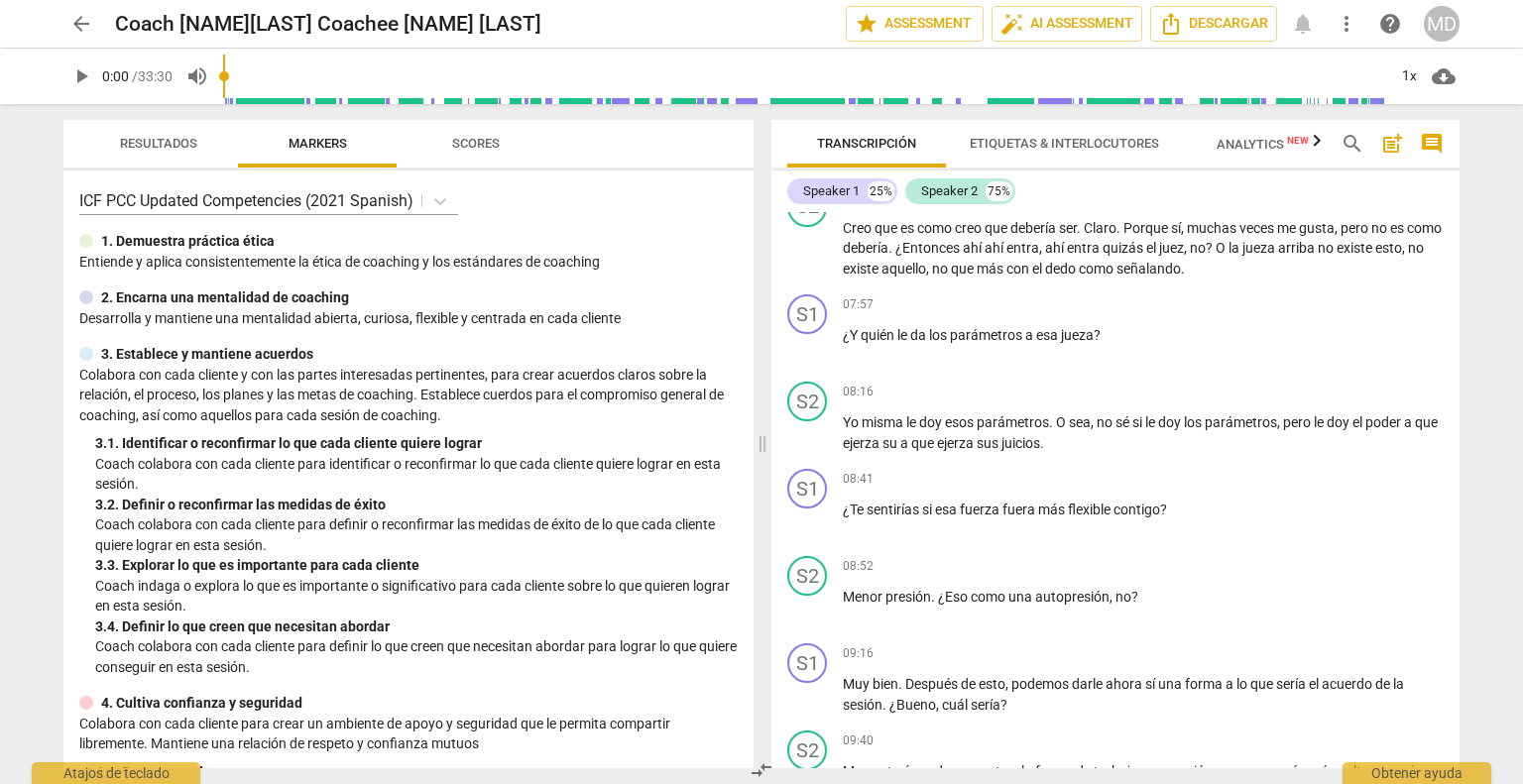 scroll, scrollTop: 2240, scrollLeft: 0, axis: vertical 